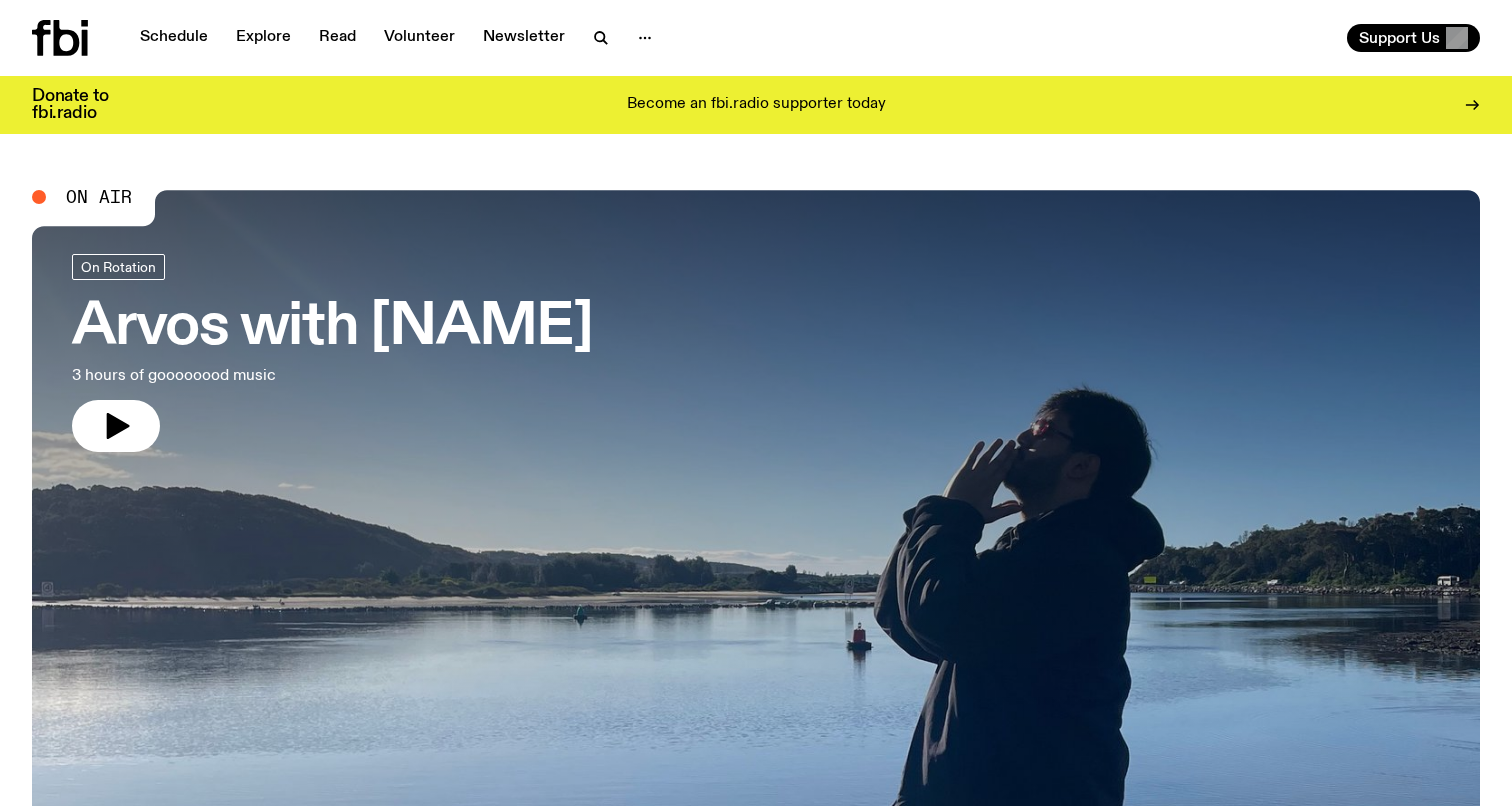 scroll, scrollTop: 0, scrollLeft: 0, axis: both 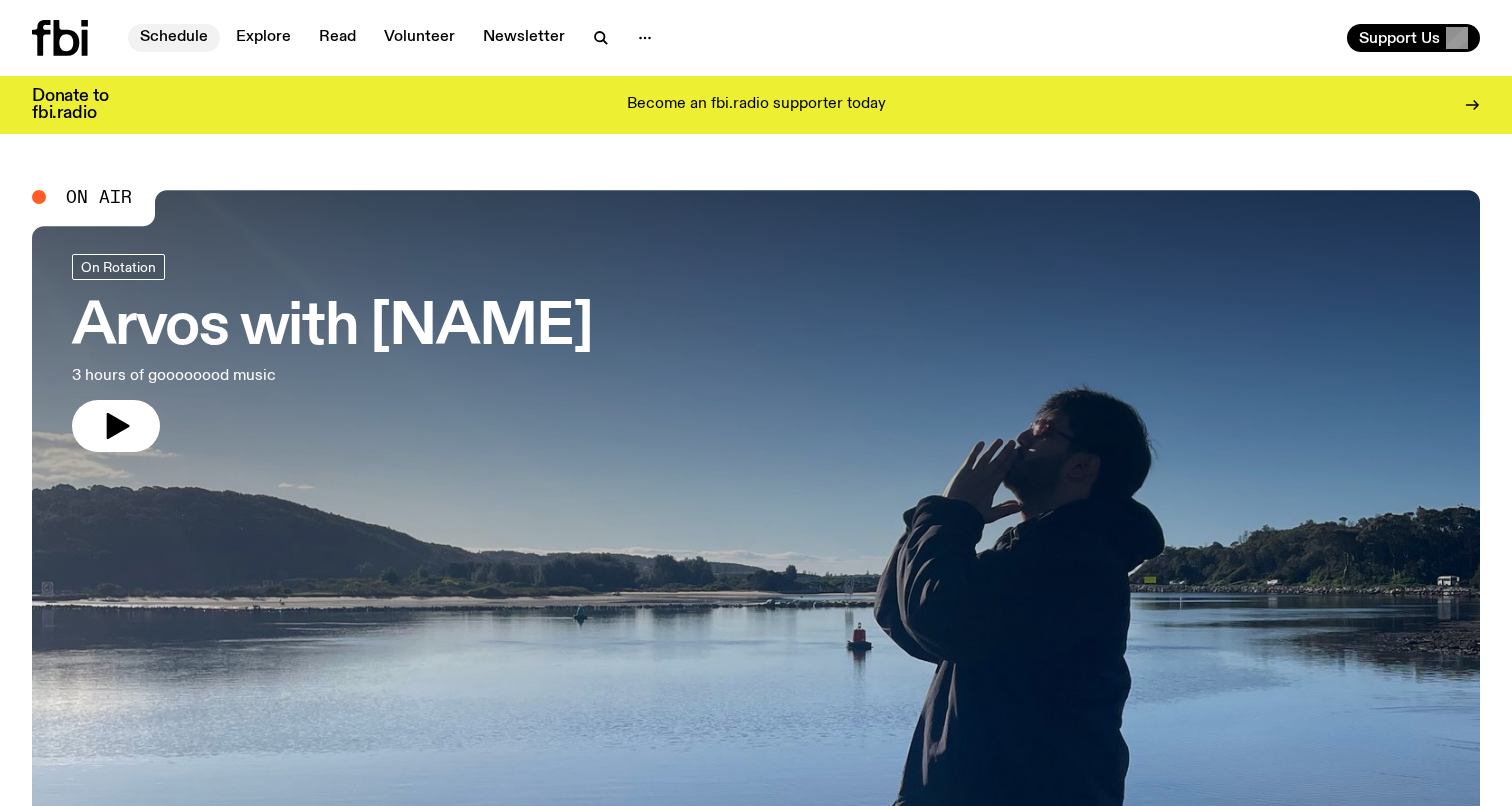 click on "Schedule" at bounding box center [174, 38] 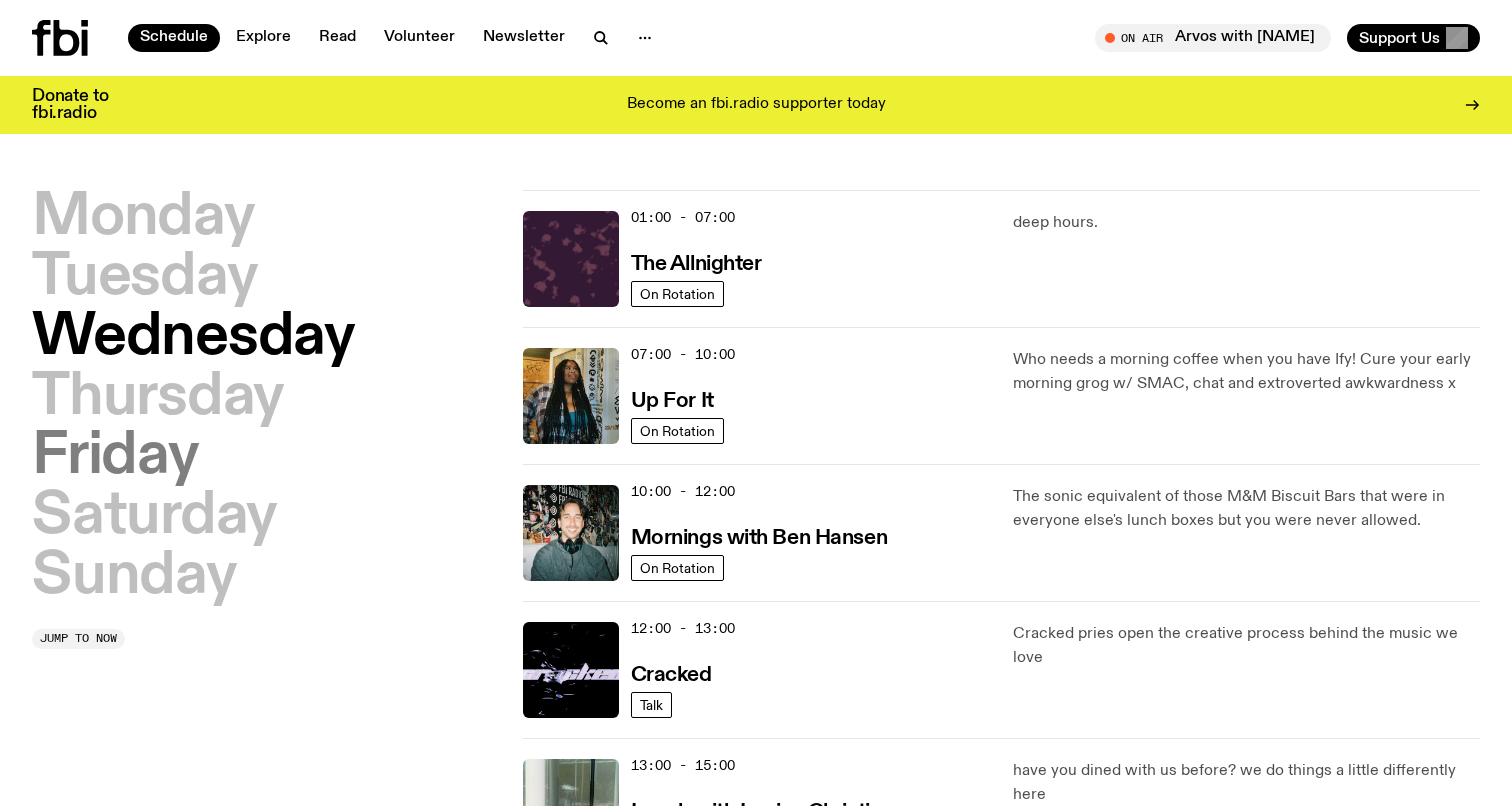 click on "Friday" at bounding box center [115, 457] 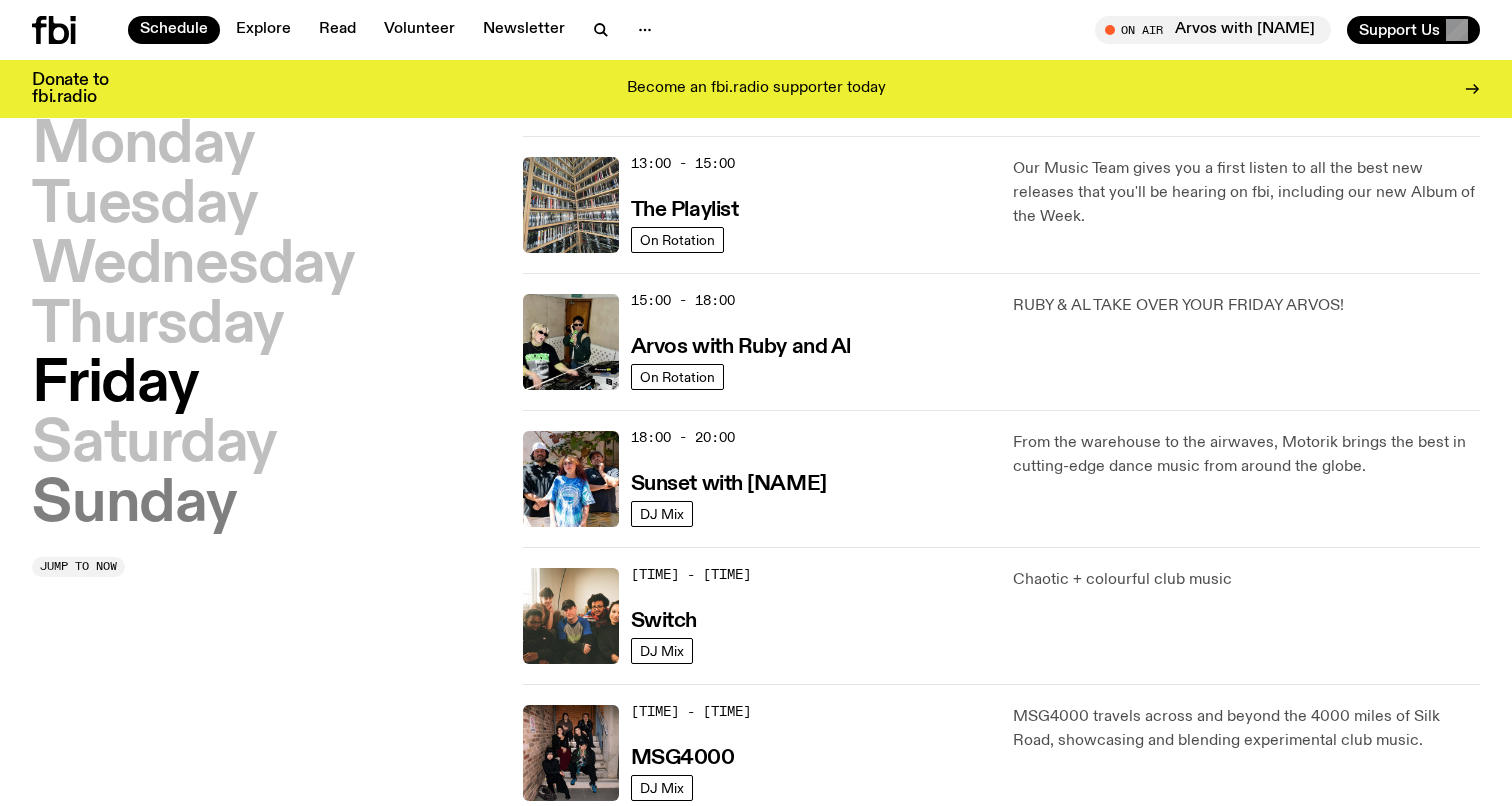 click on "Sunday" at bounding box center (134, 505) 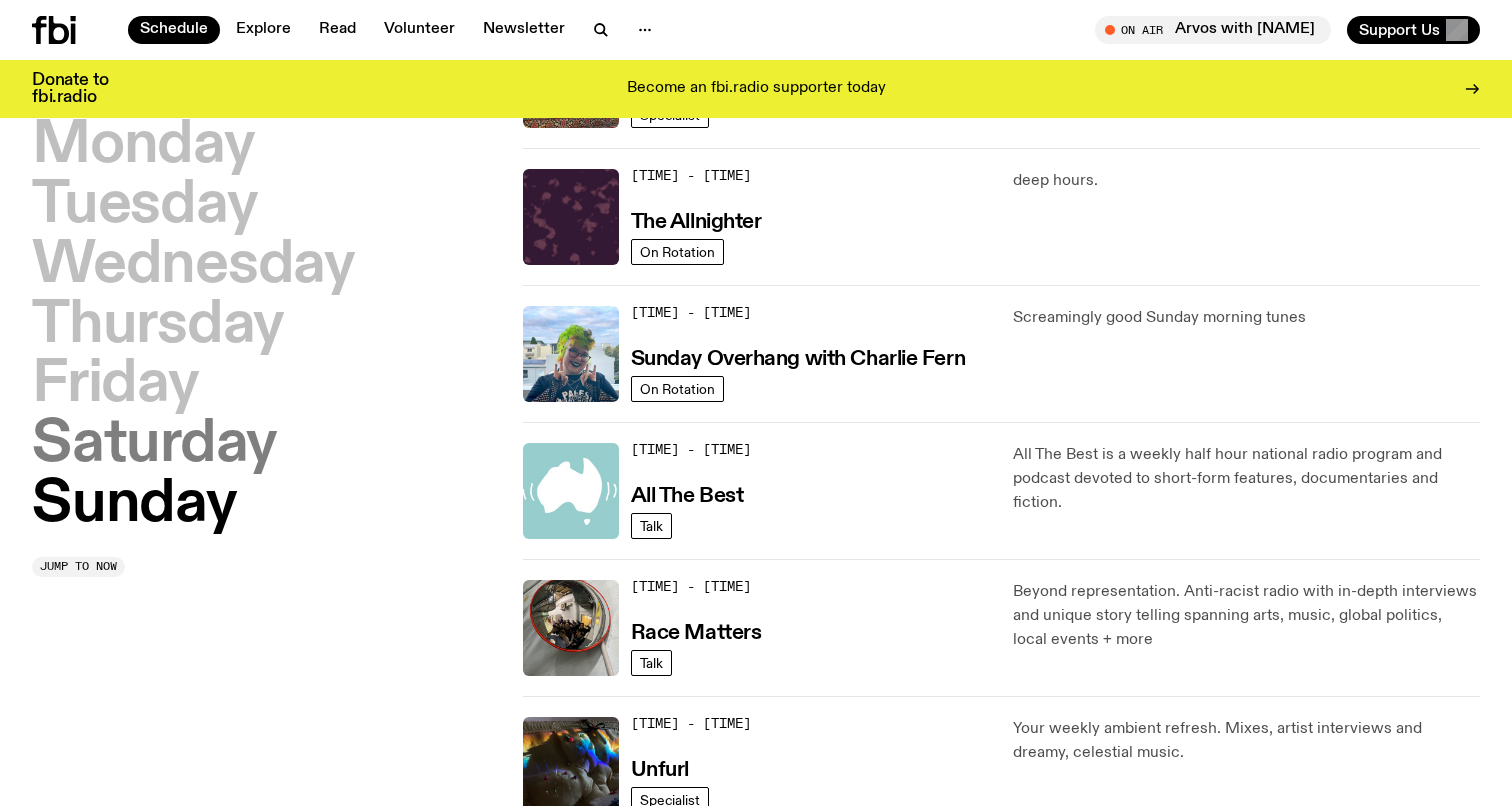 click on "Saturday" at bounding box center (154, 445) 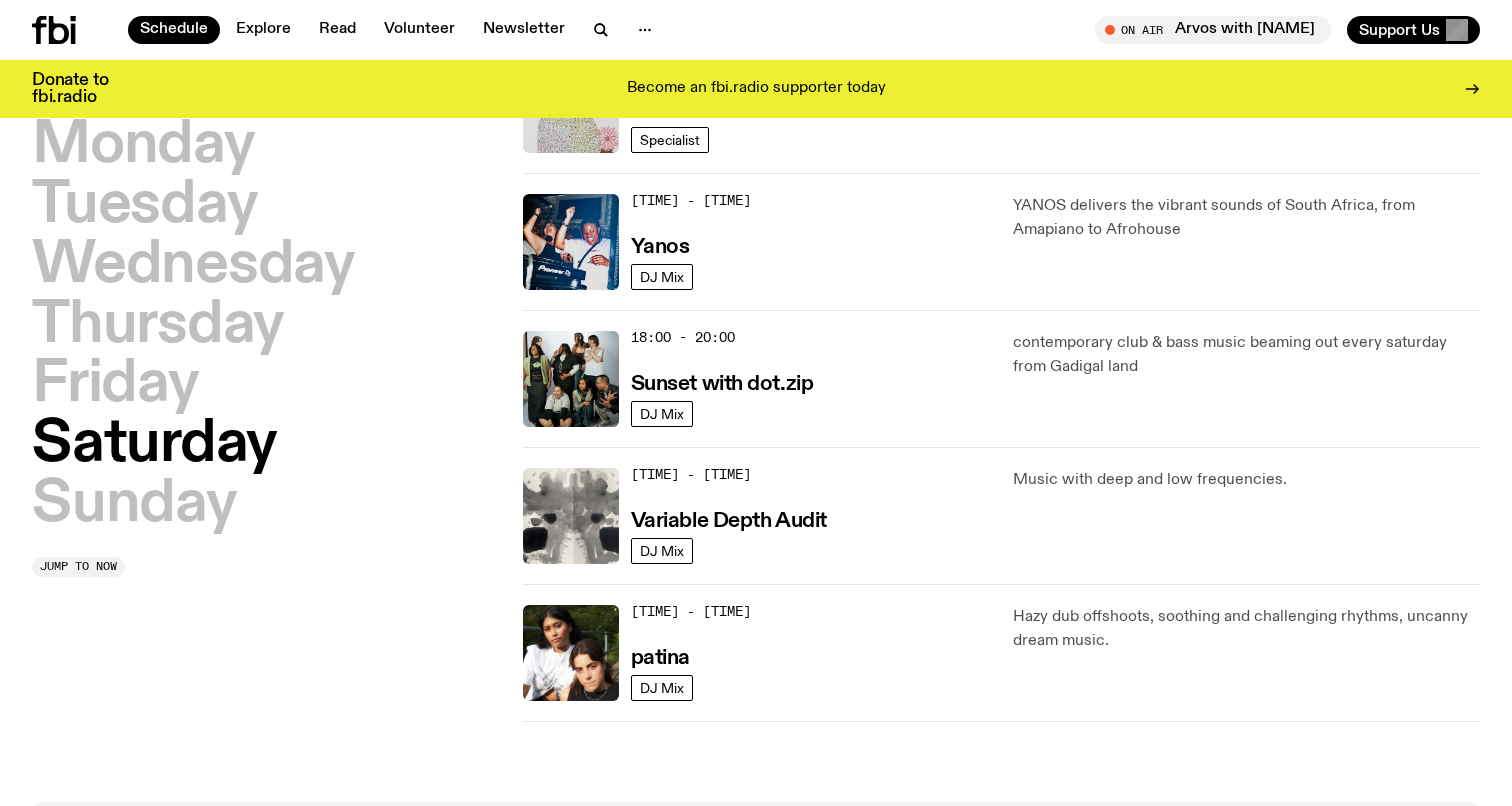 scroll, scrollTop: 1257, scrollLeft: 0, axis: vertical 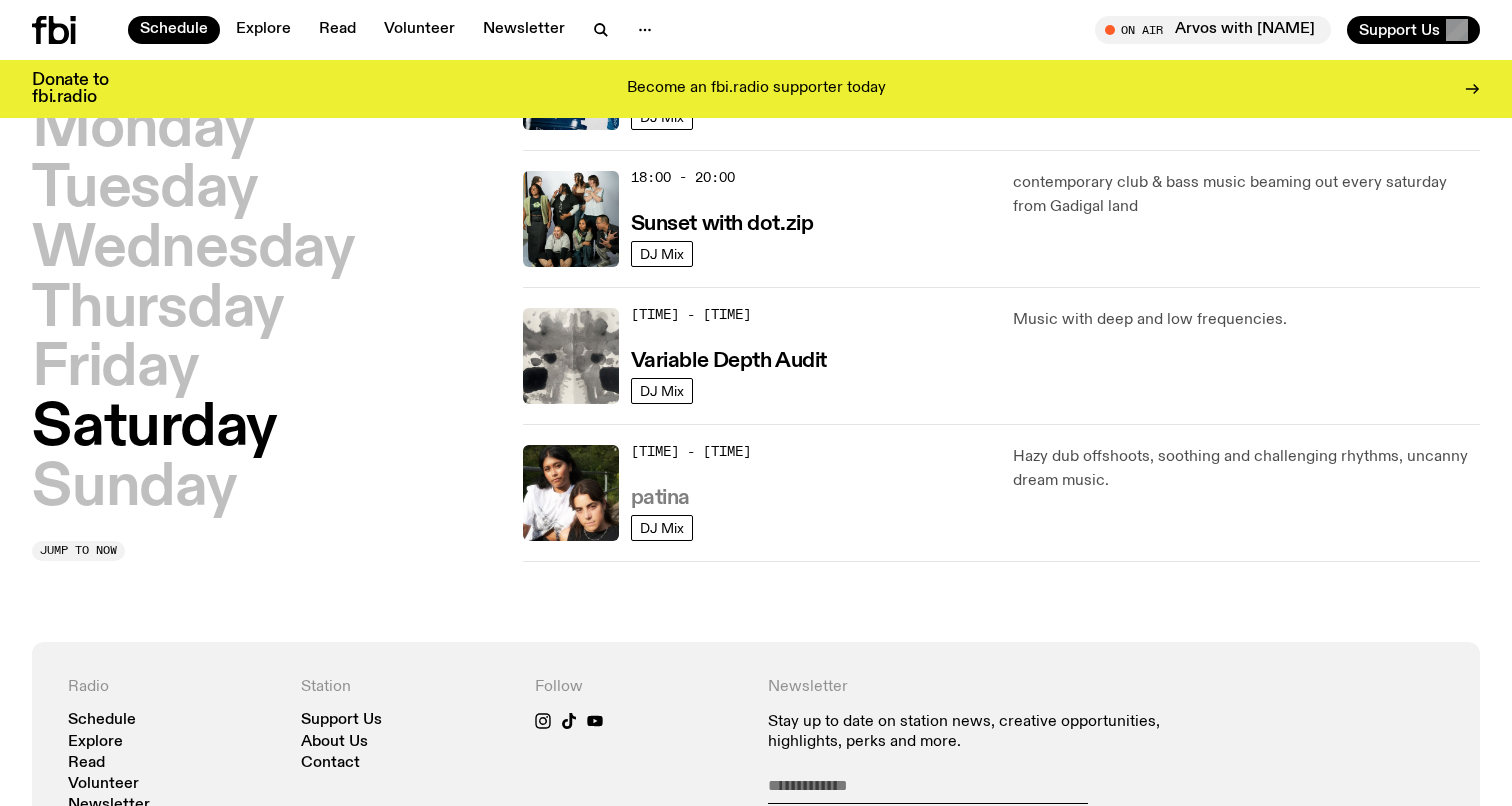 click on "patina" at bounding box center [660, 498] 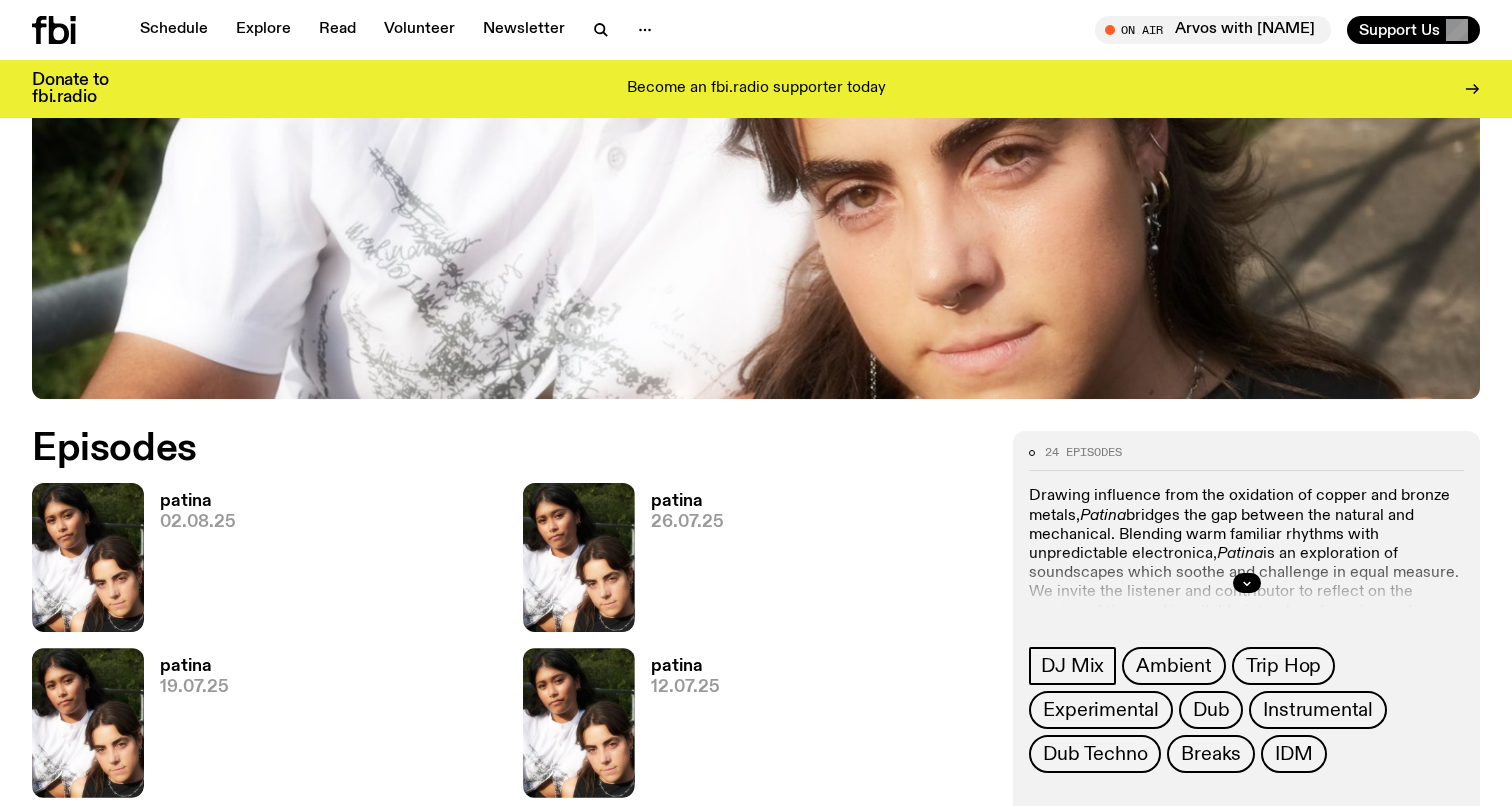 scroll, scrollTop: 699, scrollLeft: 0, axis: vertical 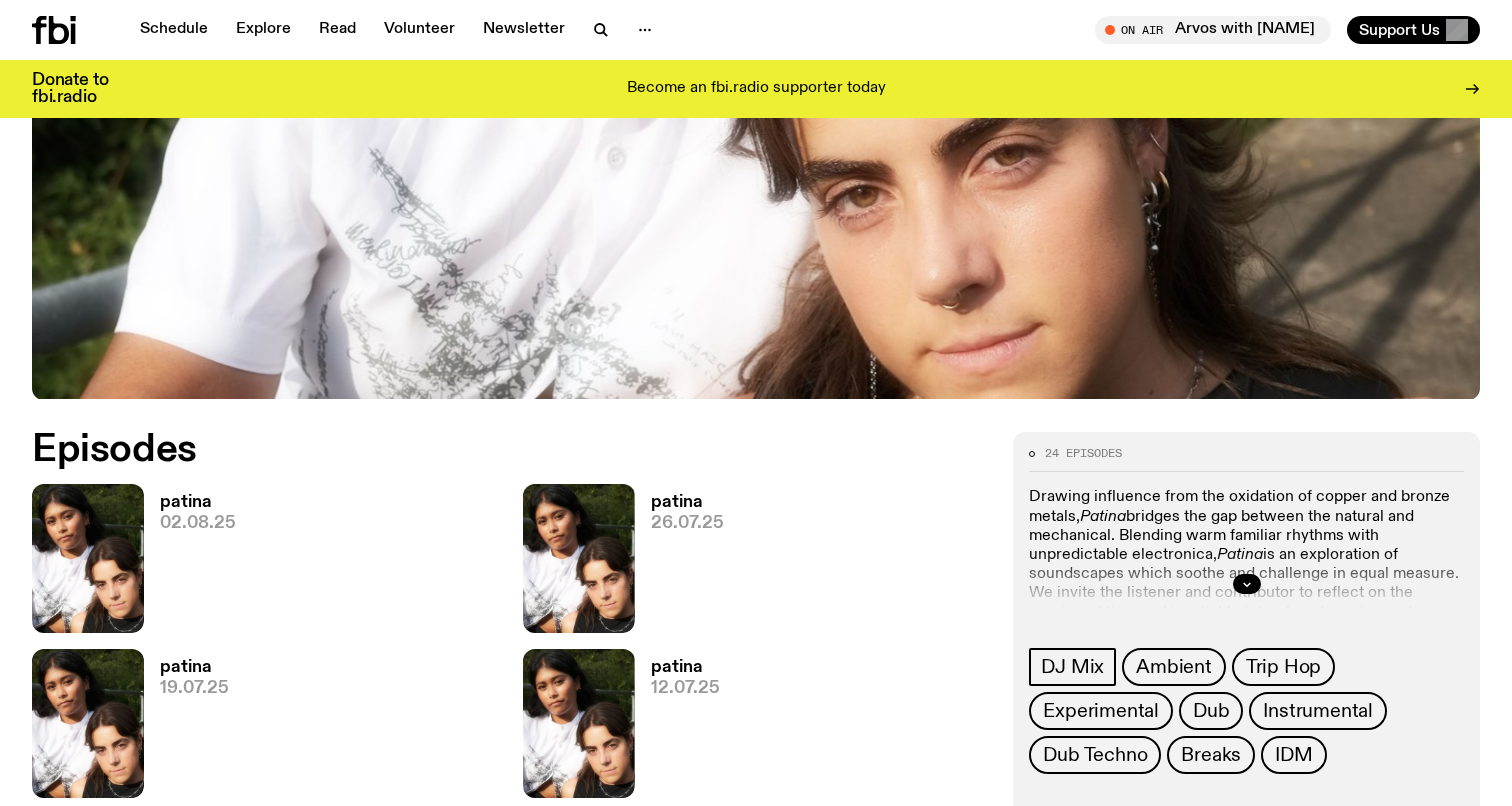 click on "patina" at bounding box center (198, 502) 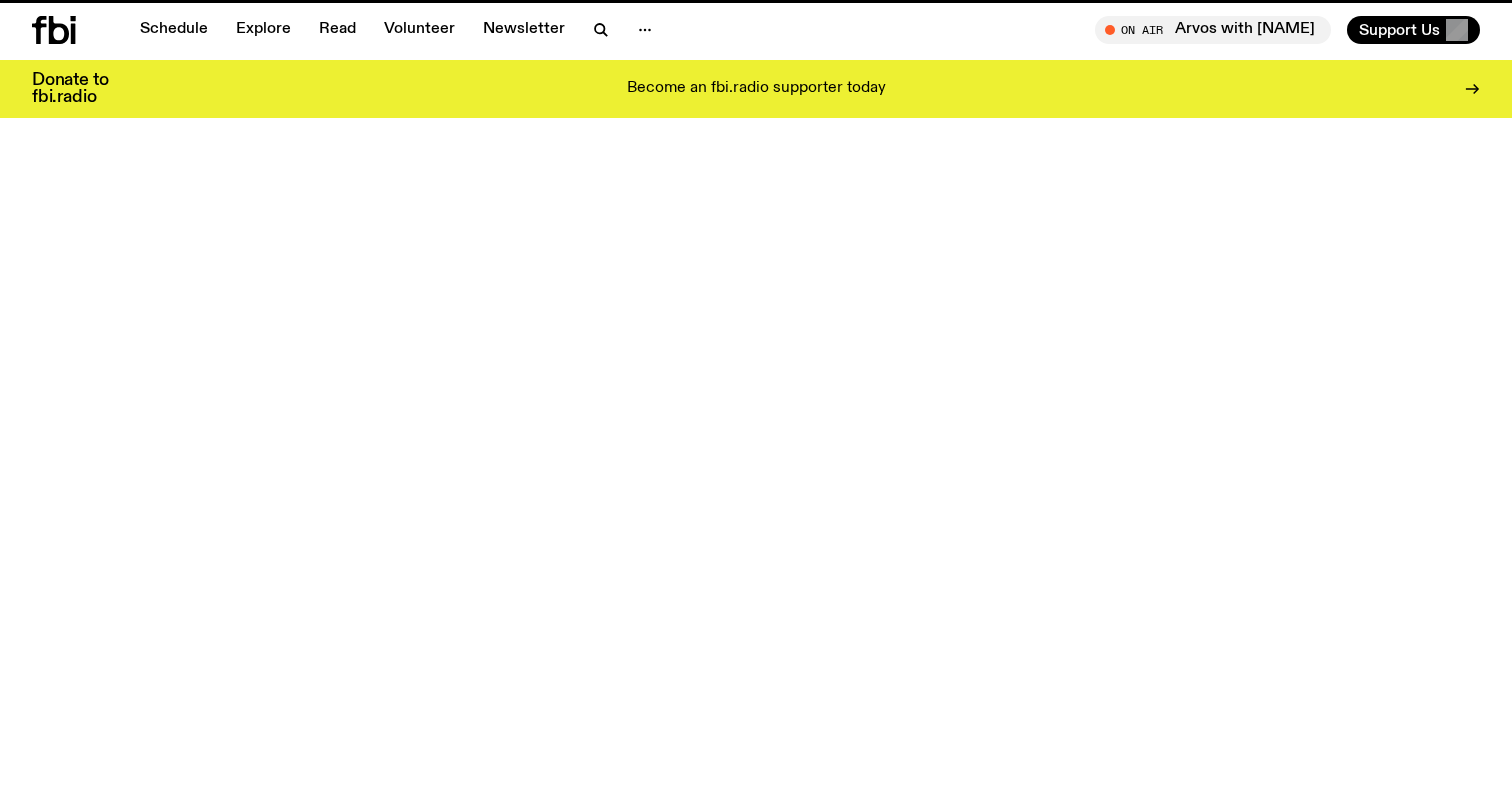 scroll, scrollTop: 0, scrollLeft: 0, axis: both 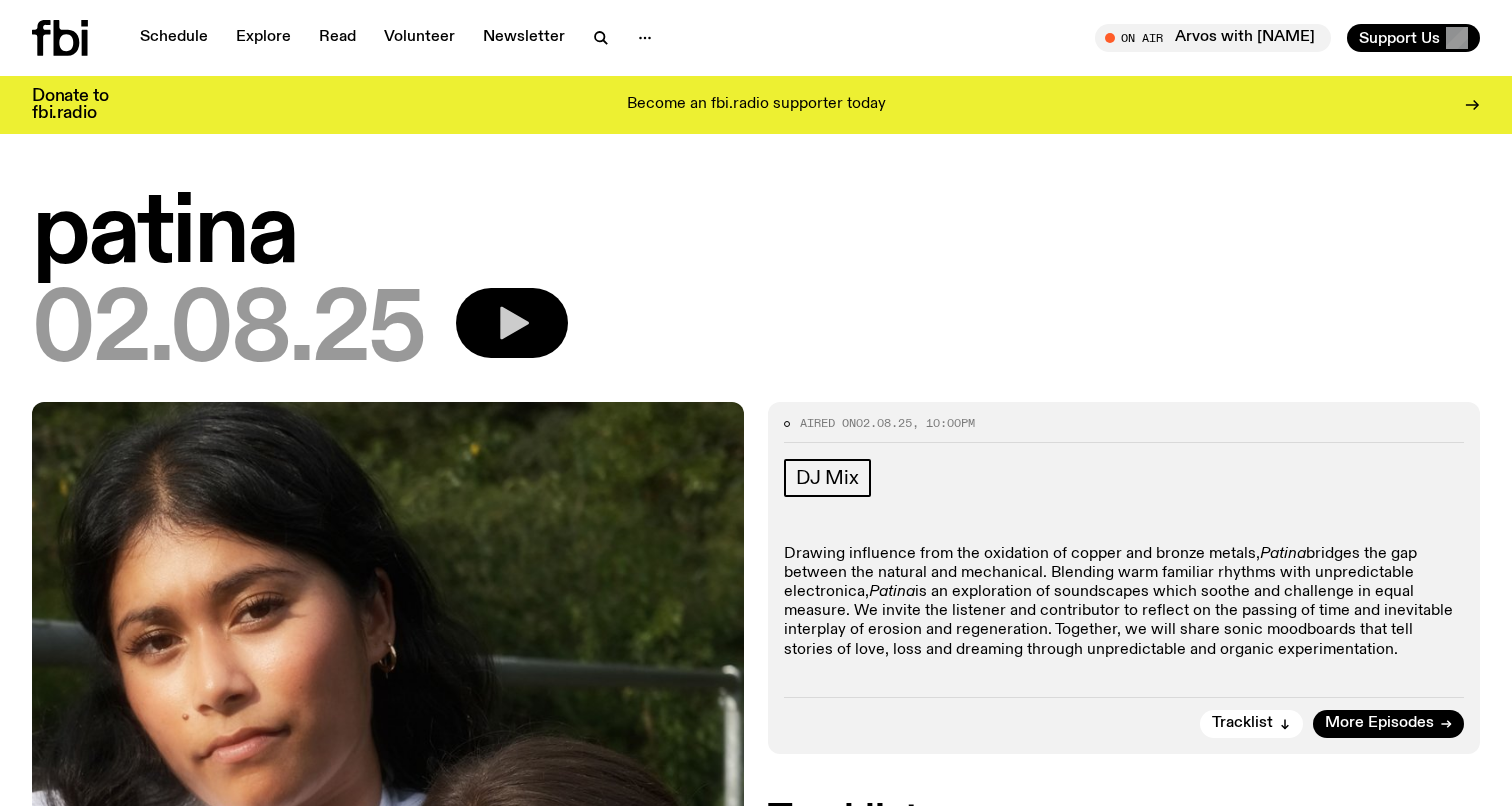 click 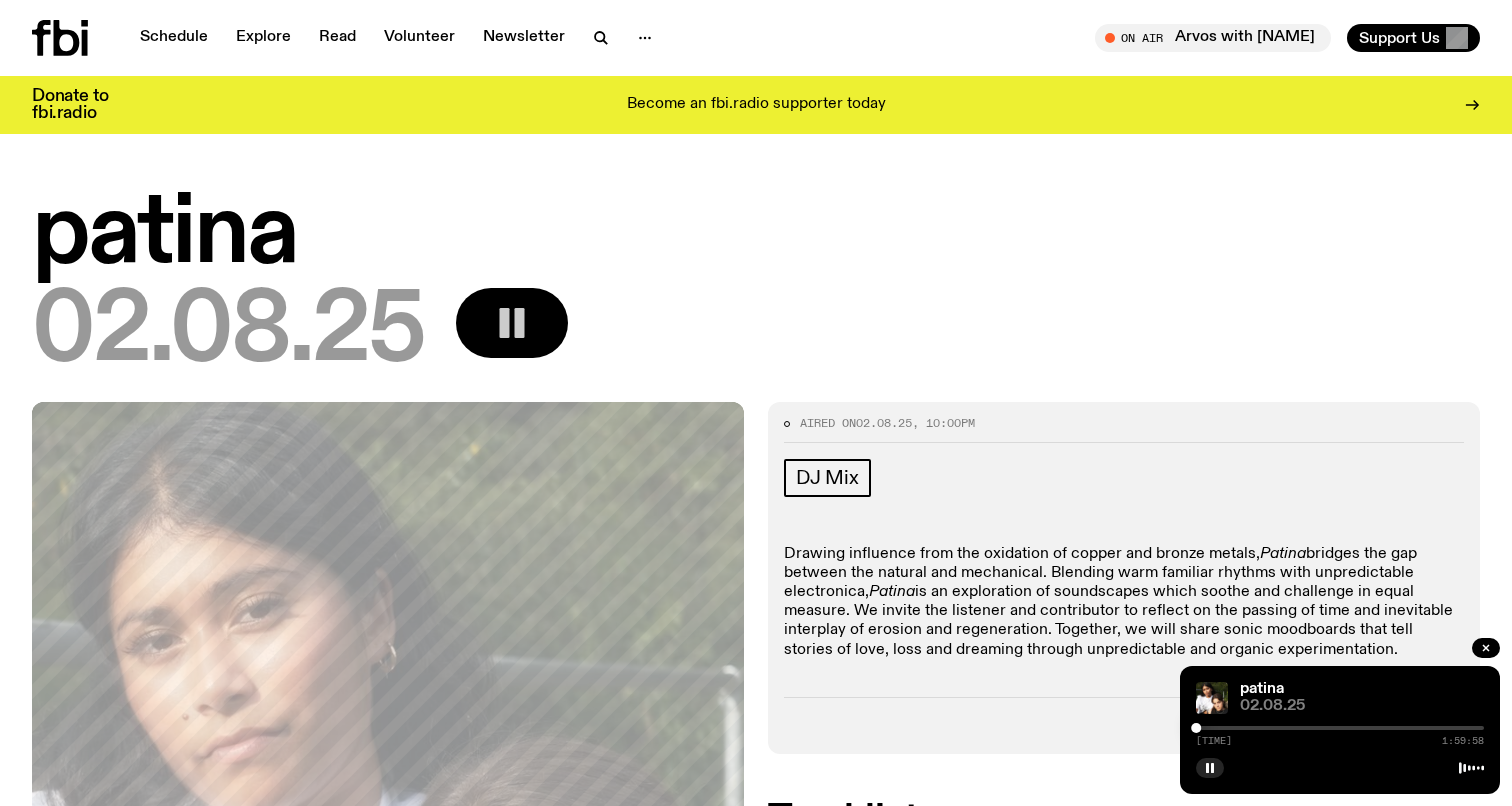click on "[TIME] [TIME]" at bounding box center (1340, 734) 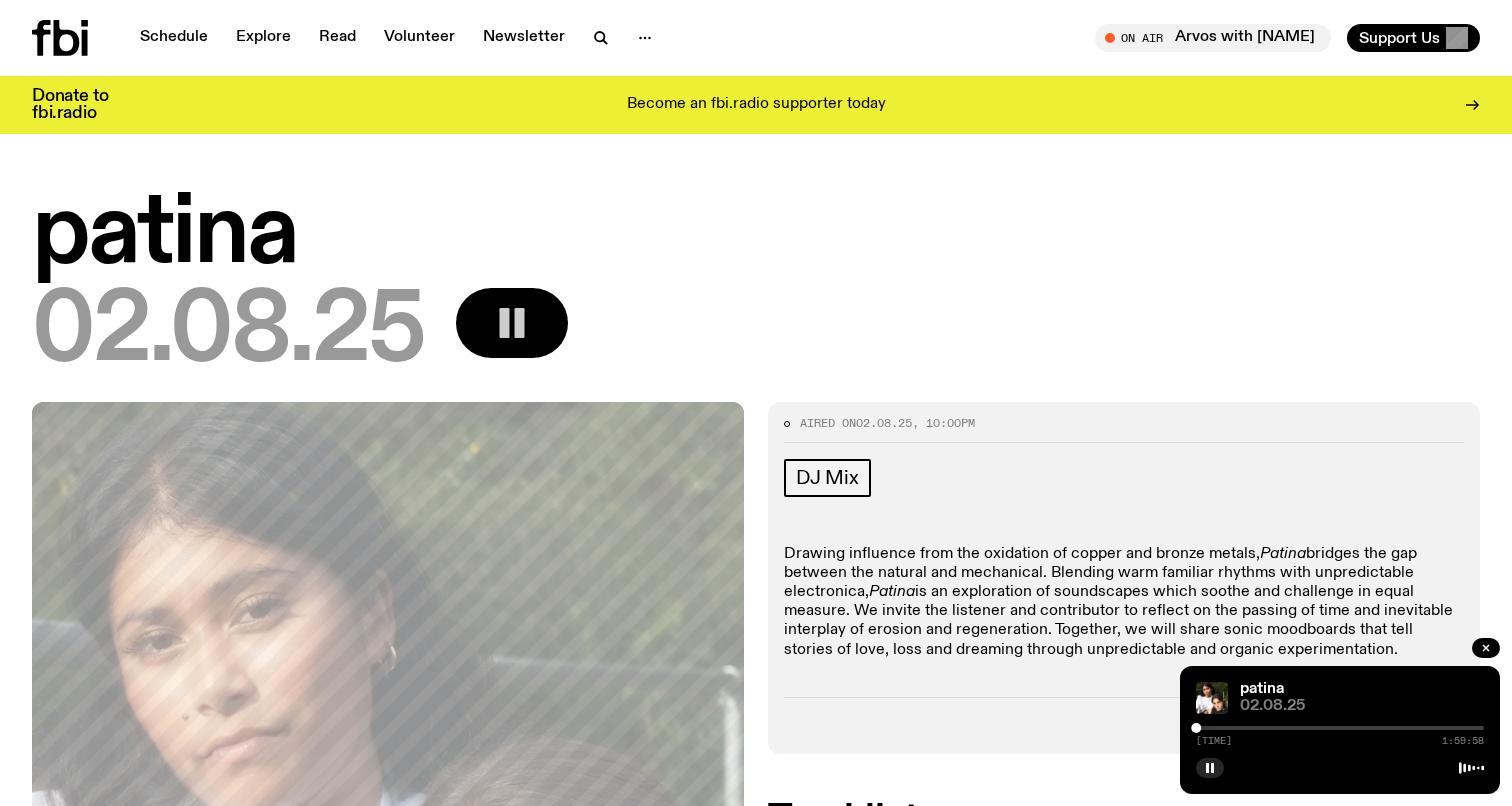 click at bounding box center [1340, 728] 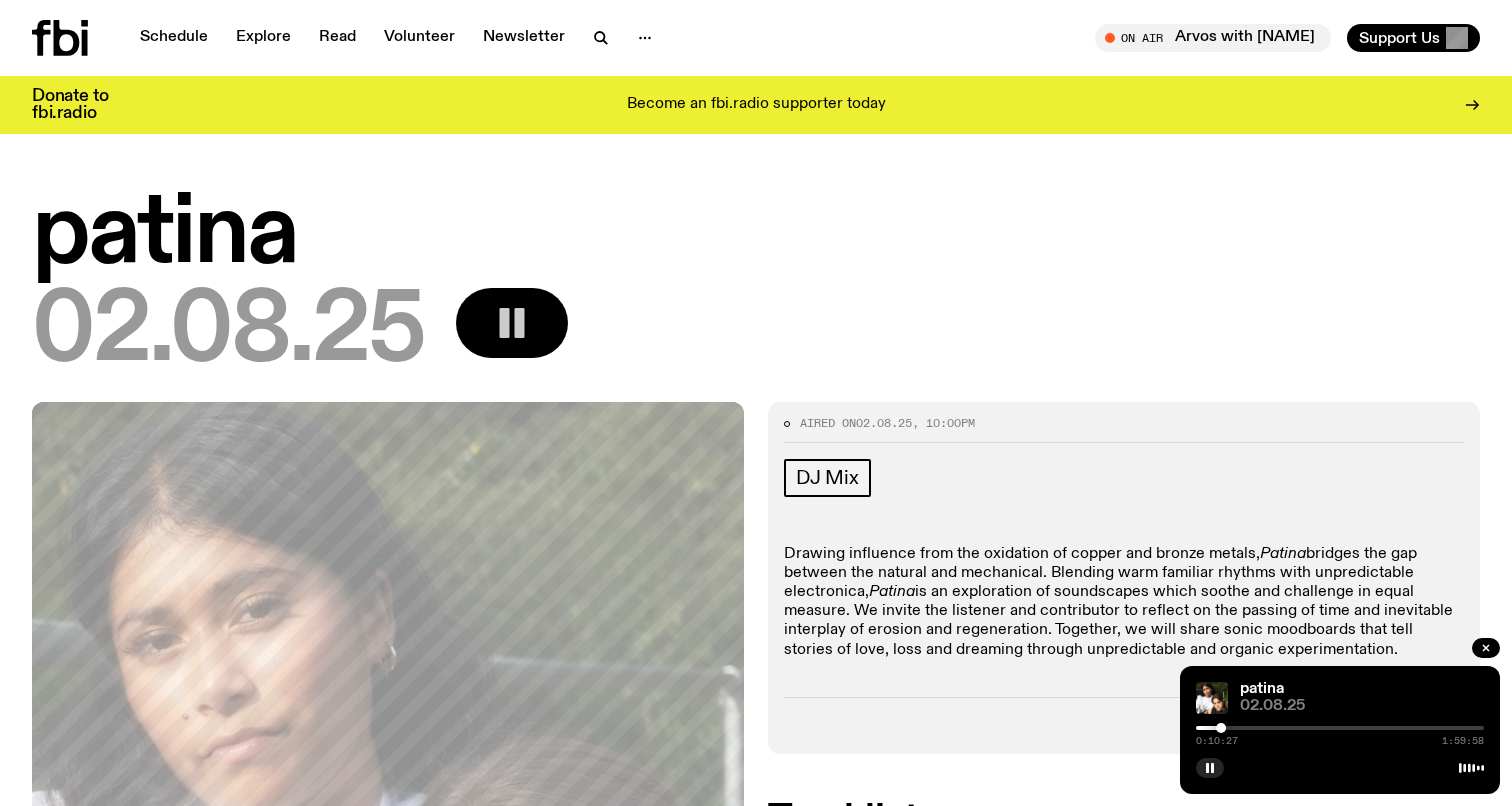 click on "[TIME] [TIME]" at bounding box center [1340, 734] 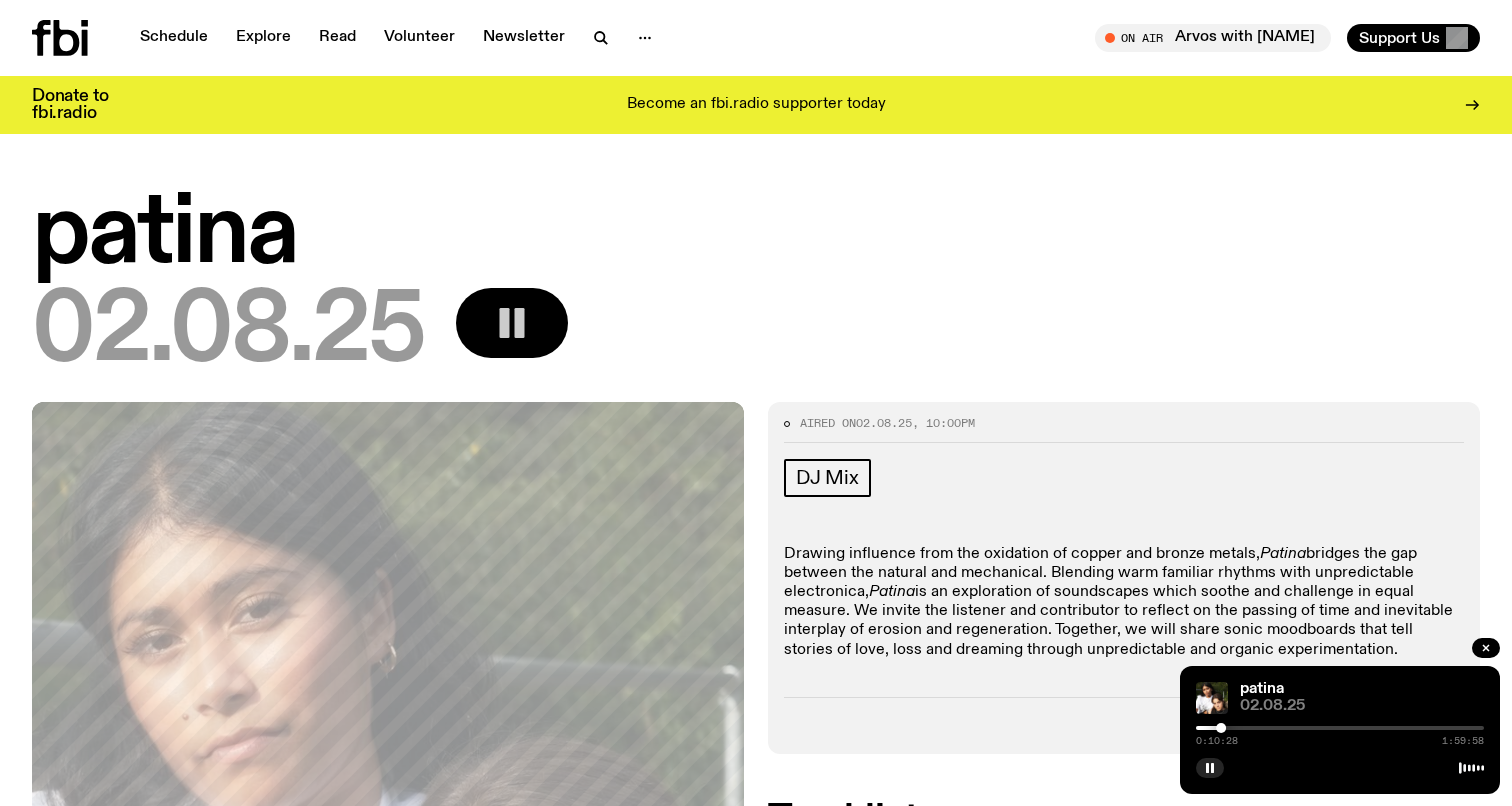 click at bounding box center [1340, 728] 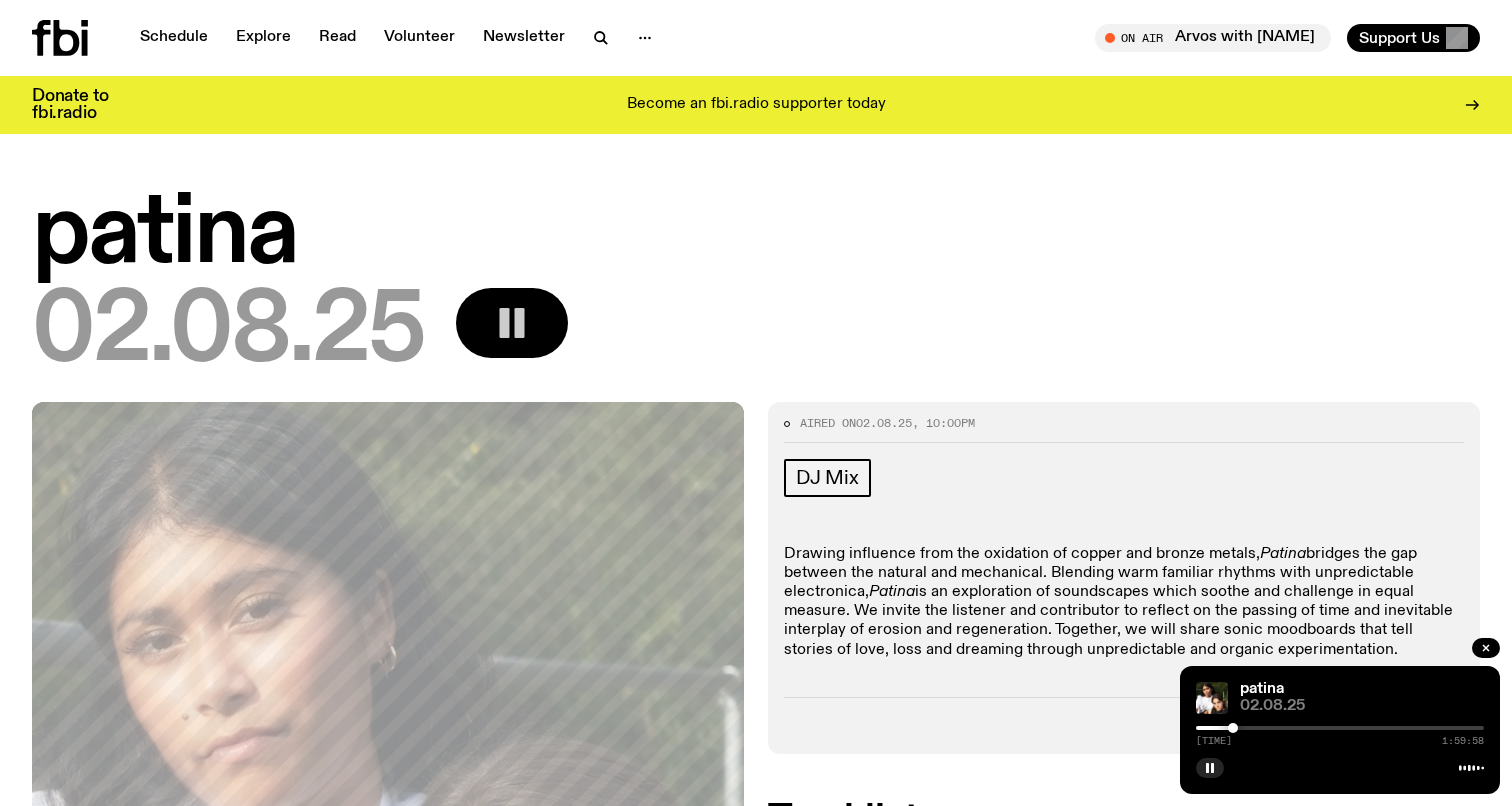 click at bounding box center [1340, 728] 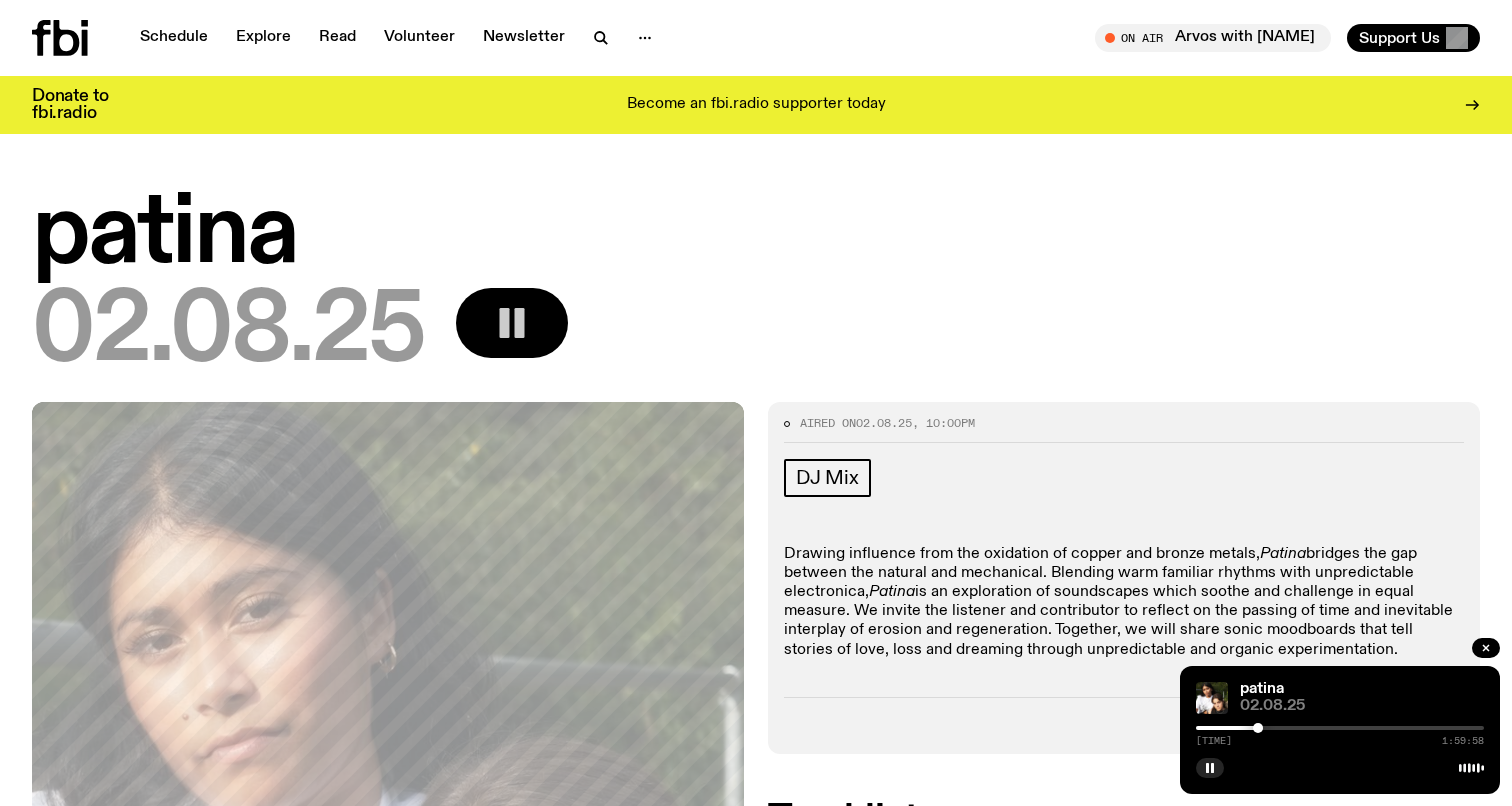 click at bounding box center [1340, 728] 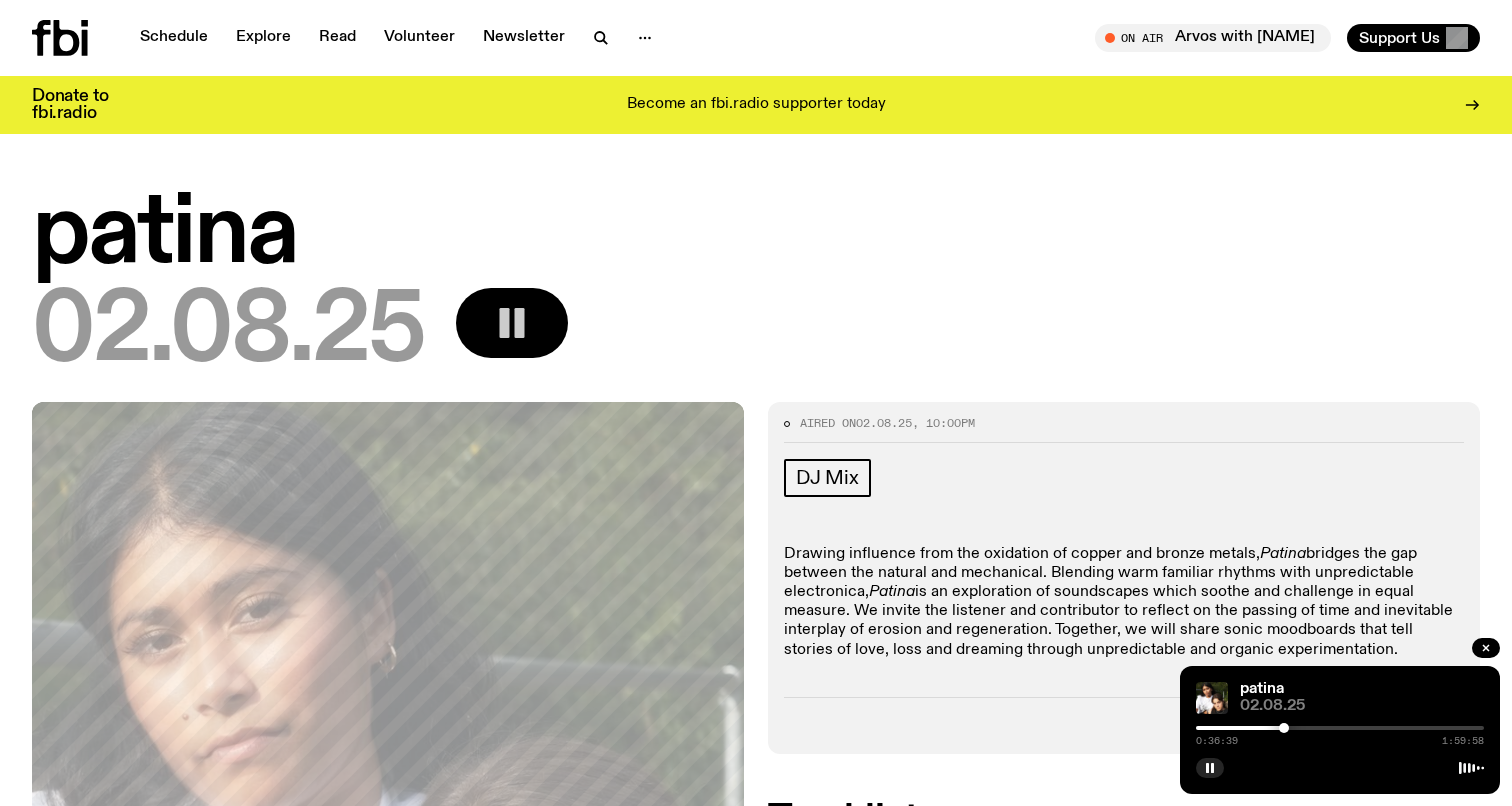 click at bounding box center (1140, 728) 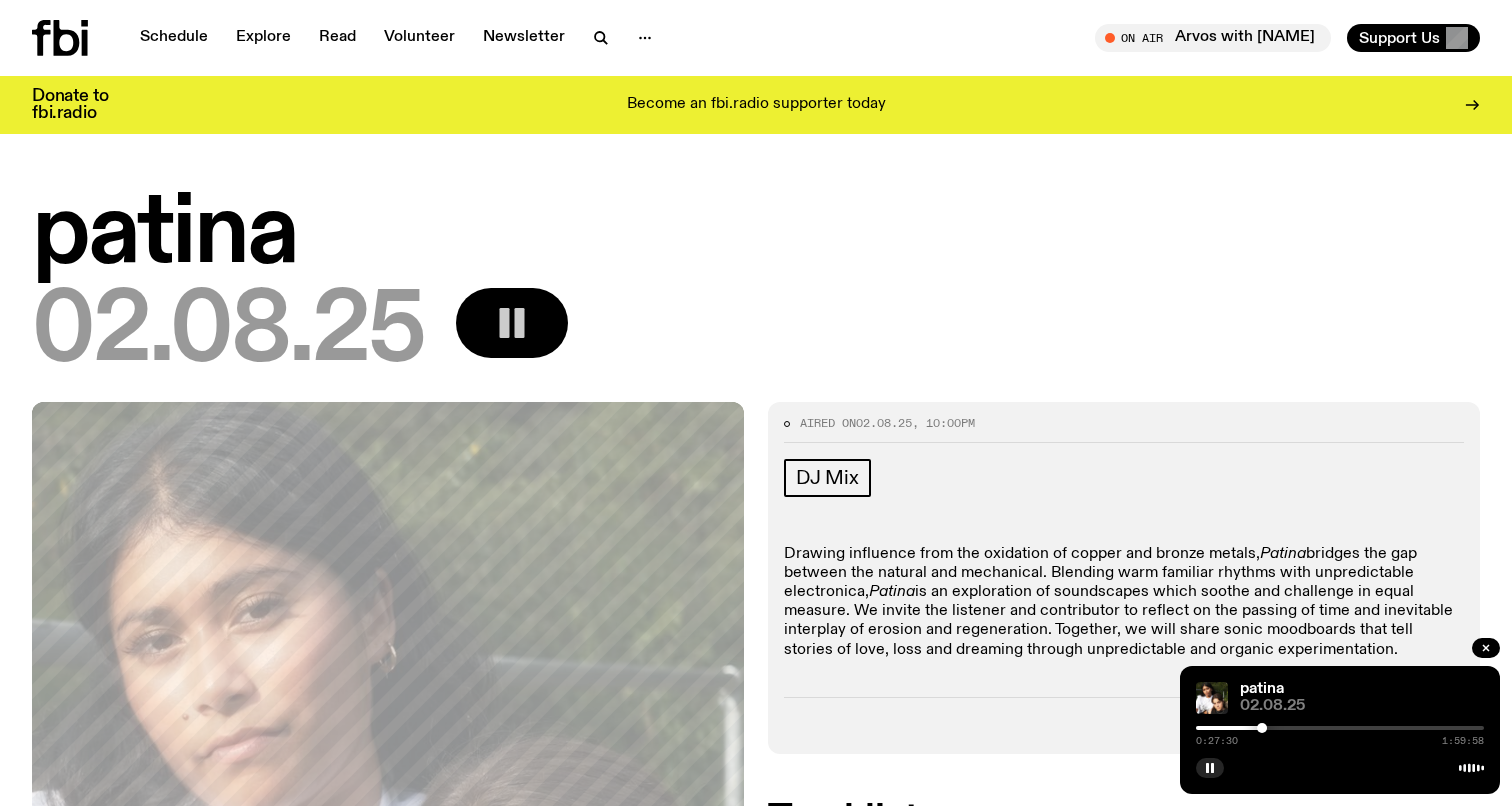 click at bounding box center (1340, 728) 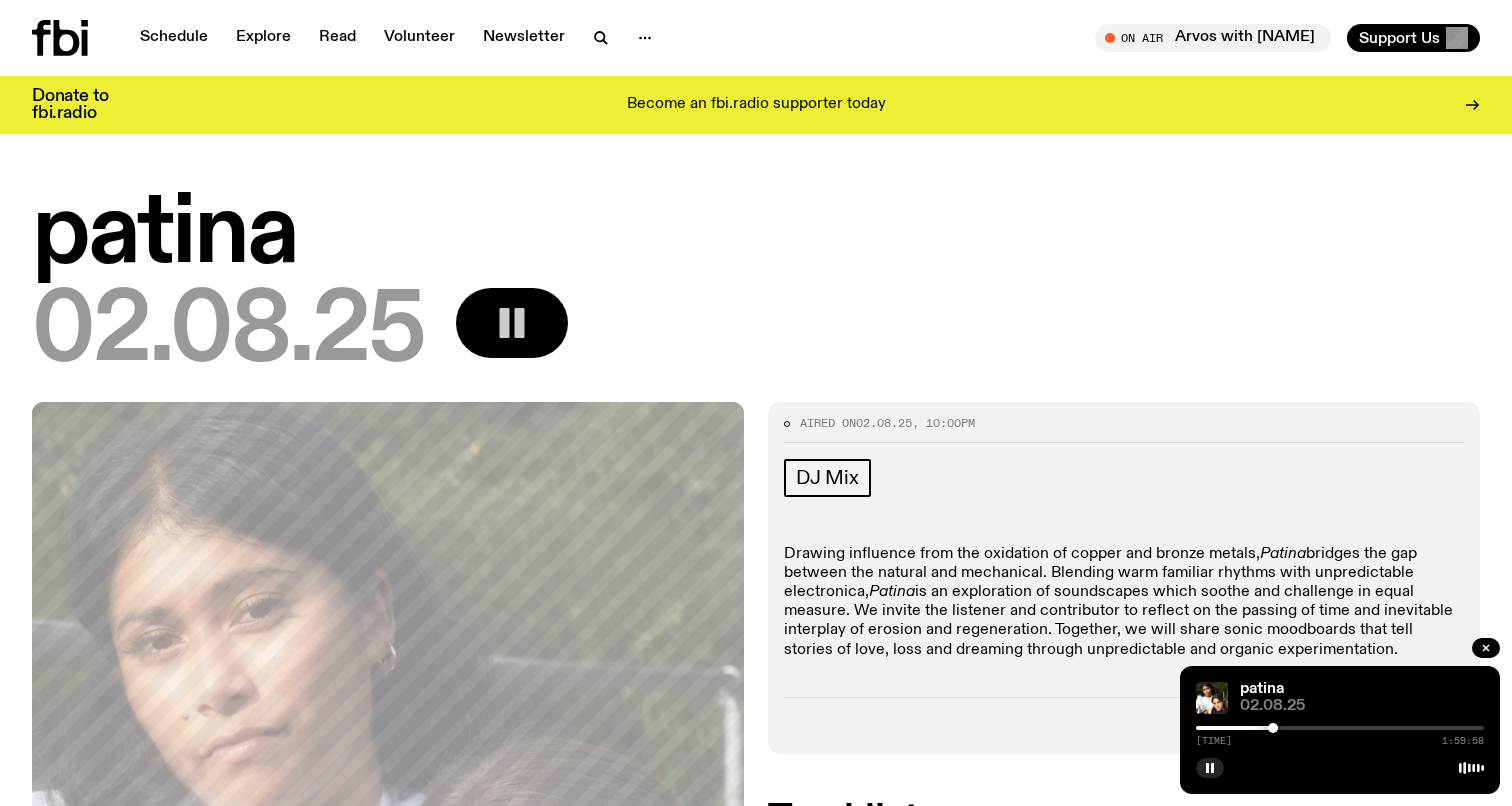 click at bounding box center (1129, 728) 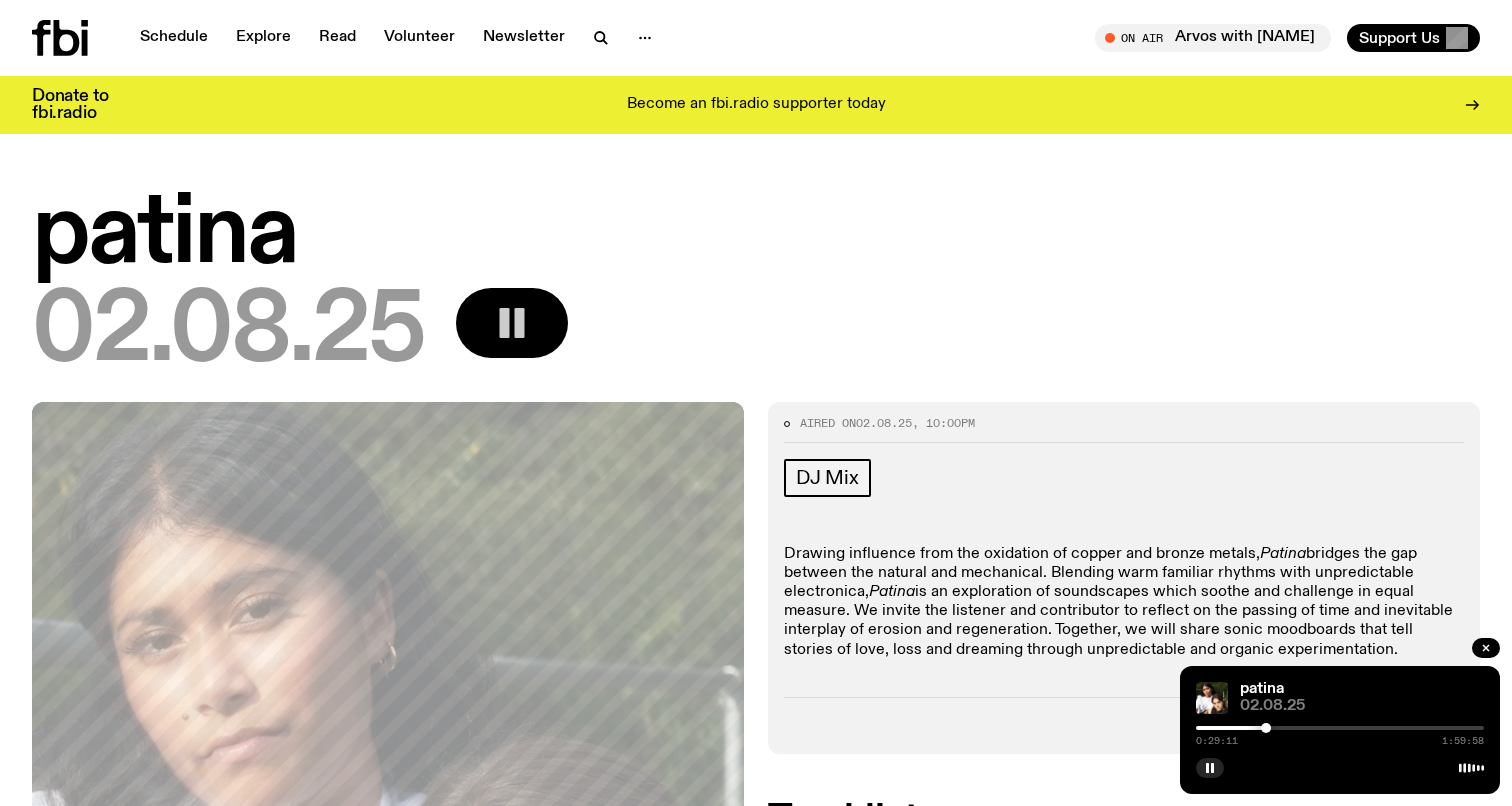 click at bounding box center [1122, 728] 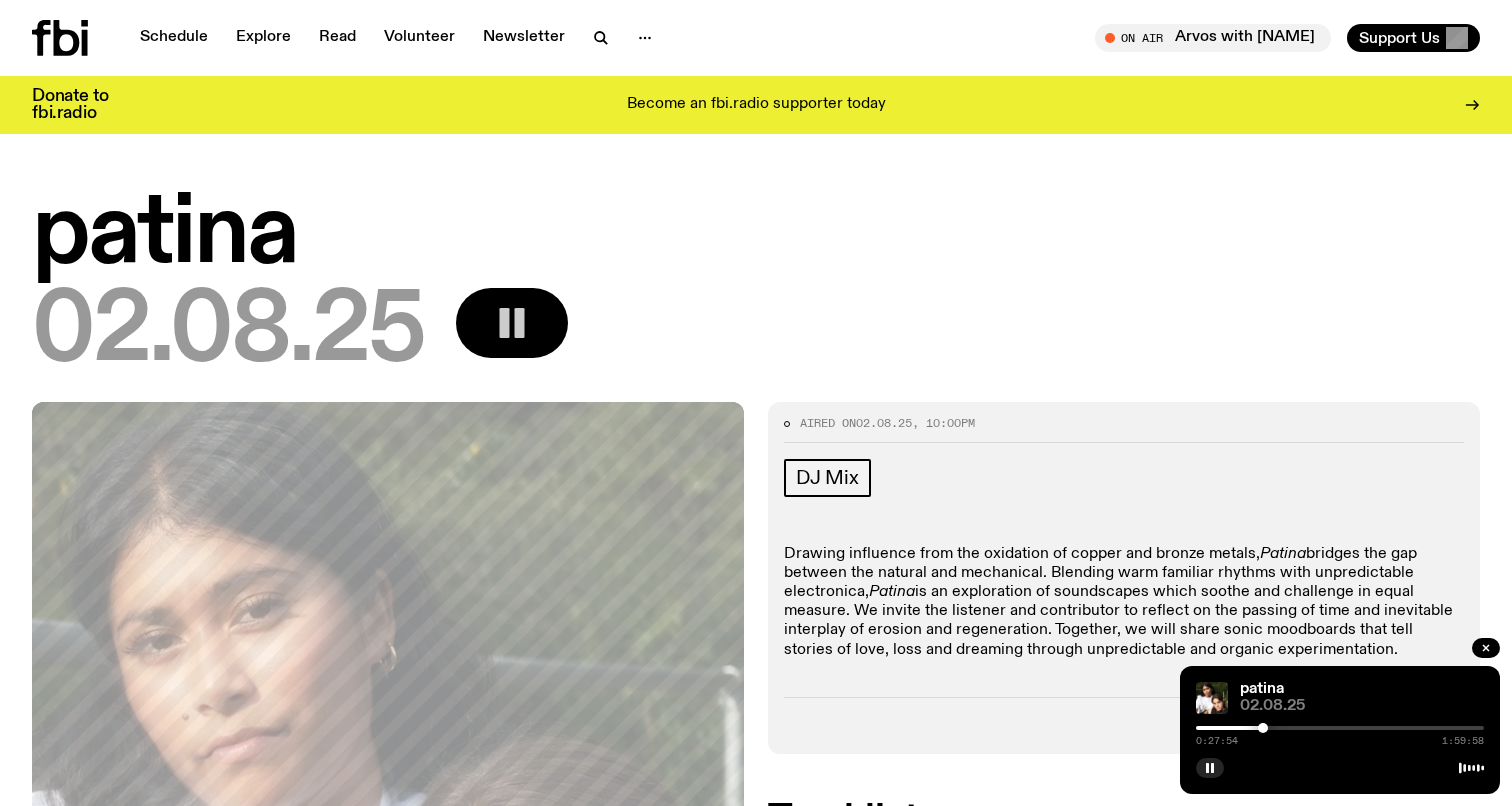 click at bounding box center (1263, 728) 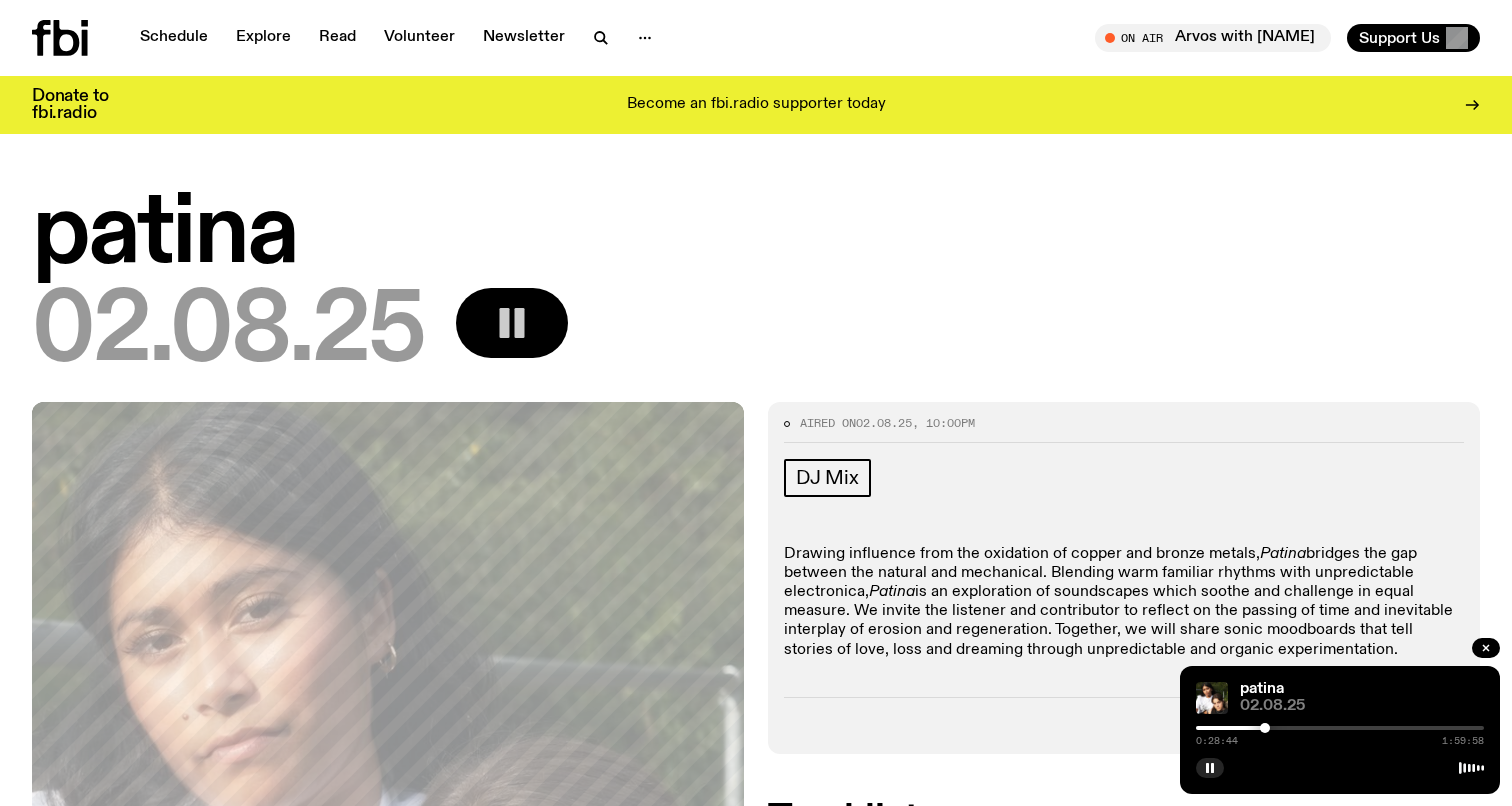 click at bounding box center [1265, 728] 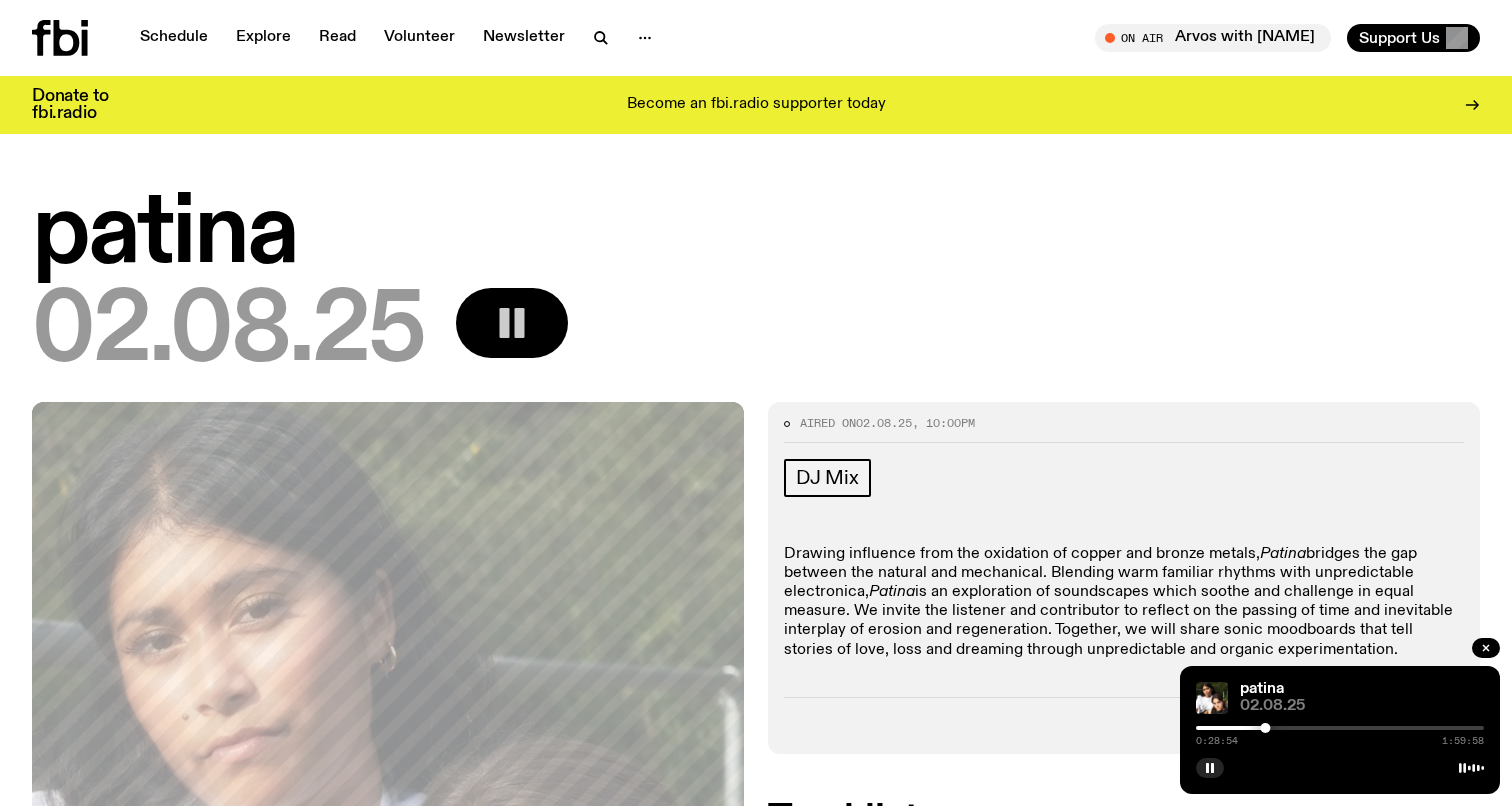 click at bounding box center [1265, 728] 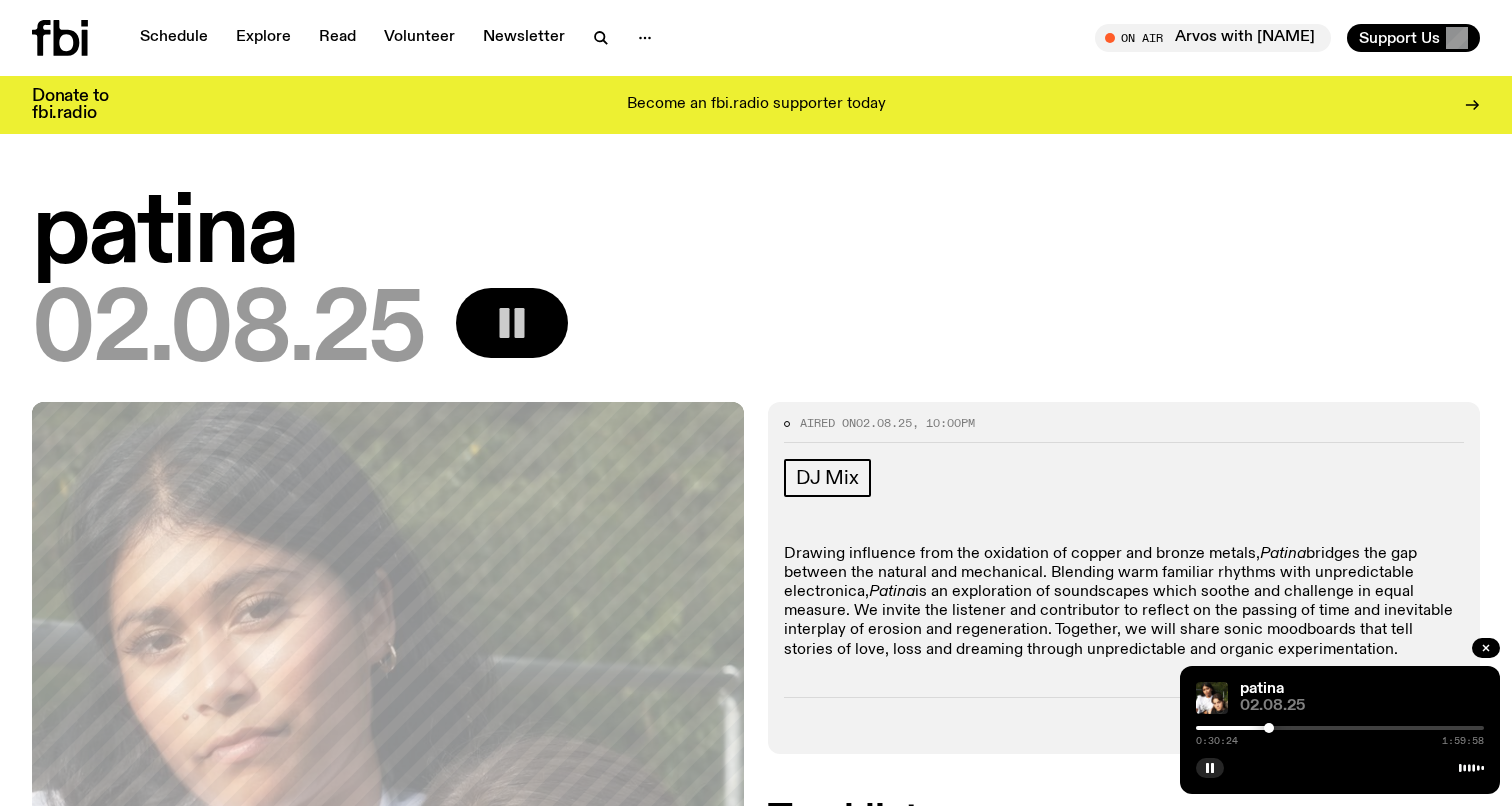 click at bounding box center [1269, 728] 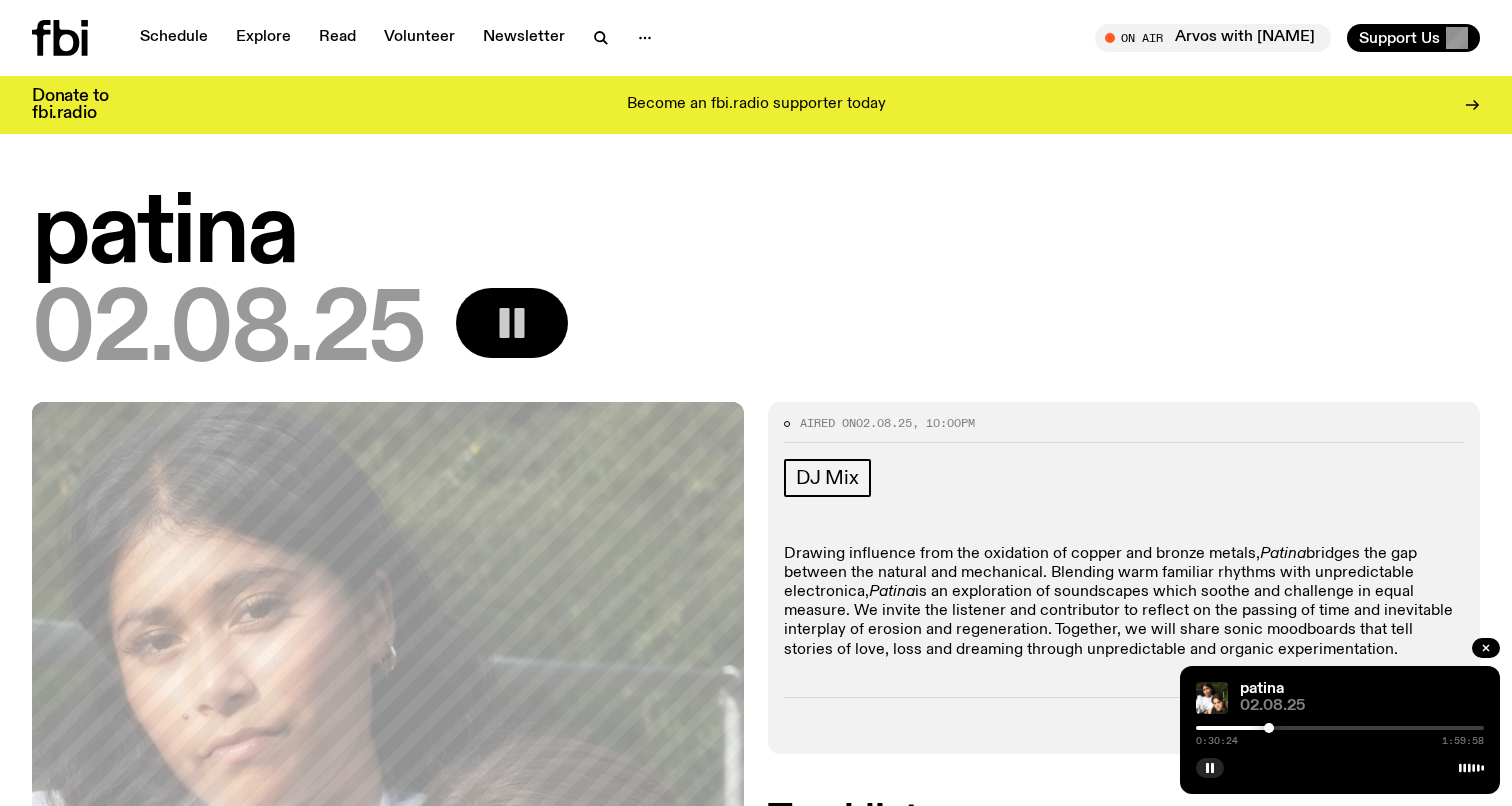 click at bounding box center [1269, 728] 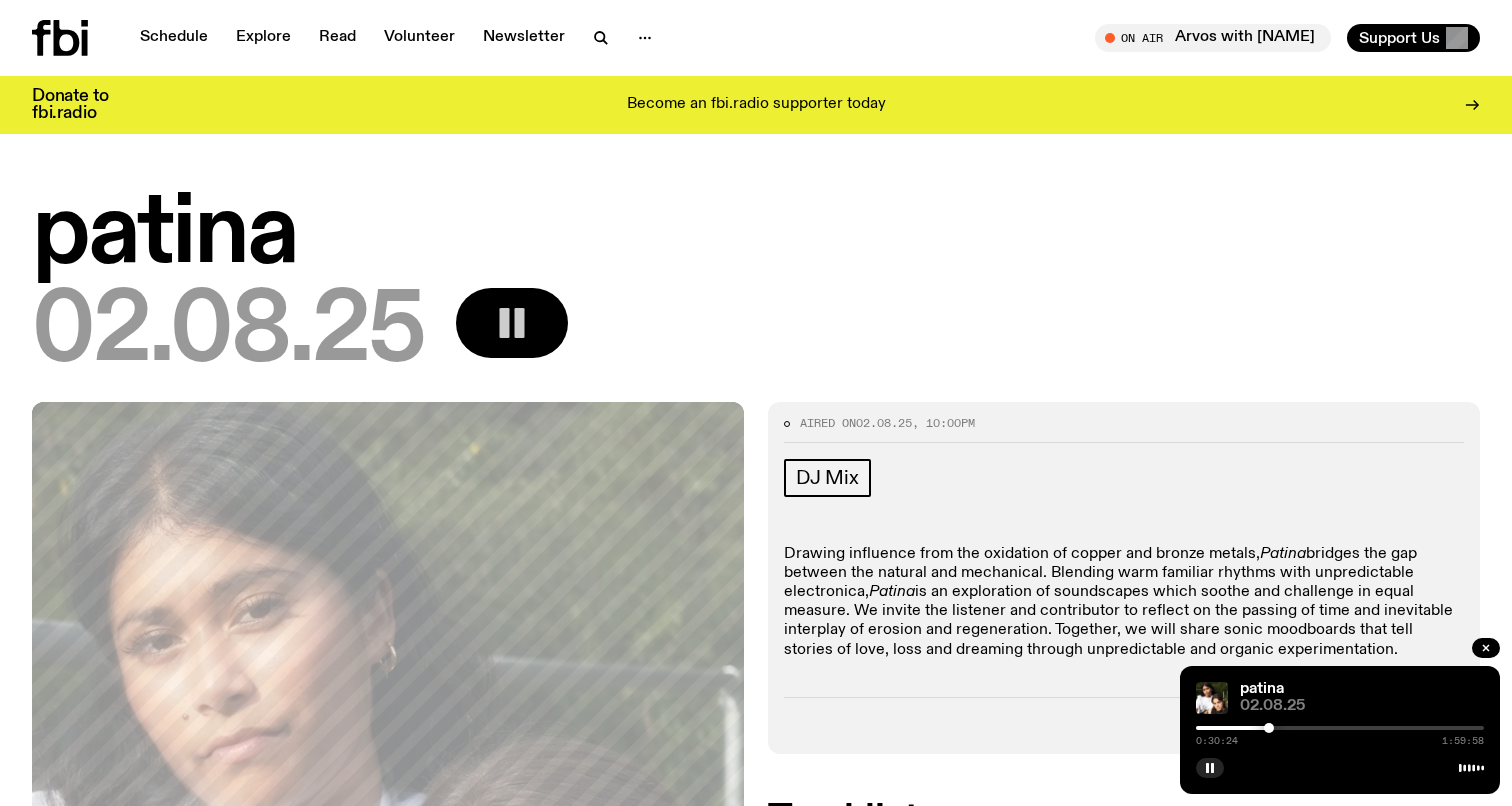 click on "[TIME] [TIME]" at bounding box center [1340, 734] 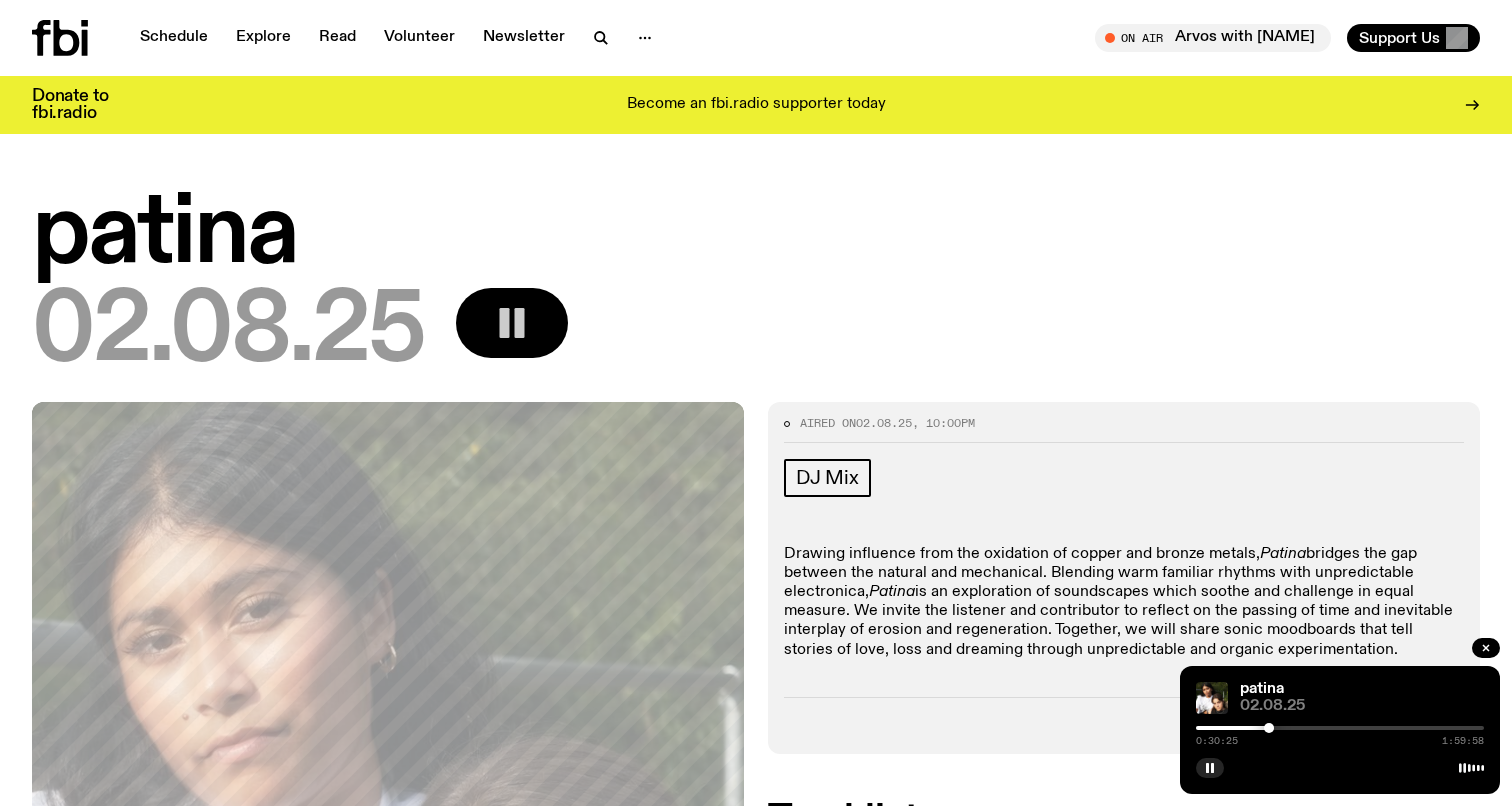 click at bounding box center (1269, 728) 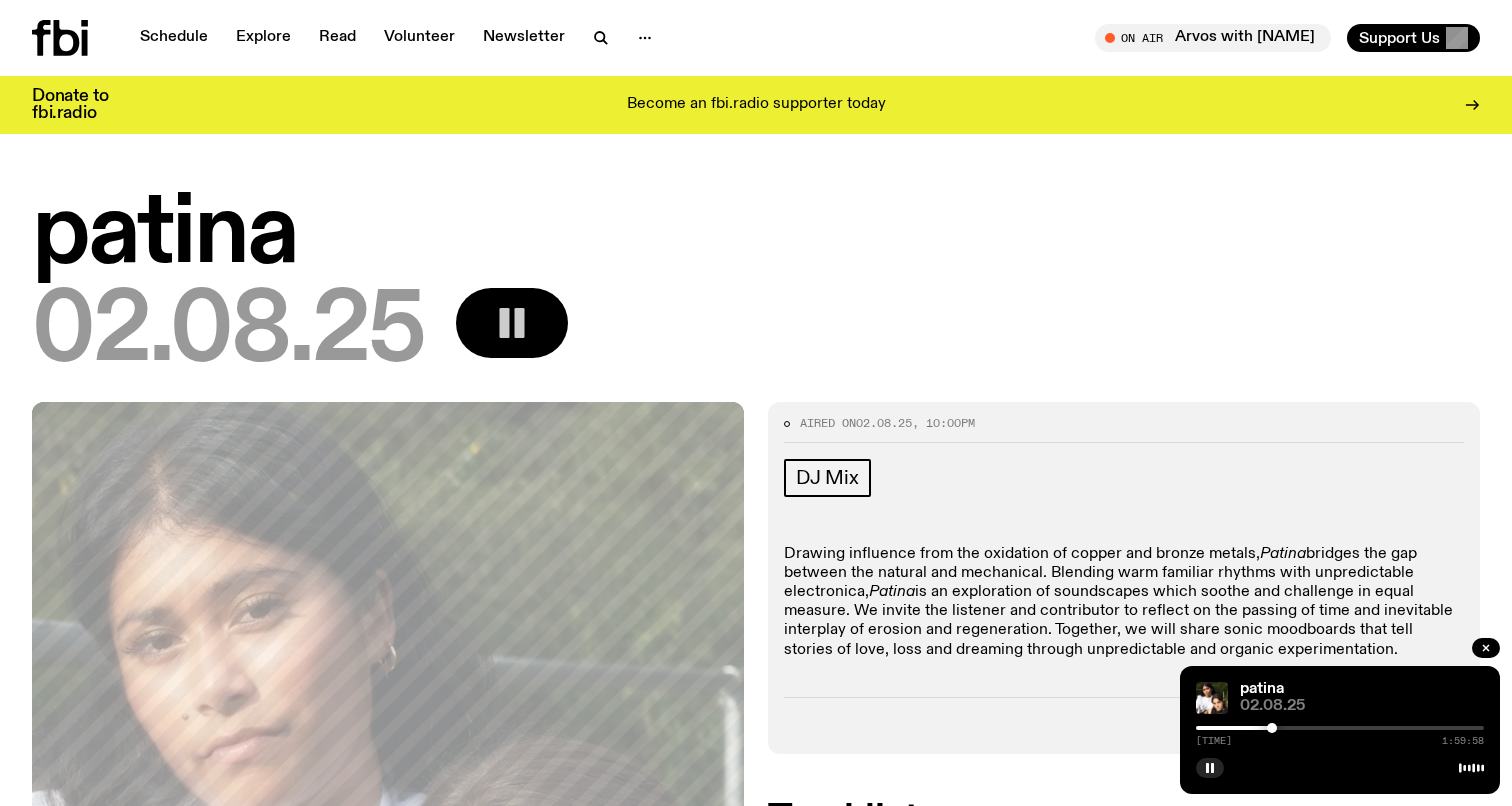 click at bounding box center (1340, 728) 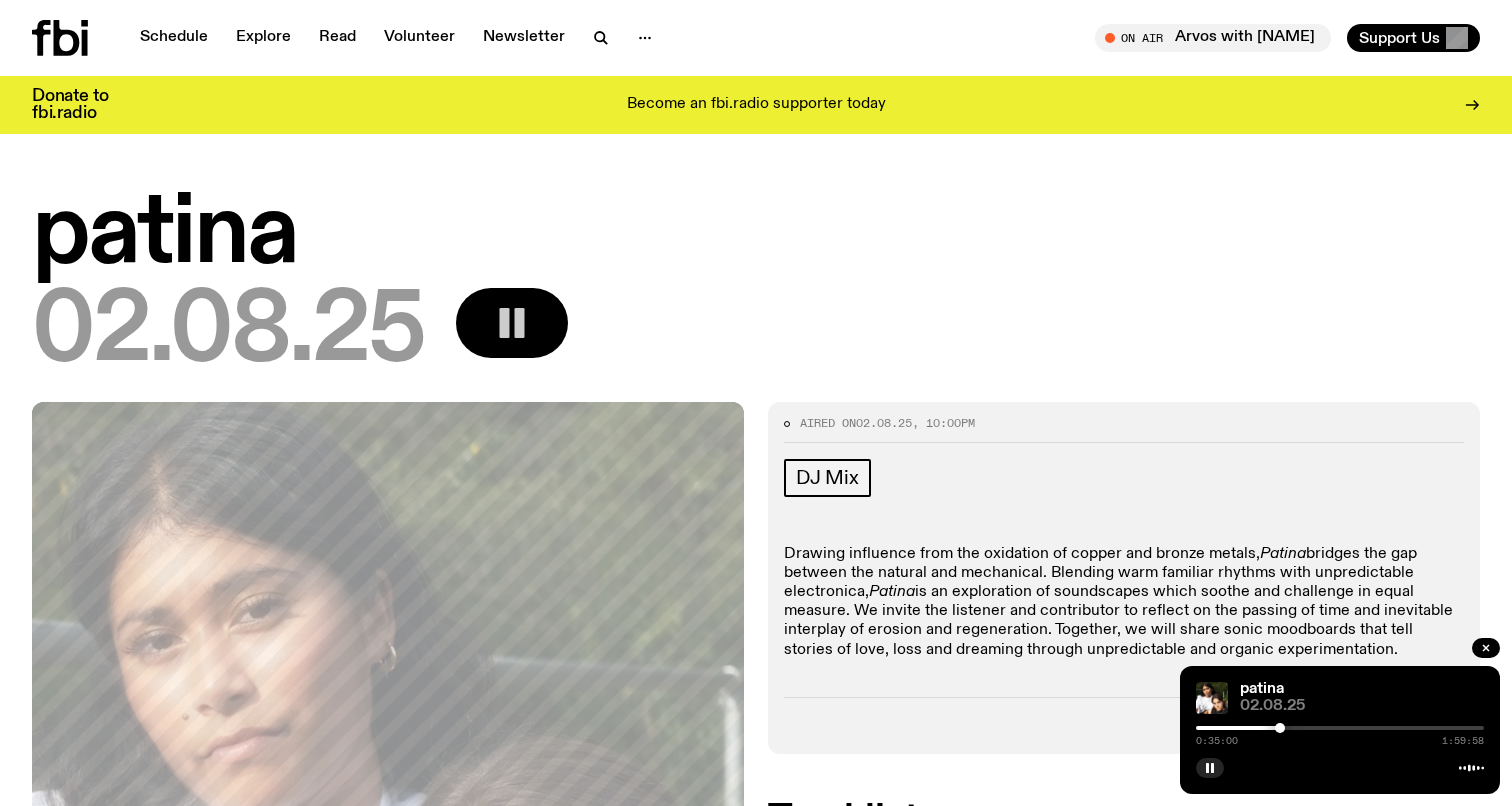 click at bounding box center (1340, 728) 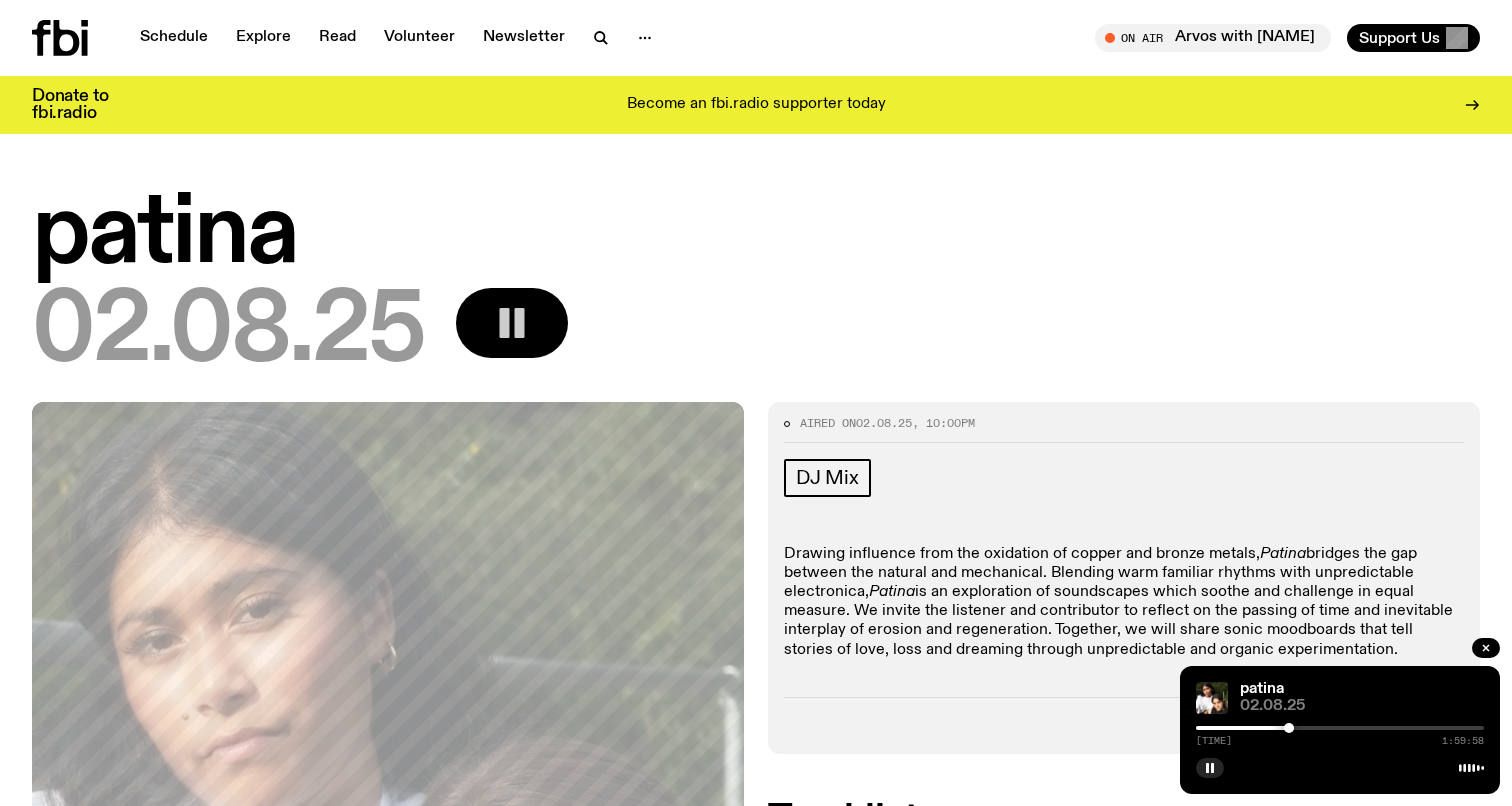 click at bounding box center (1289, 728) 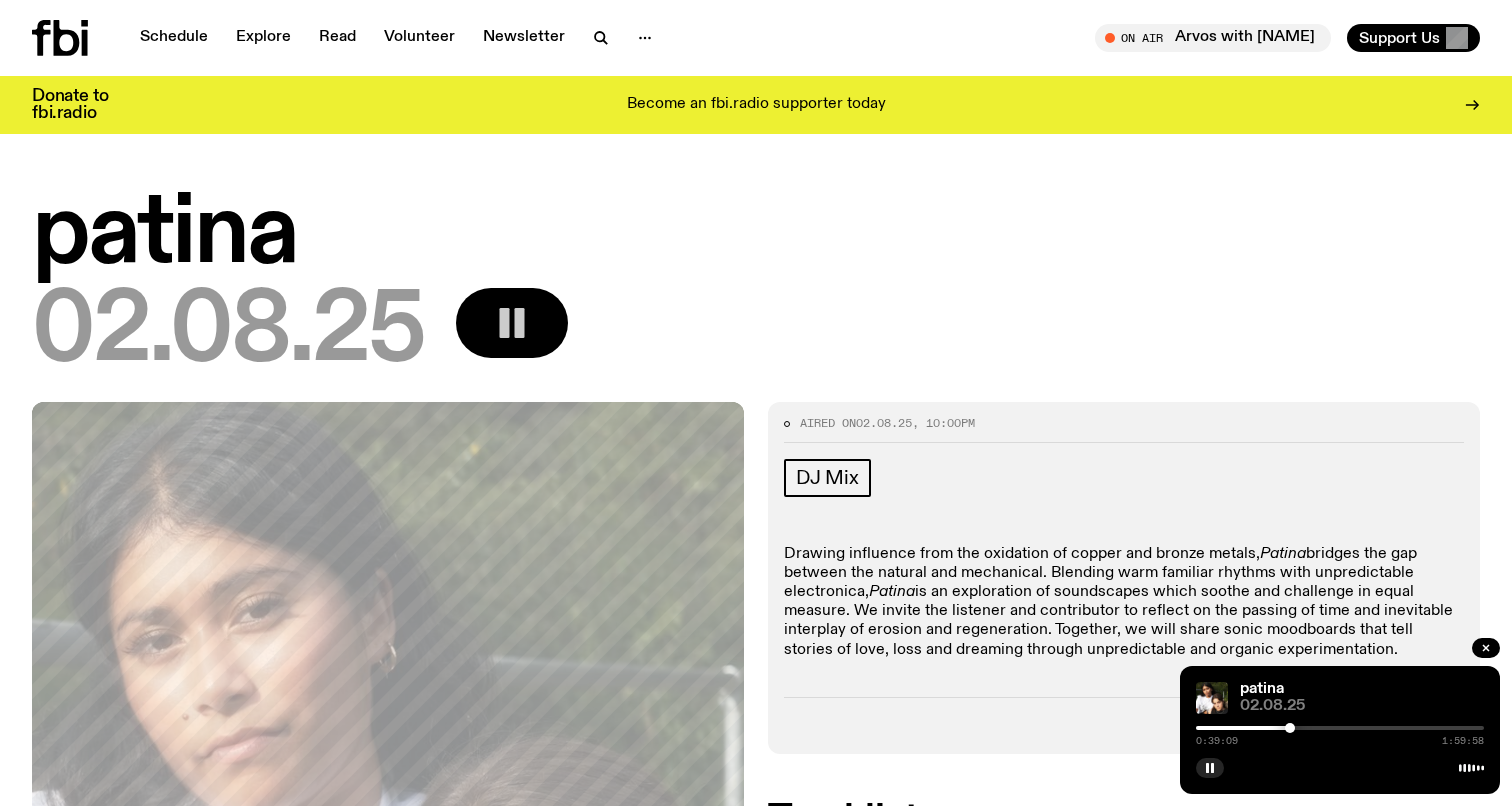 click at bounding box center [1340, 728] 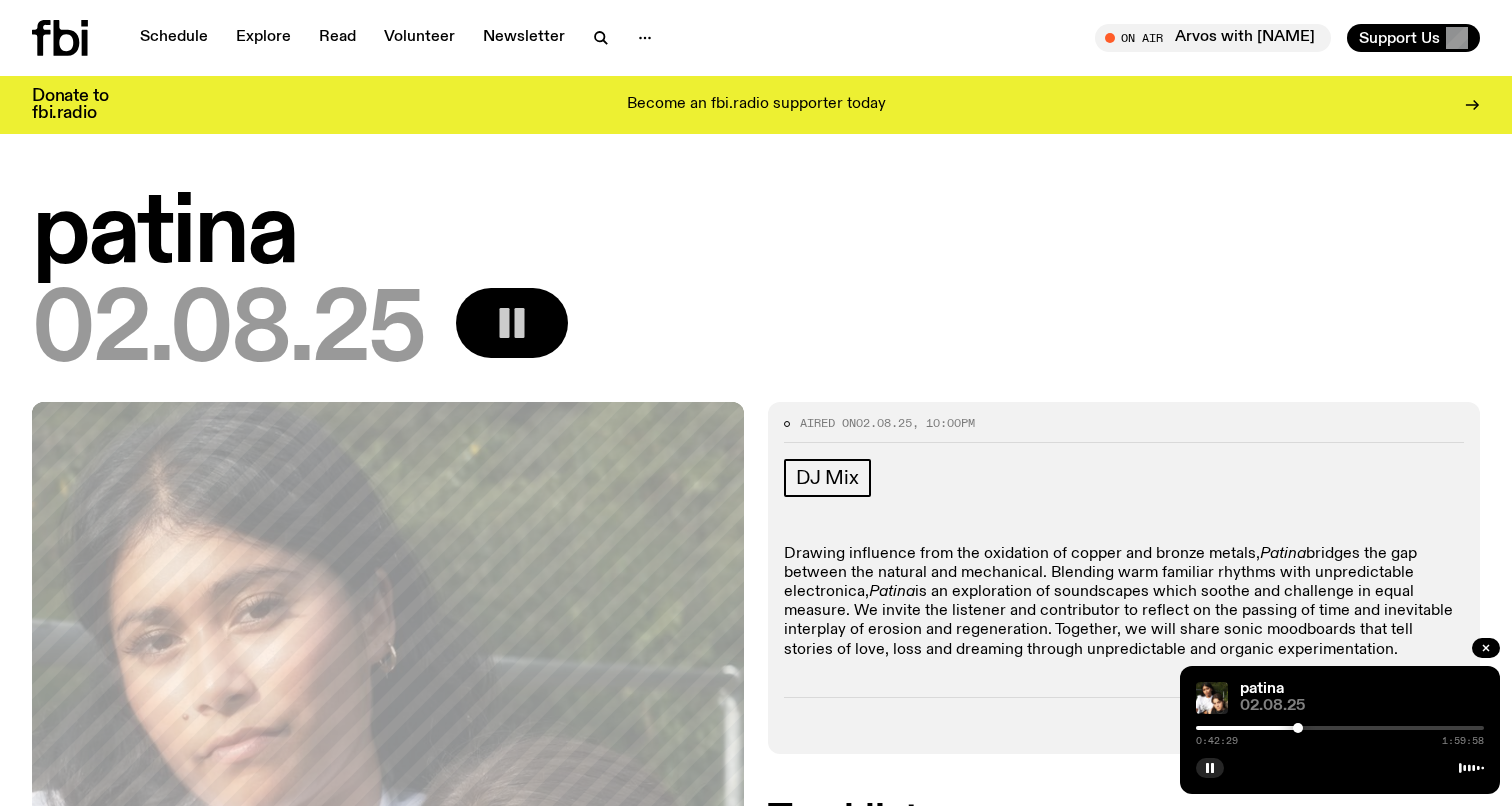 click at bounding box center [1340, 728] 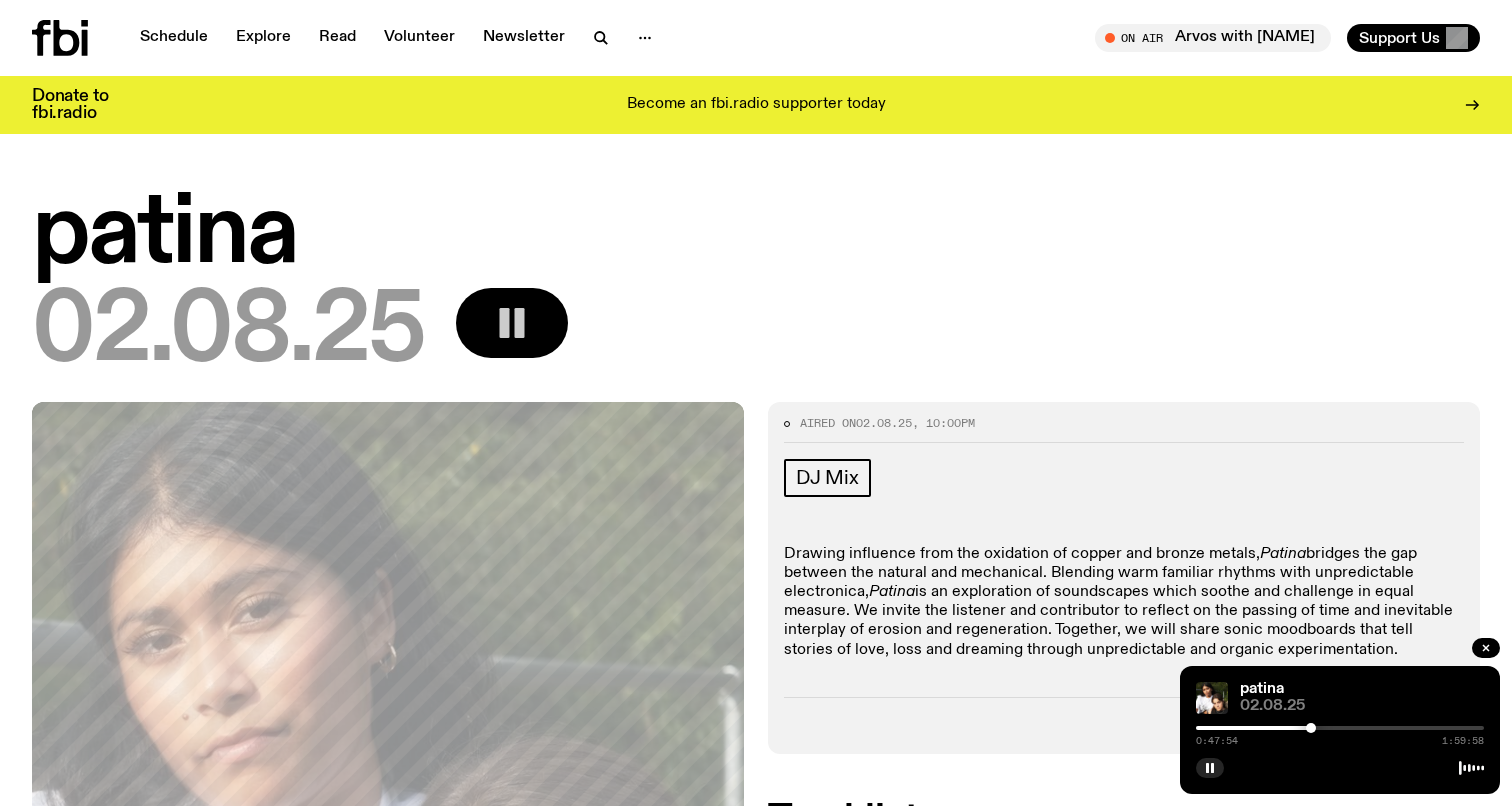 click at bounding box center [1340, 728] 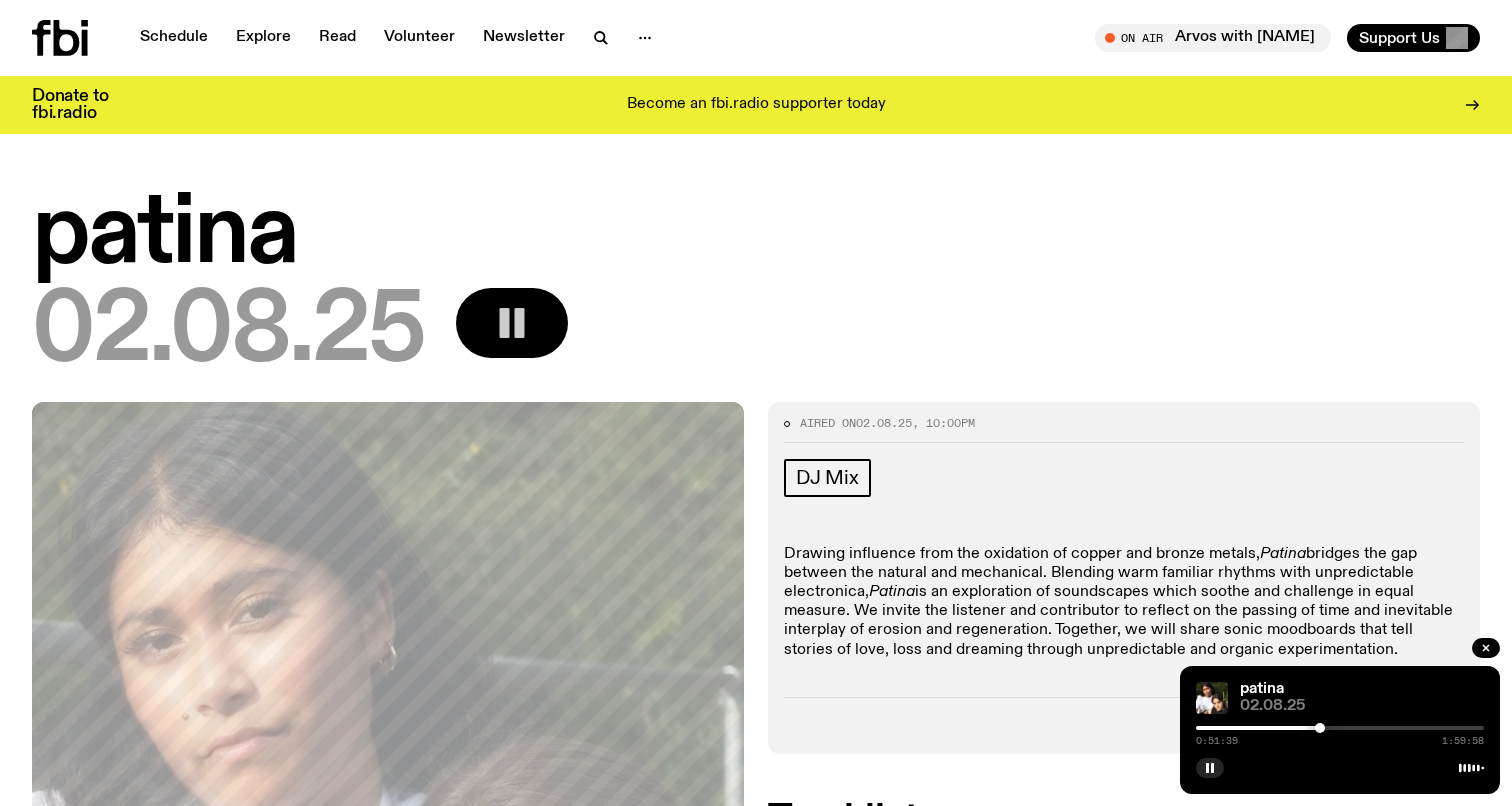 click at bounding box center (1320, 728) 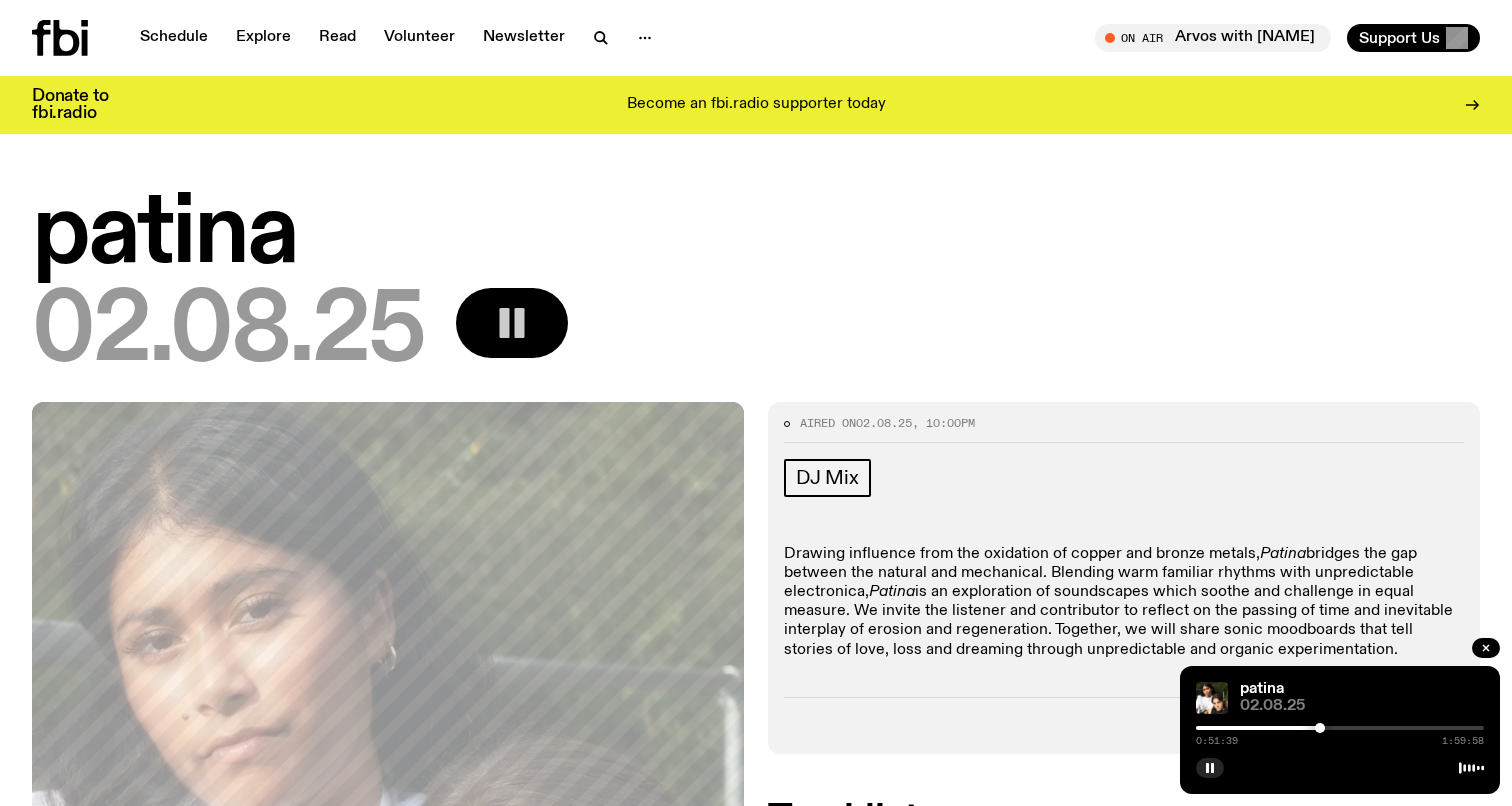 click at bounding box center [1340, 728] 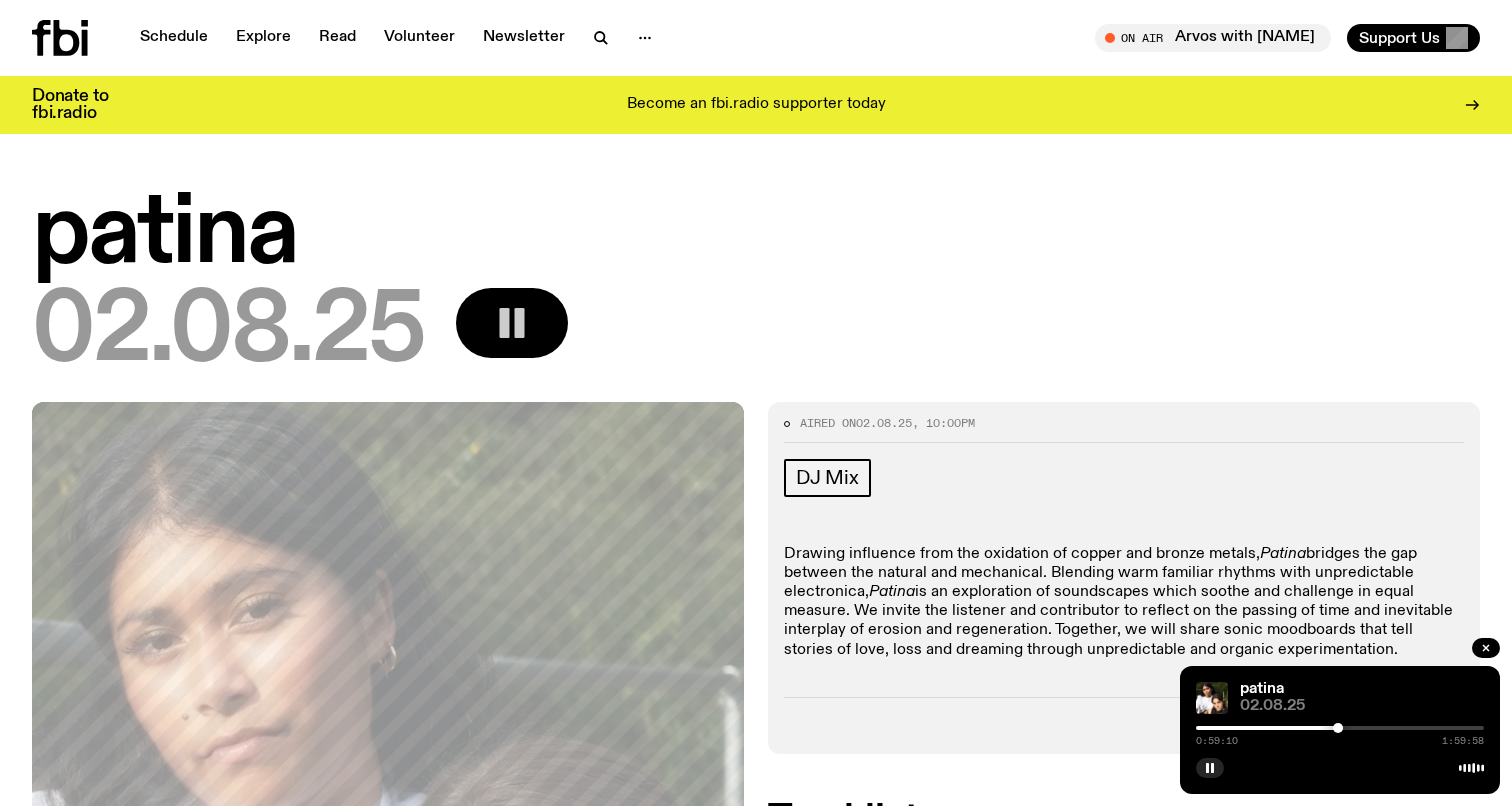click on "[TIME] [TIME]" at bounding box center (1340, 734) 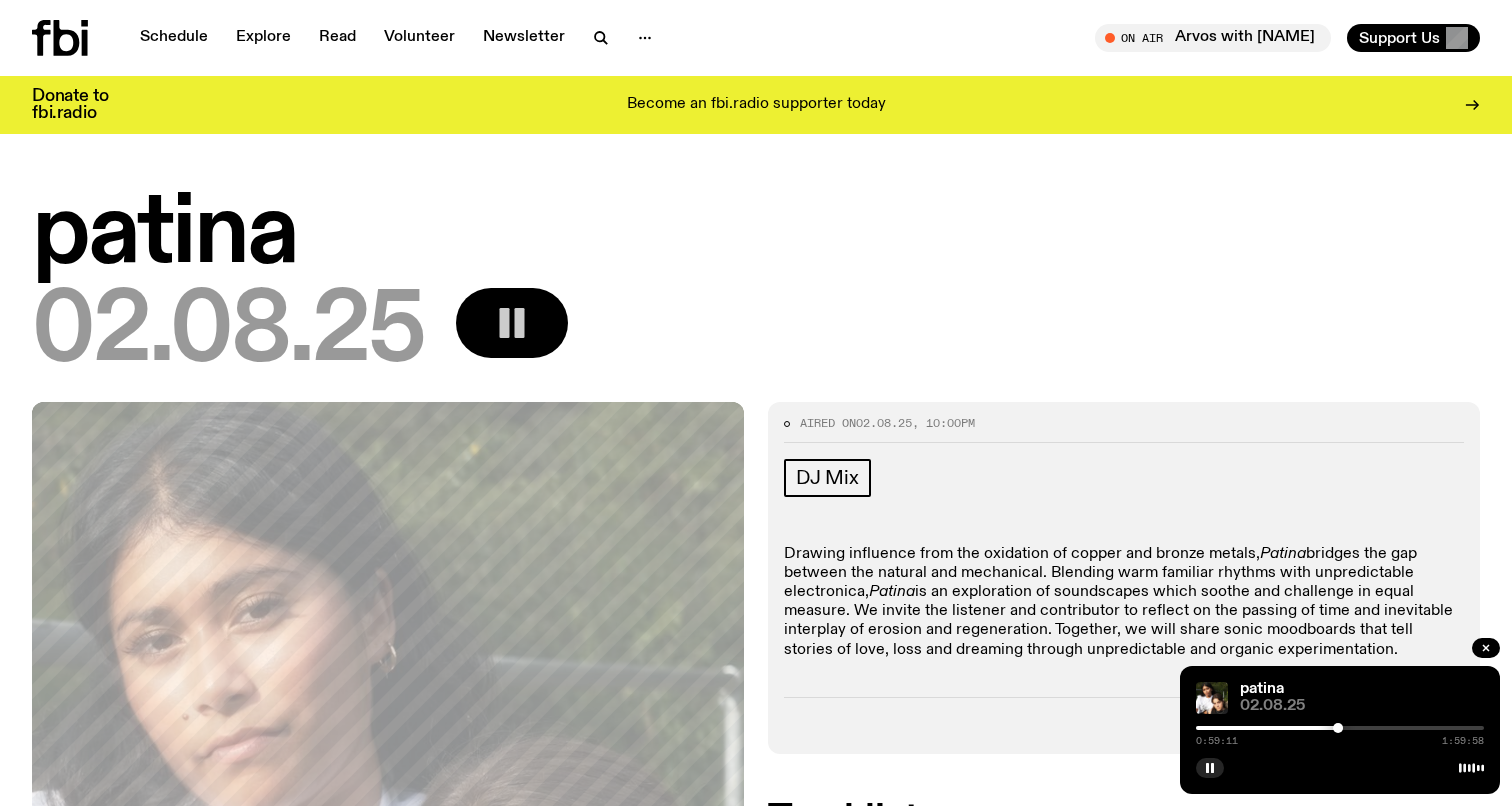click at bounding box center [1338, 728] 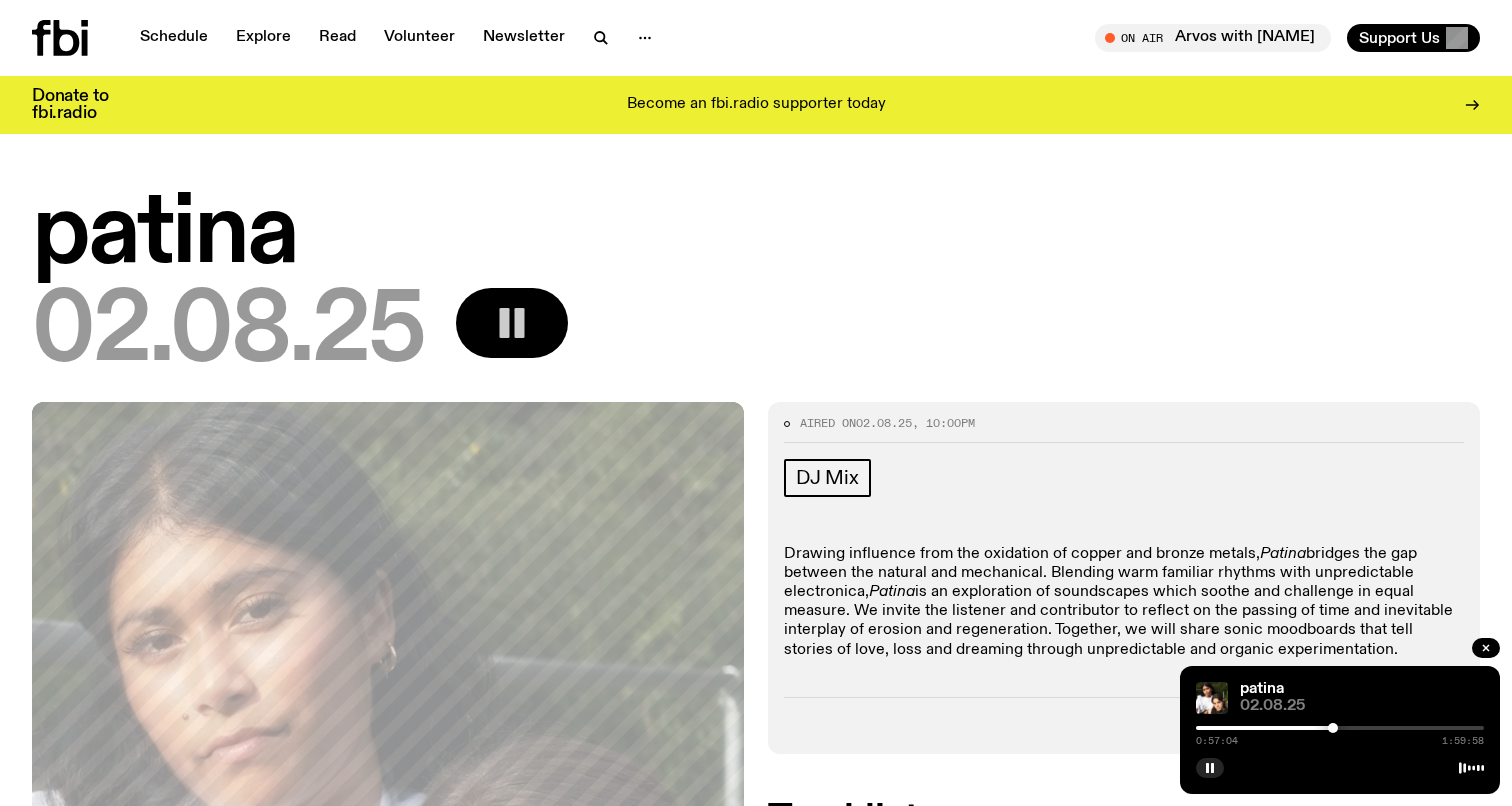 click at bounding box center (1340, 728) 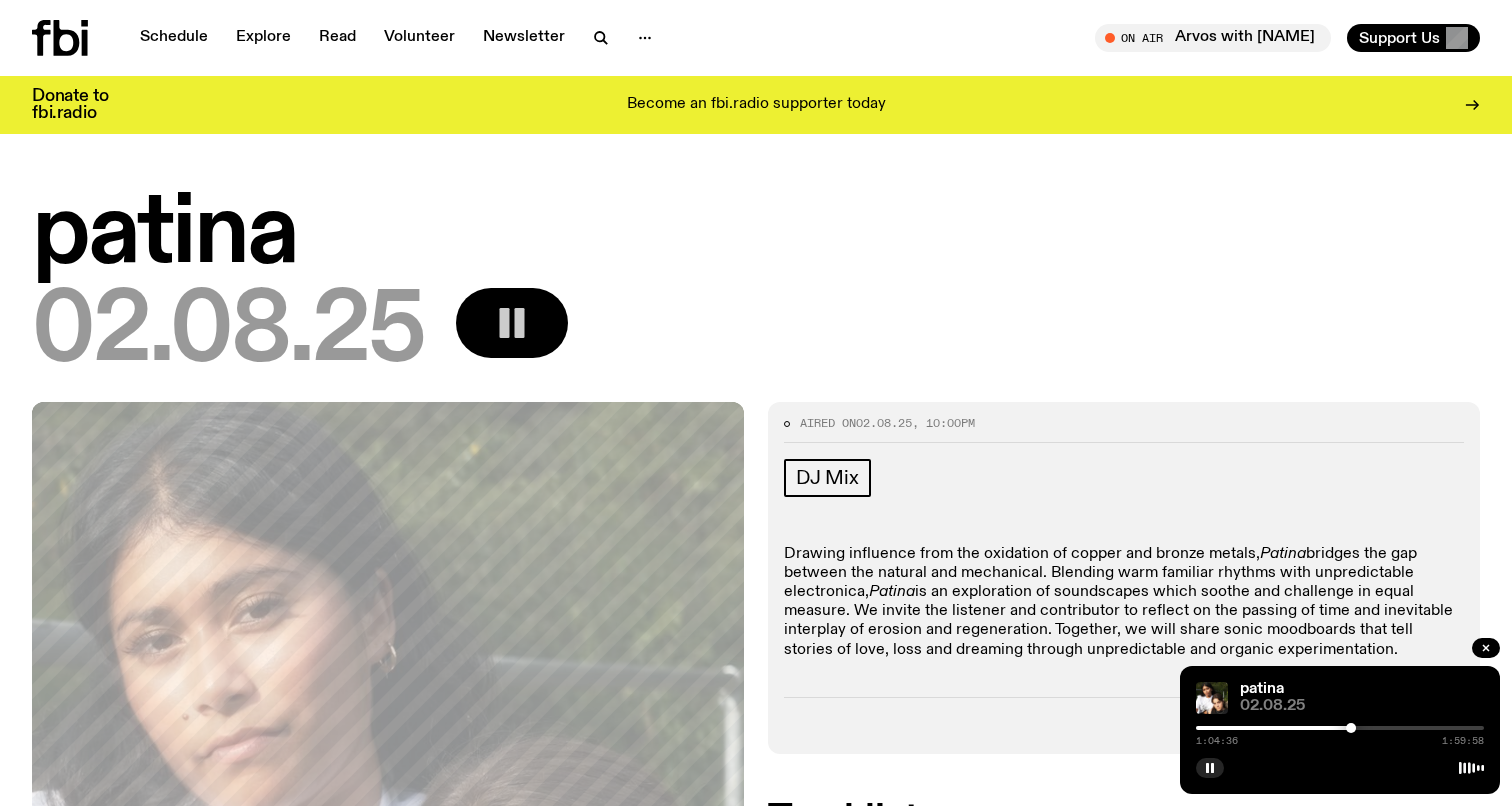 click at bounding box center [1340, 728] 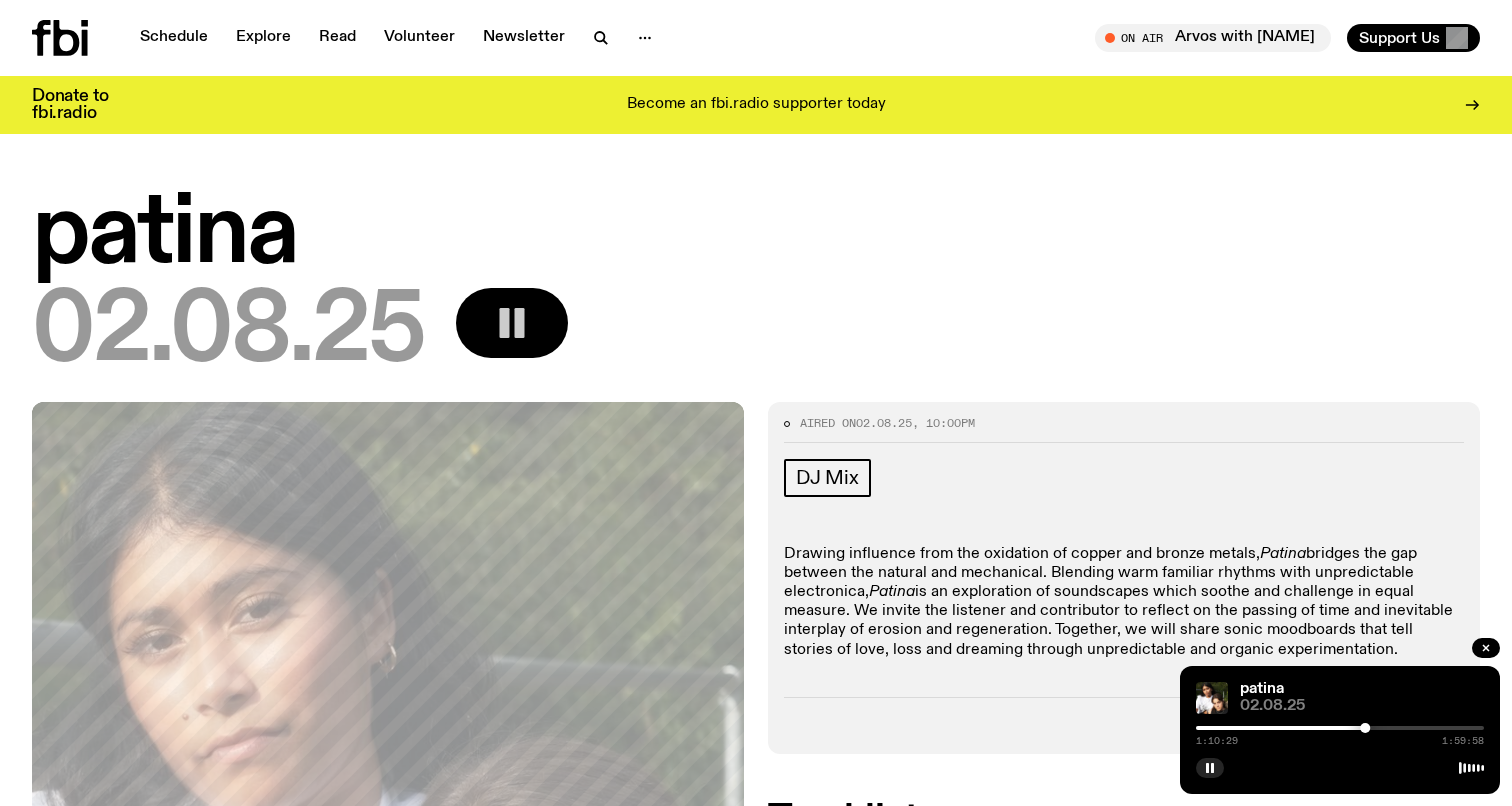 click at bounding box center [1340, 728] 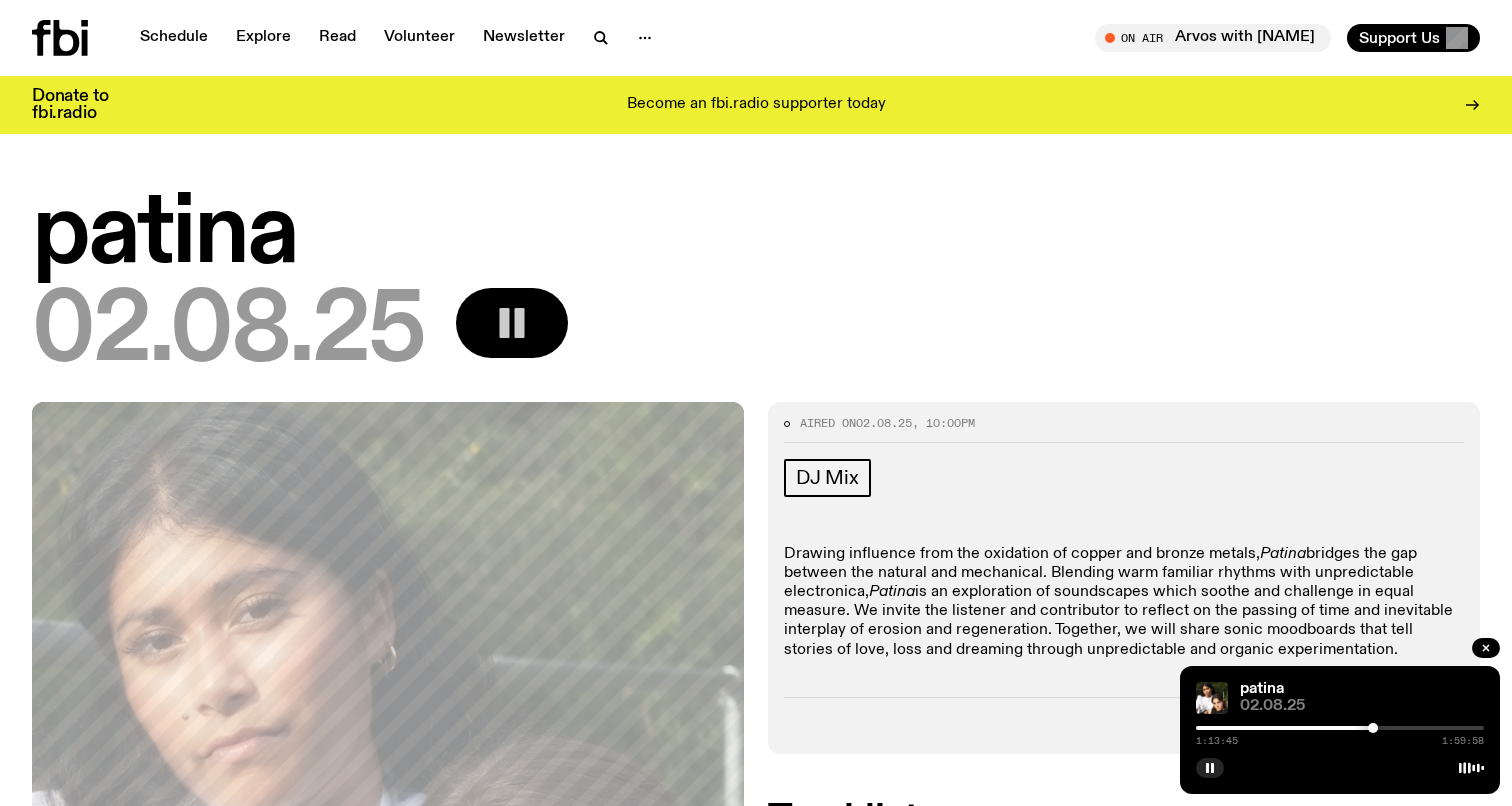 click at bounding box center [1340, 728] 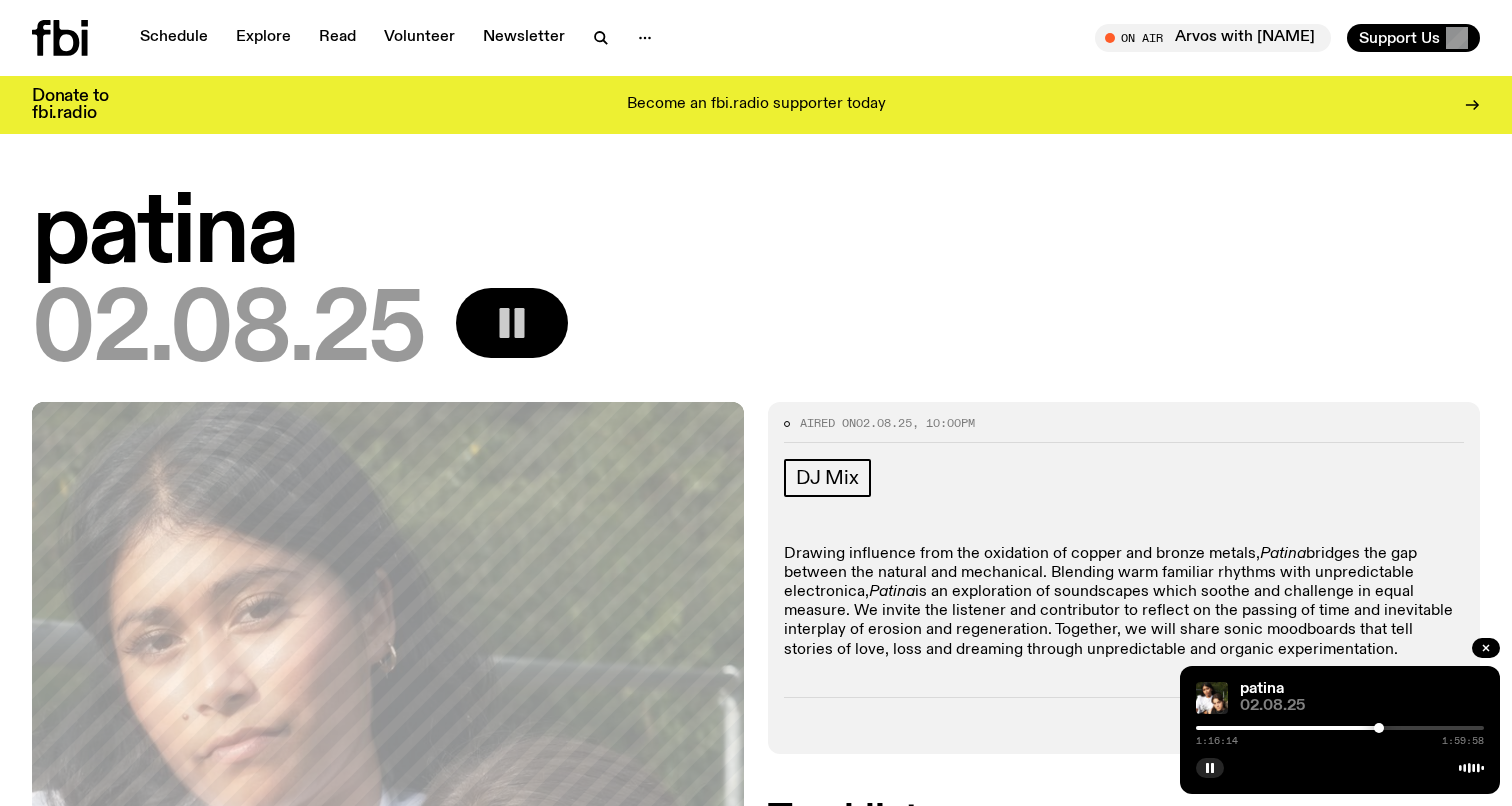 click at bounding box center (1340, 728) 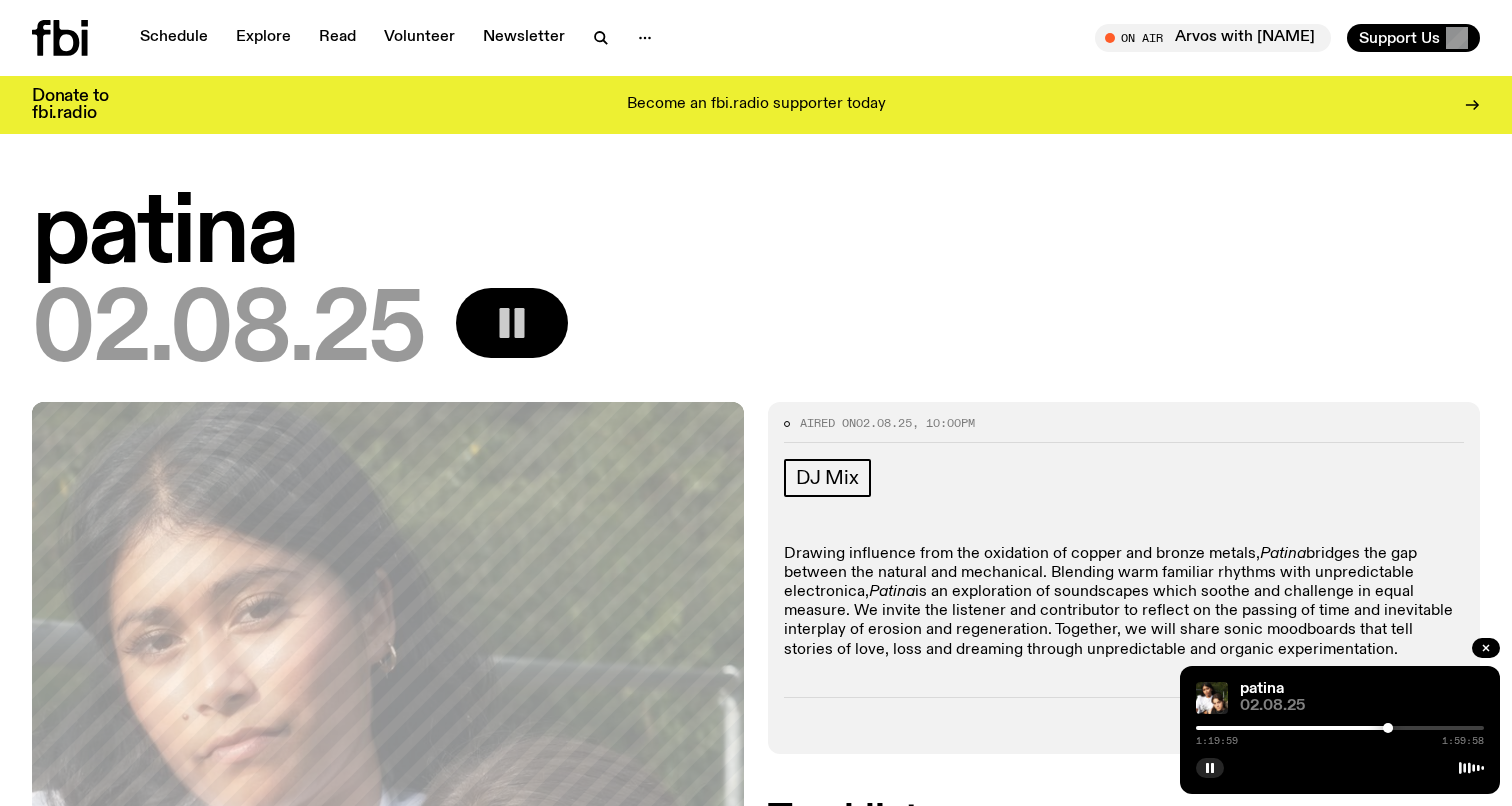 click at bounding box center [1340, 728] 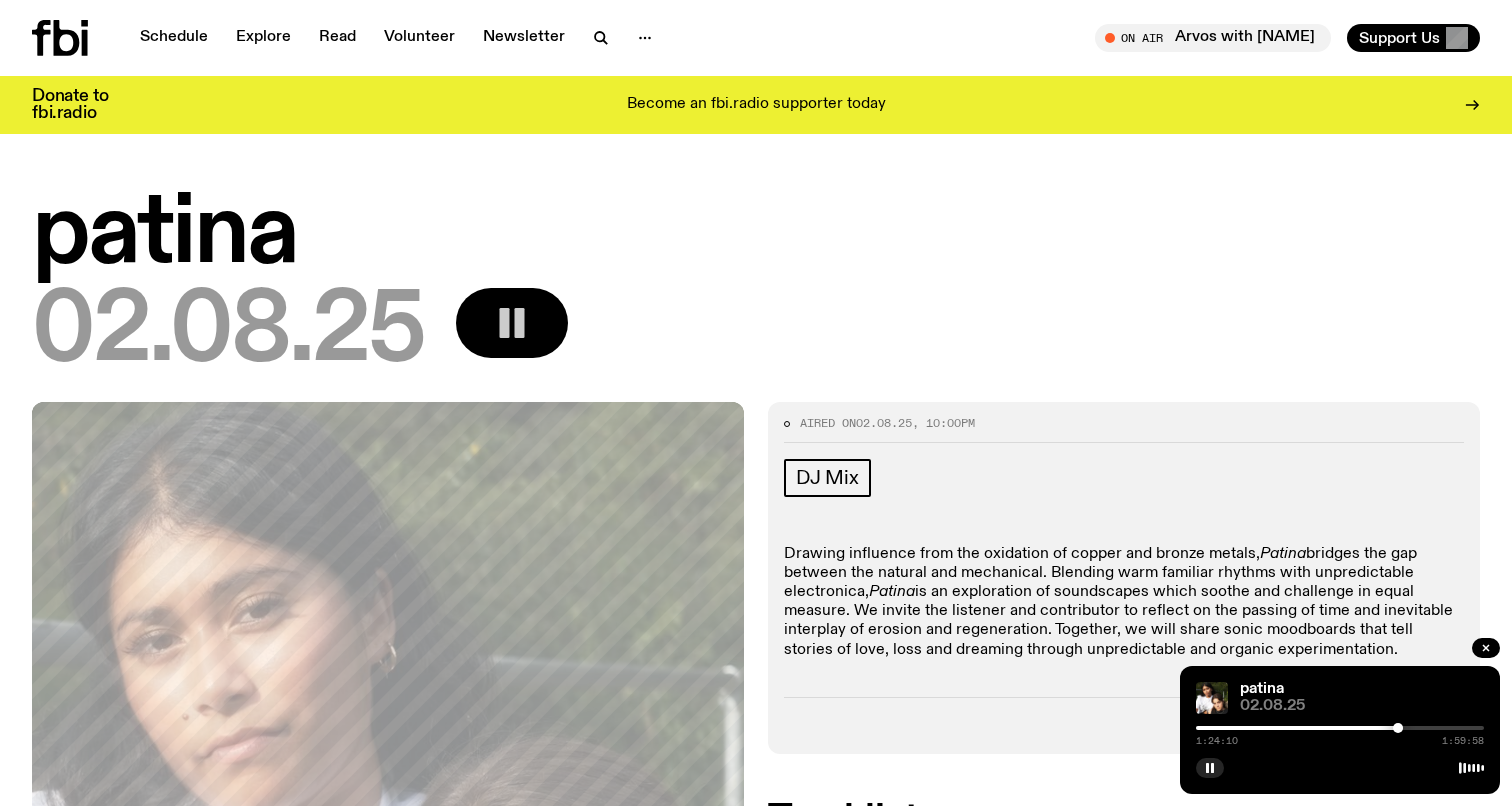 click at bounding box center (1340, 728) 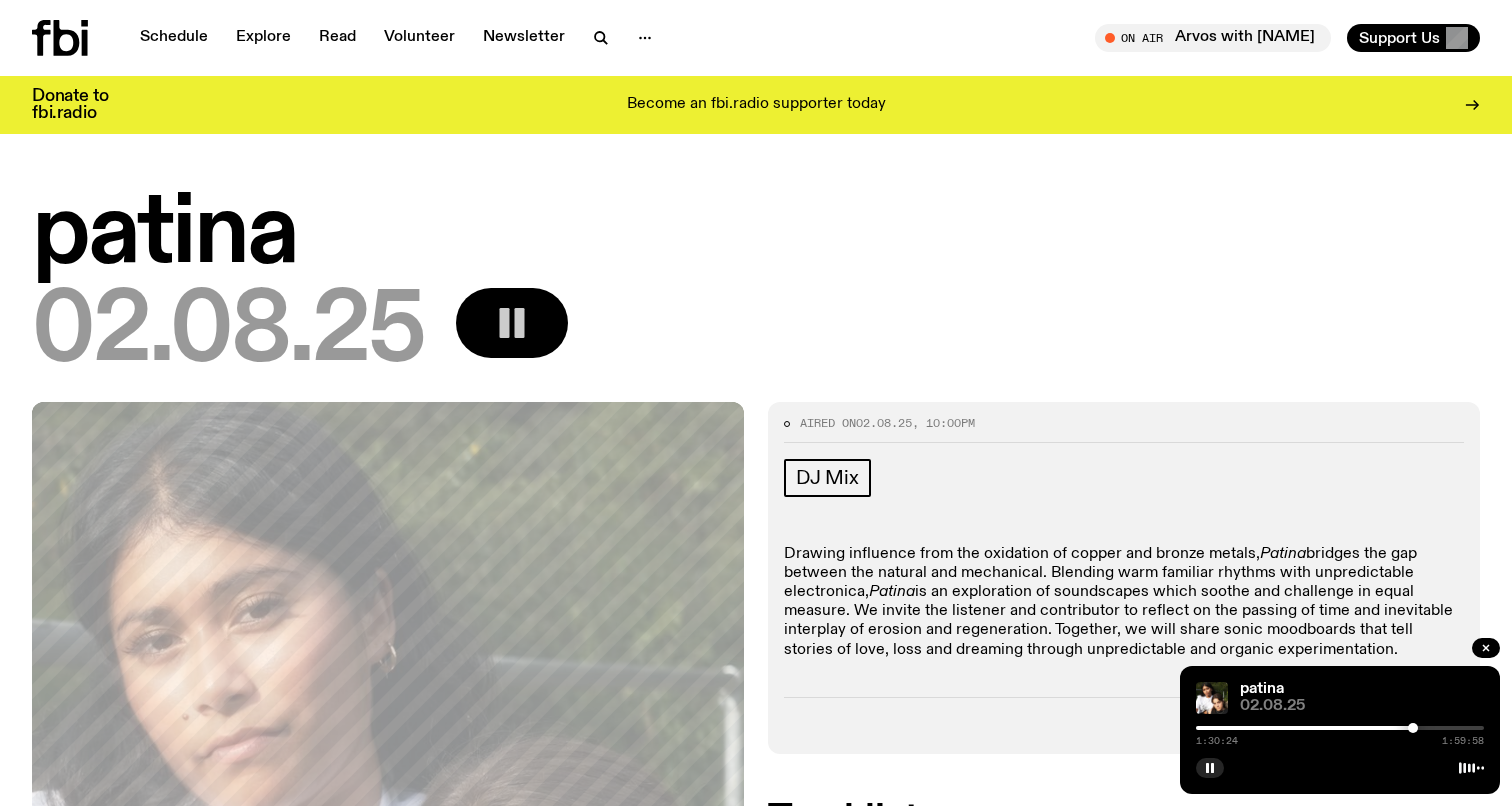 click at bounding box center [1340, 728] 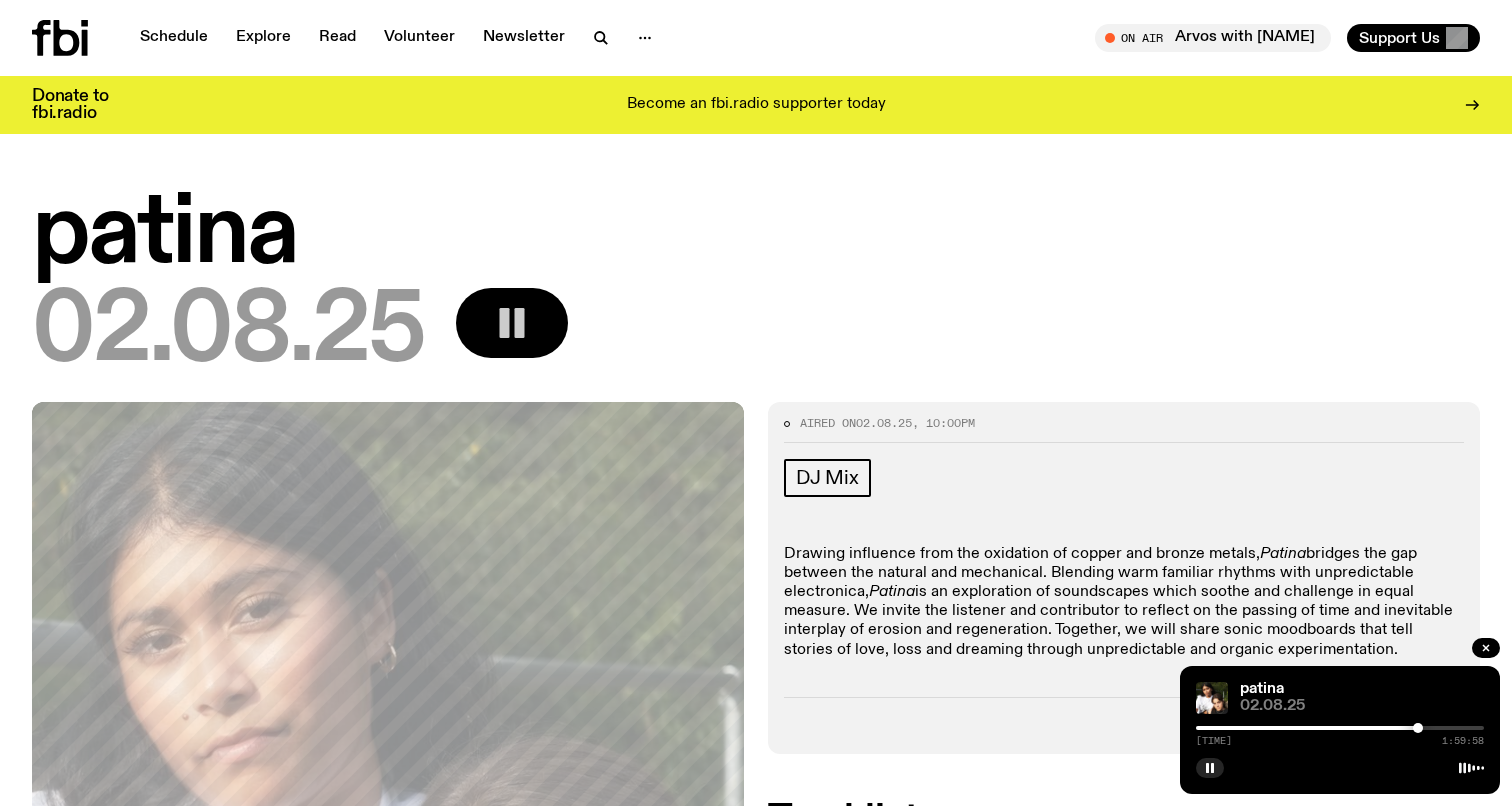 click at bounding box center (1340, 728) 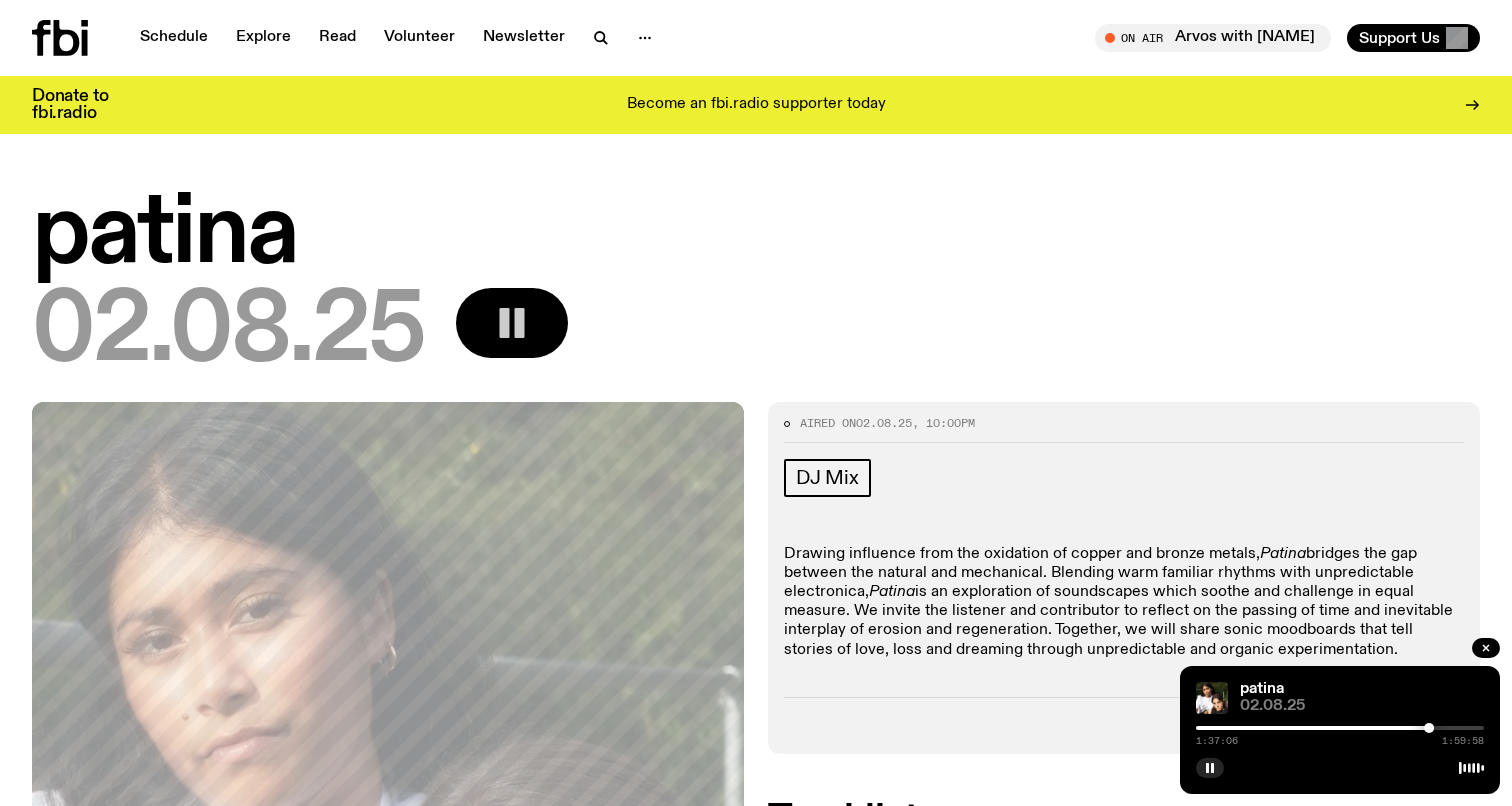 click at bounding box center (1340, 728) 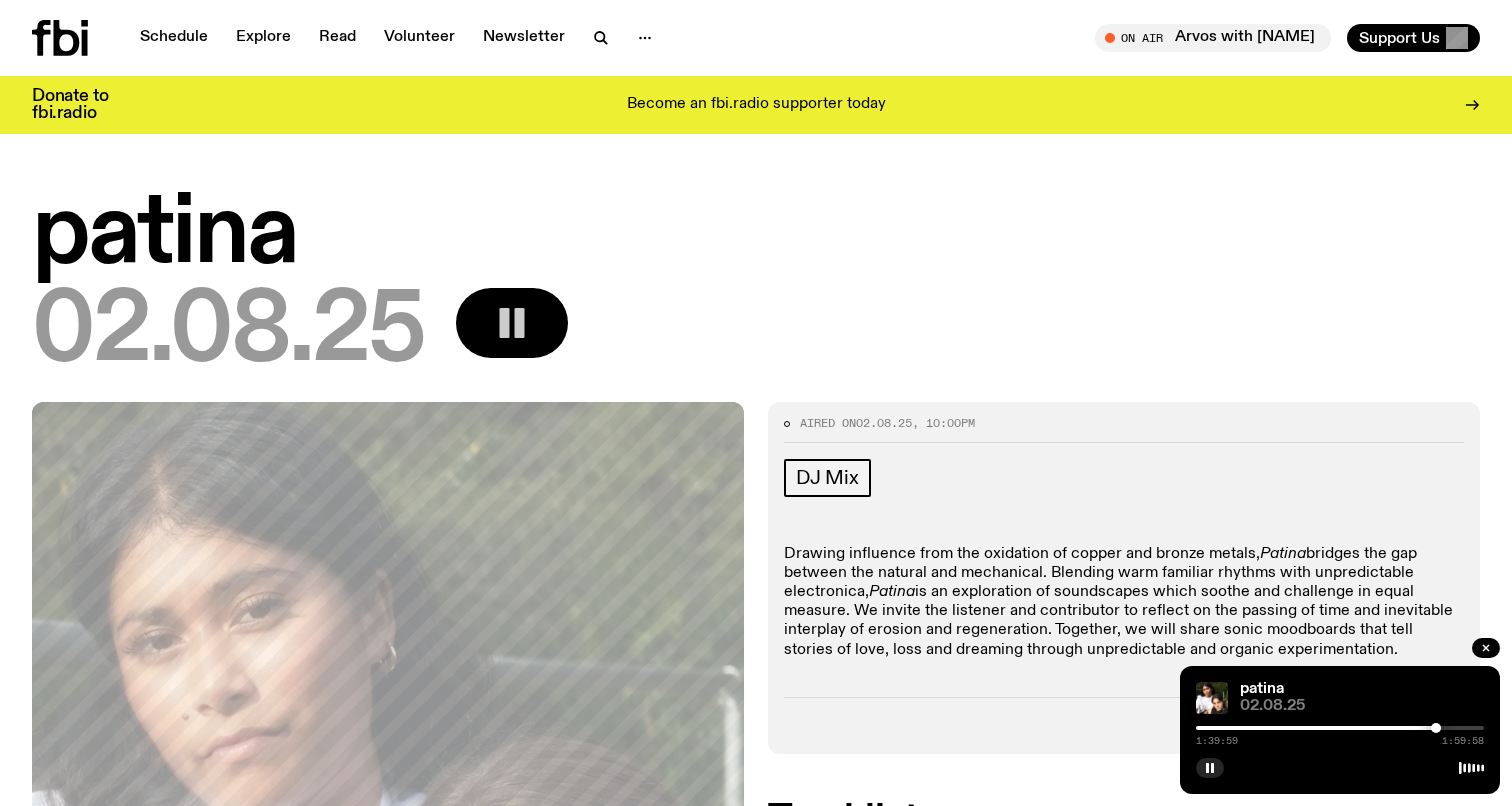 click at bounding box center (1292, 728) 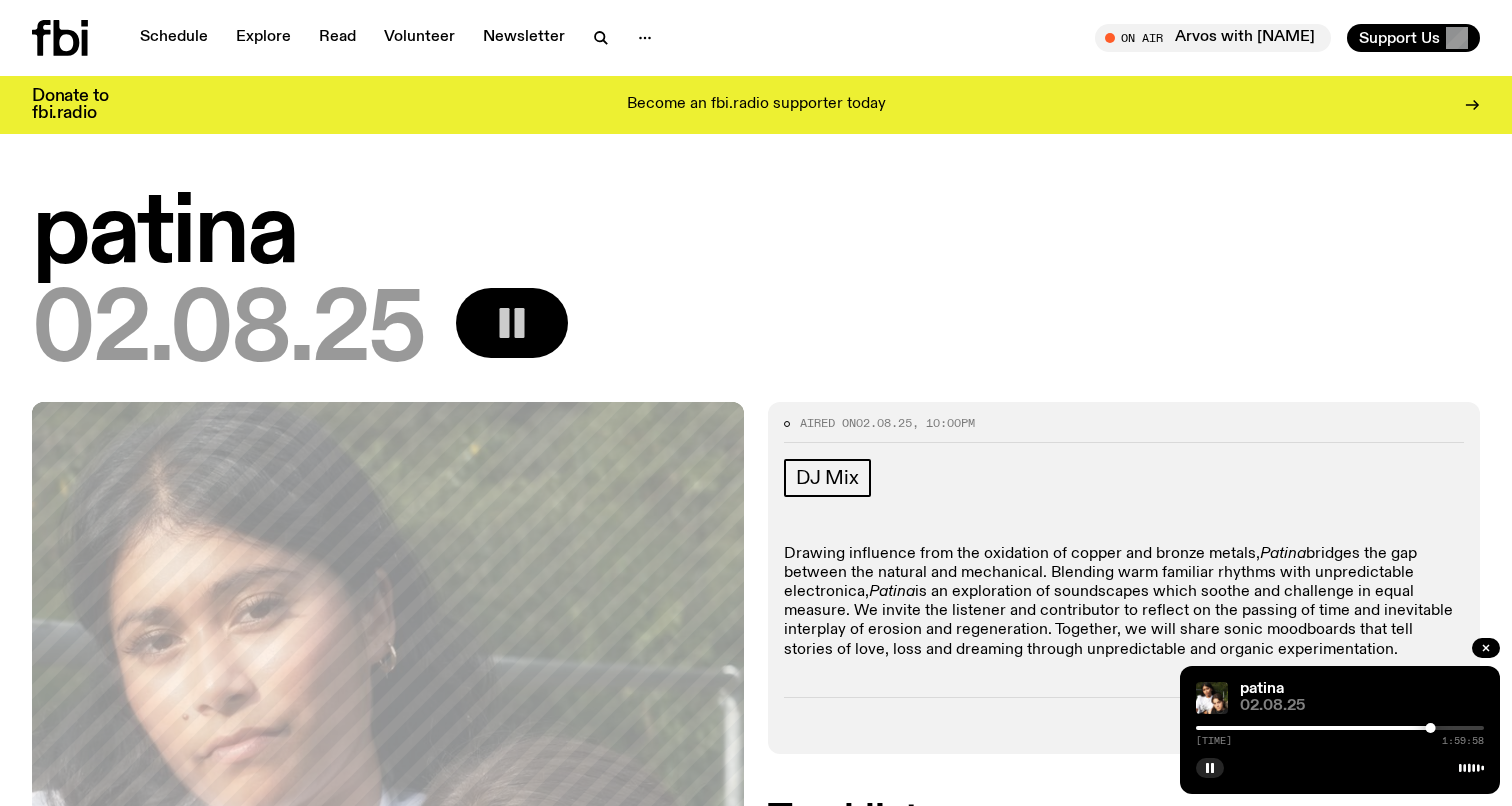 click at bounding box center [1287, 728] 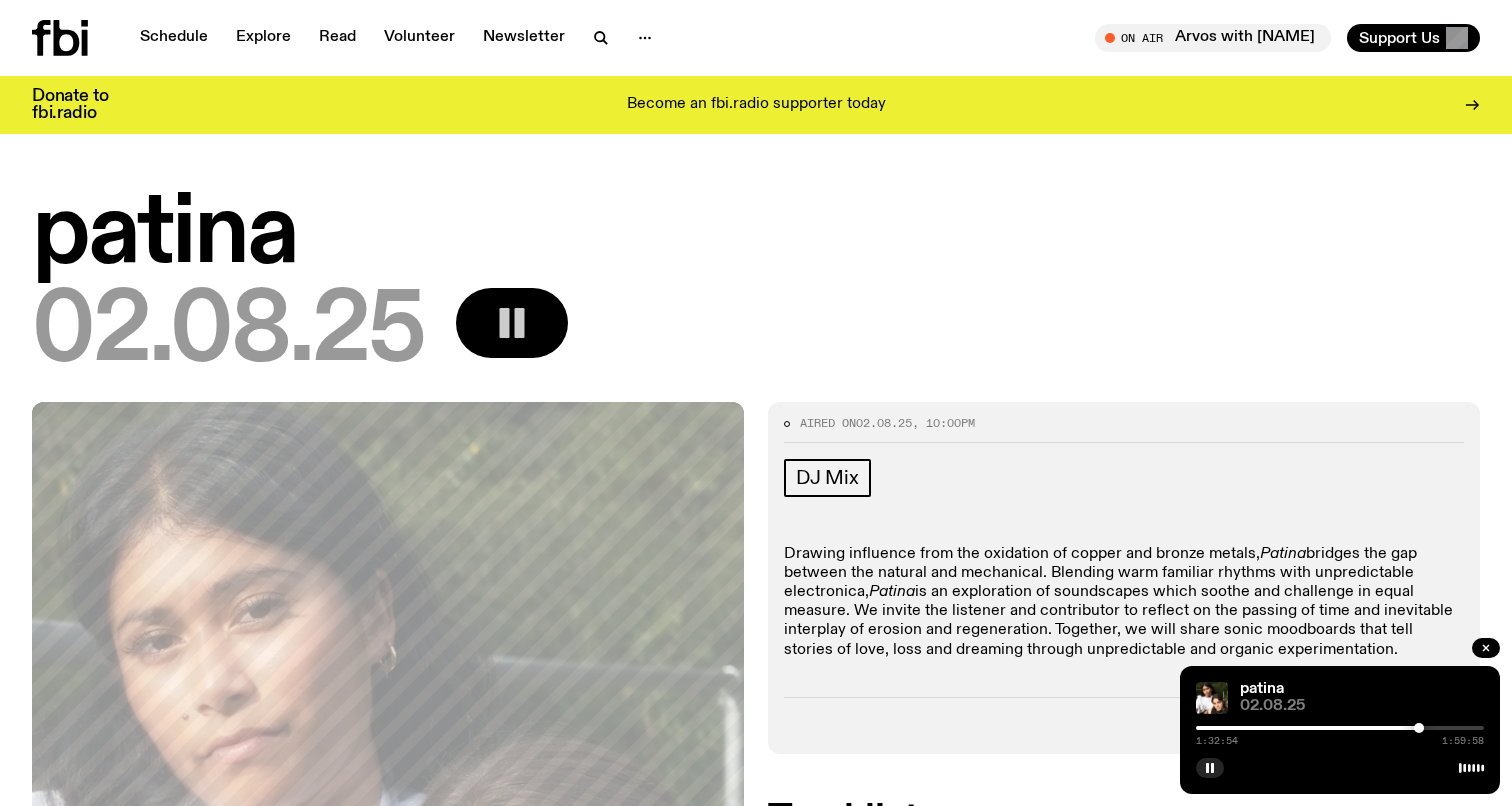 click at bounding box center (1419, 728) 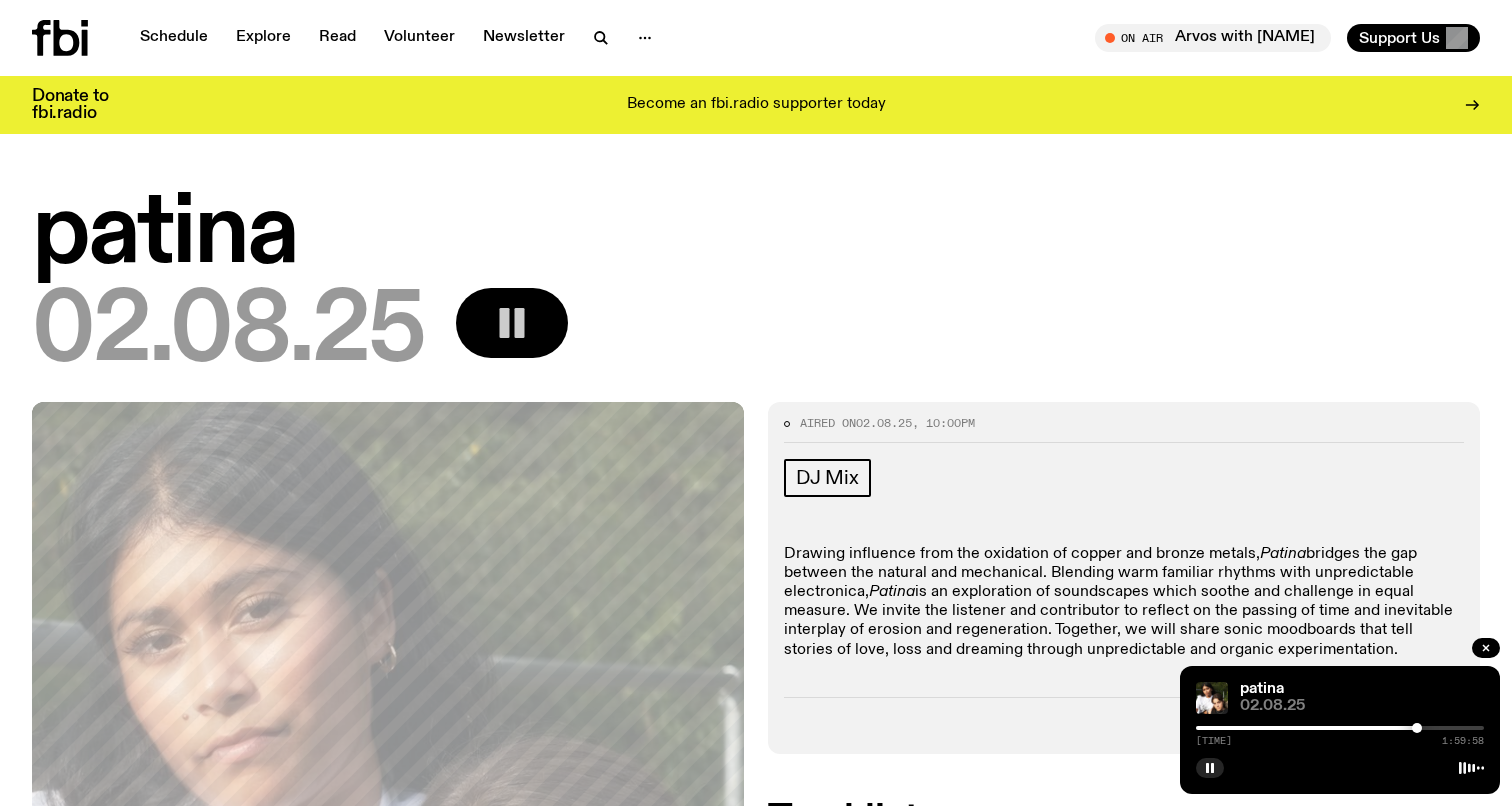 click at bounding box center [1417, 728] 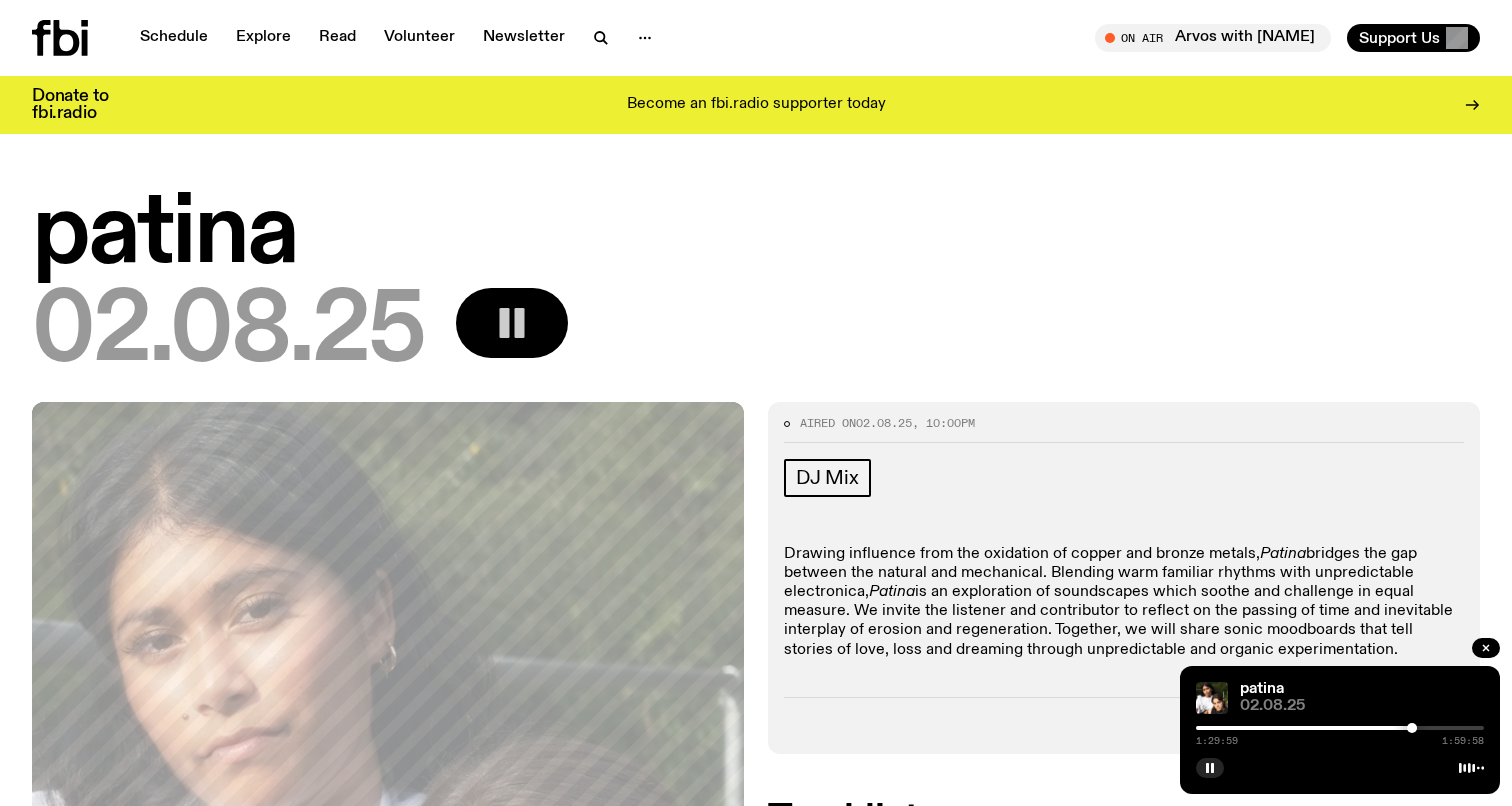 click at bounding box center (1268, 728) 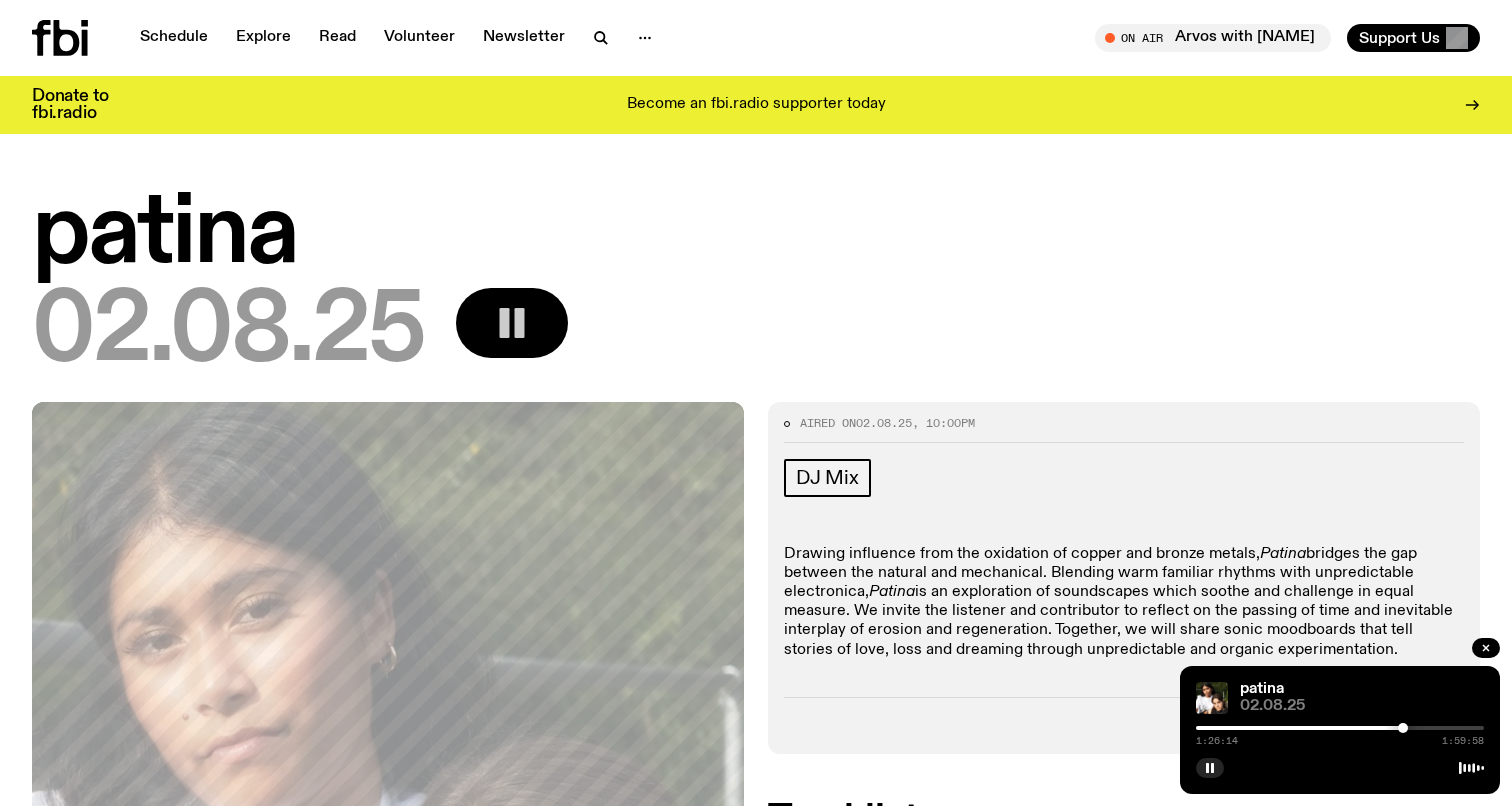 click at bounding box center (1259, 728) 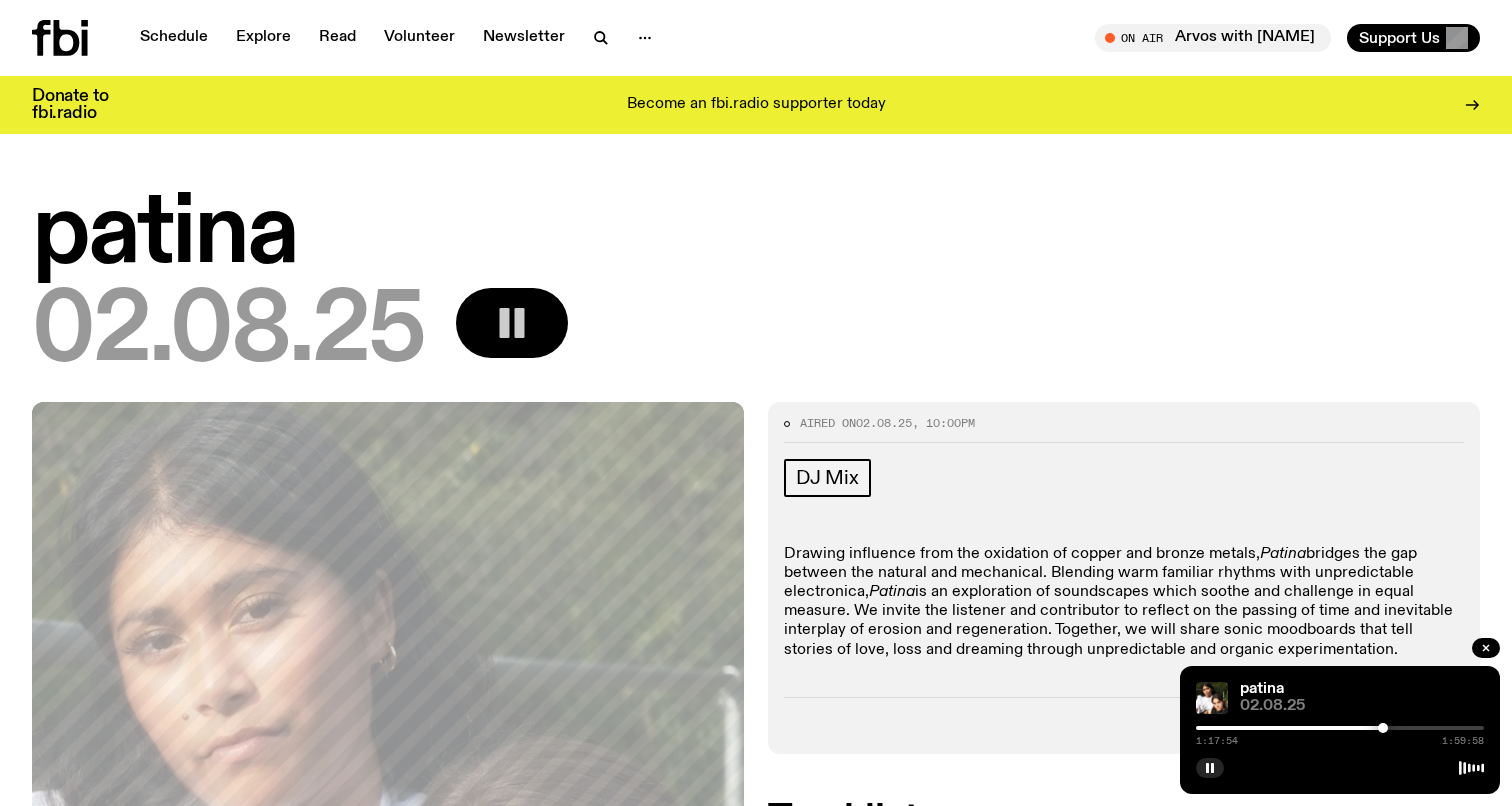 click at bounding box center [1340, 728] 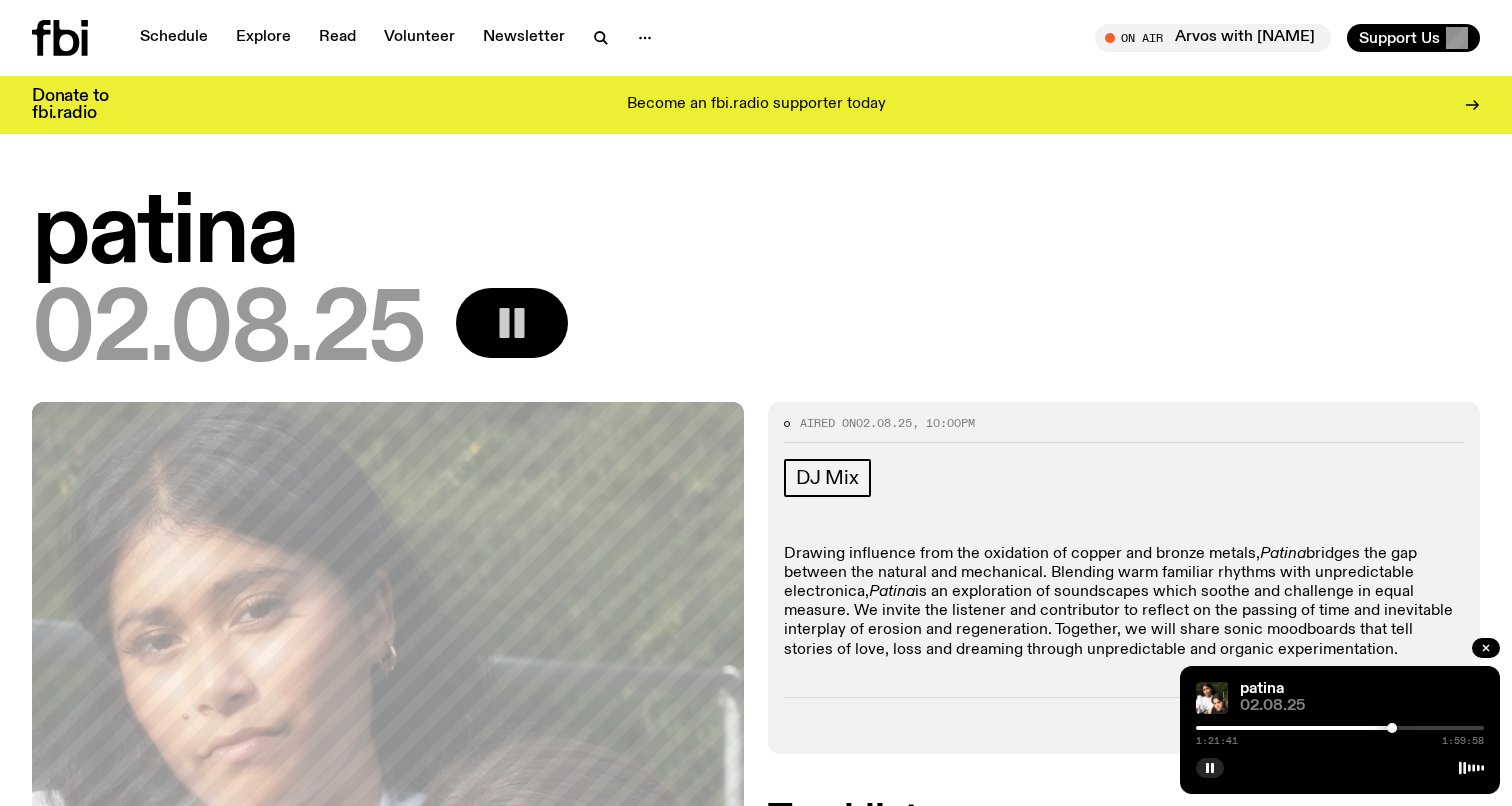 click at bounding box center (1340, 728) 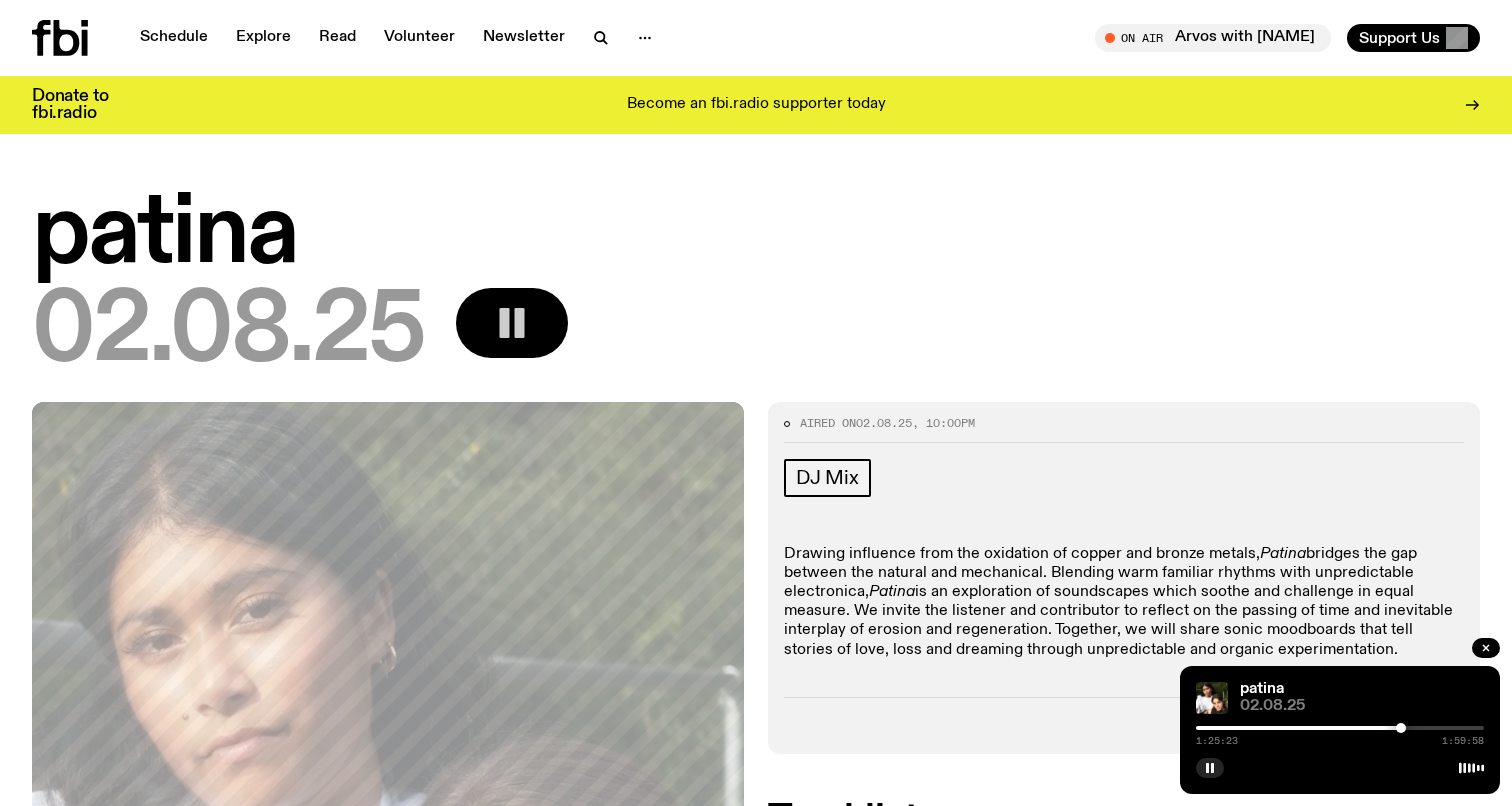 click at bounding box center [1401, 728] 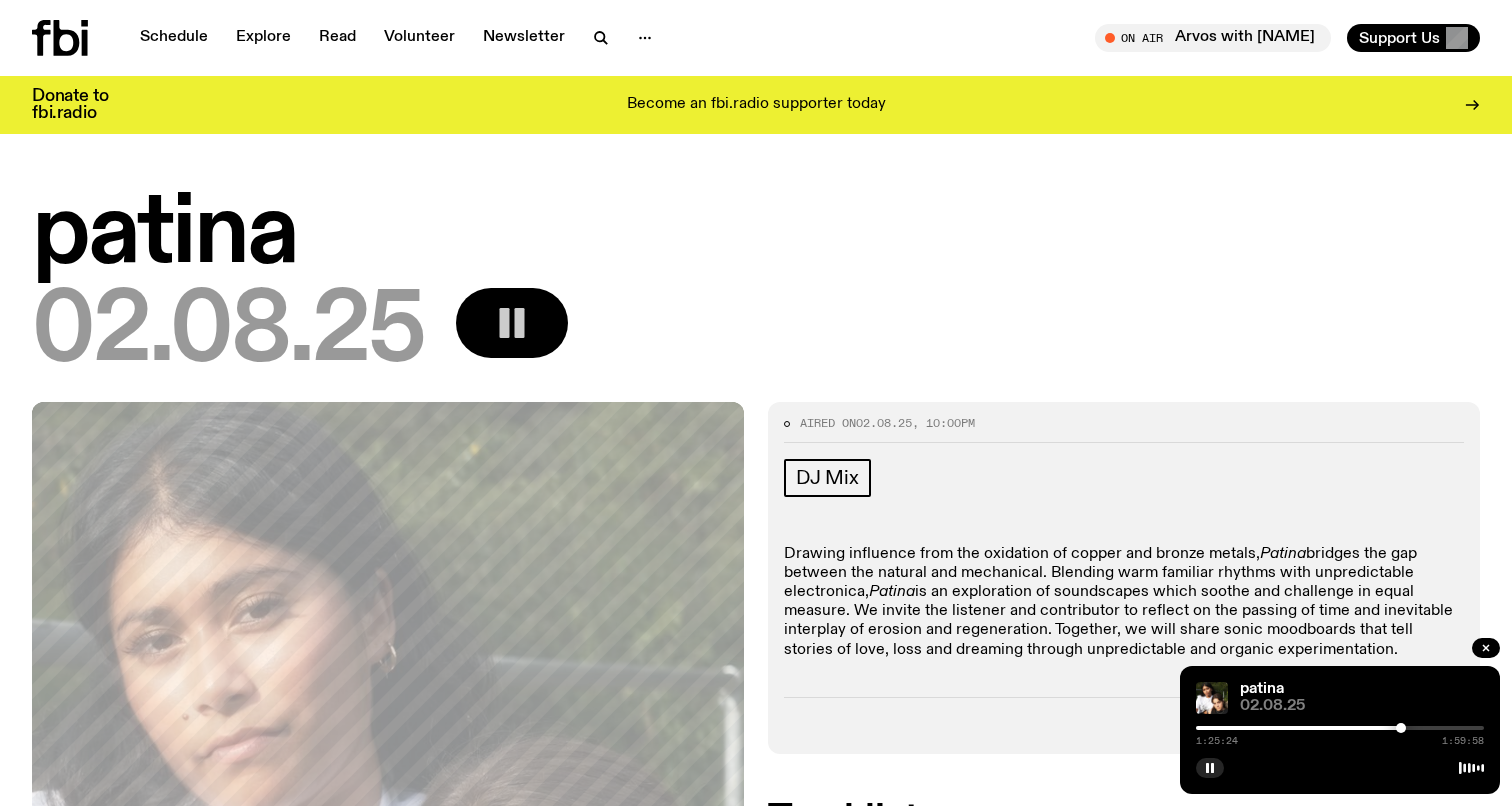 click at bounding box center (1401, 728) 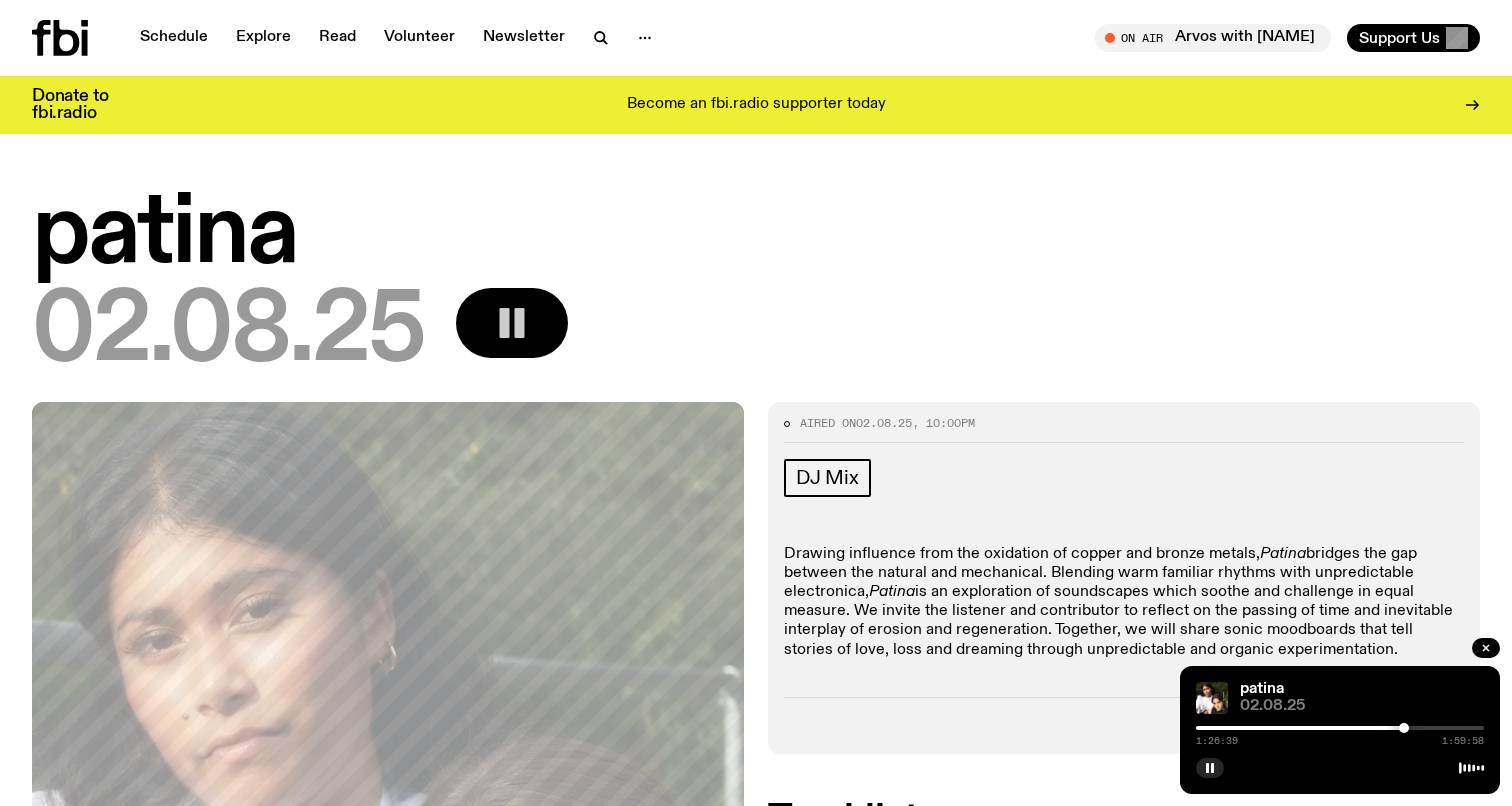 click at bounding box center (1404, 728) 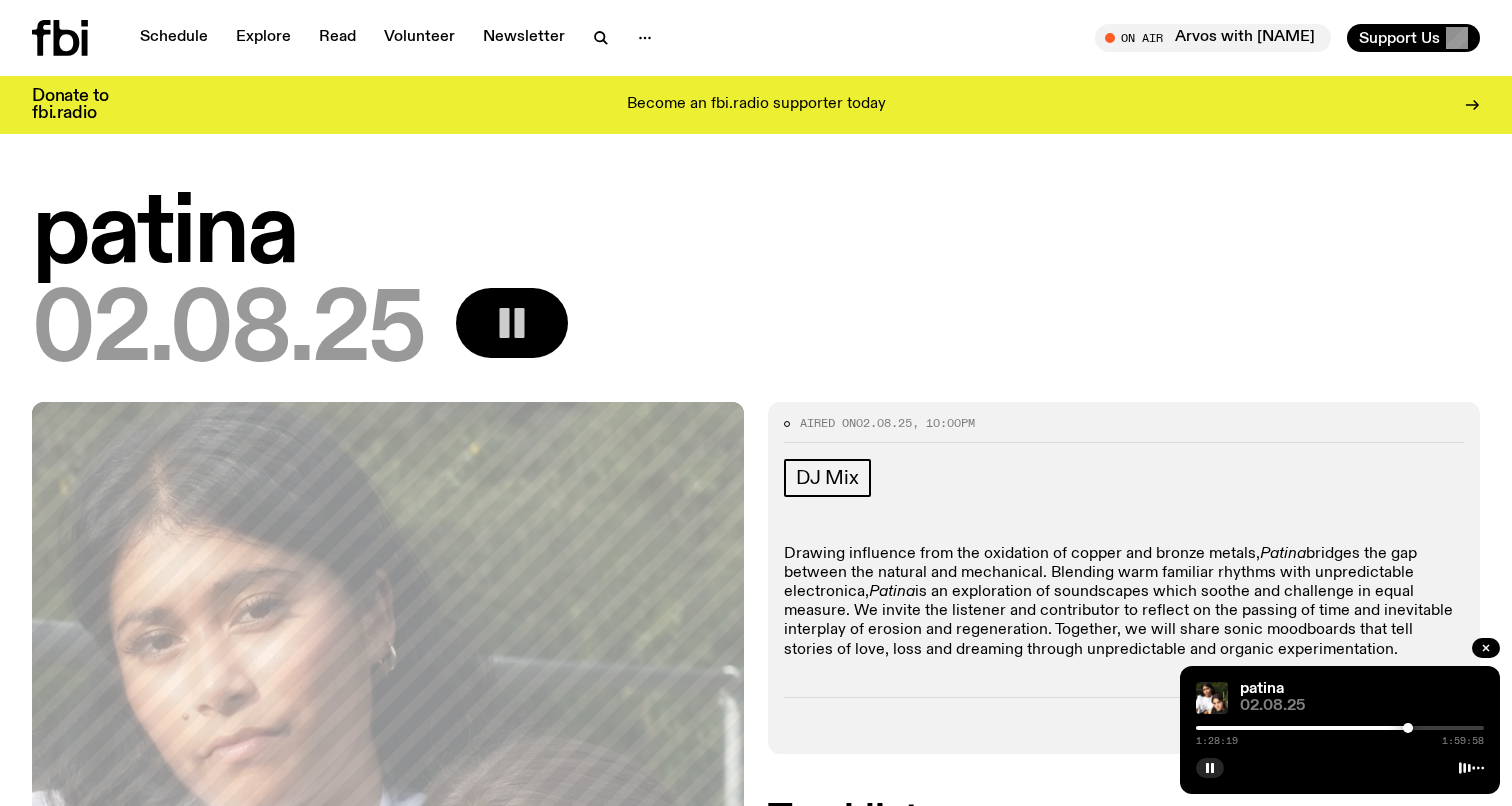click on "[TIME] [TIME]" at bounding box center [1340, 734] 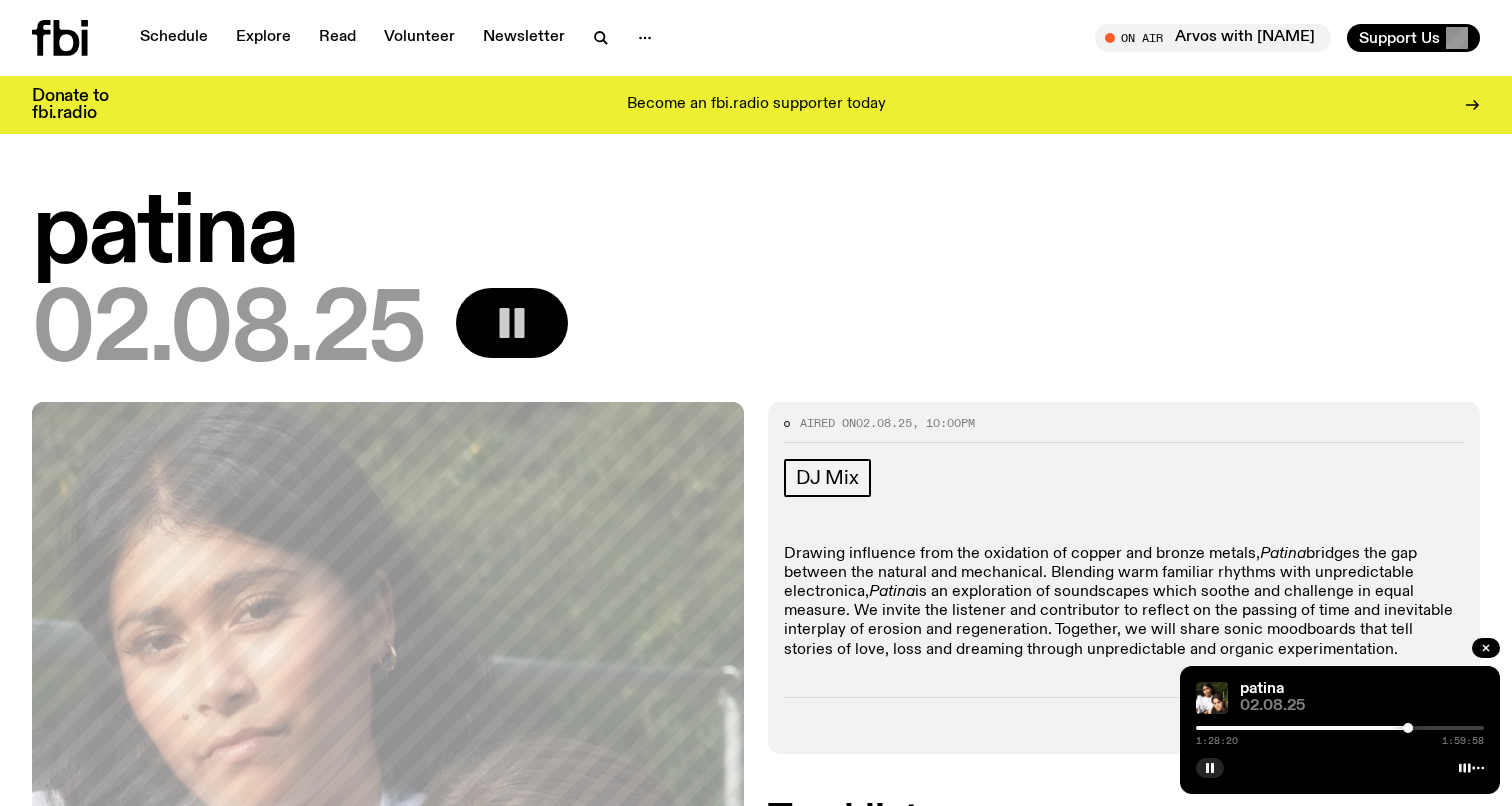 click at bounding box center [1264, 728] 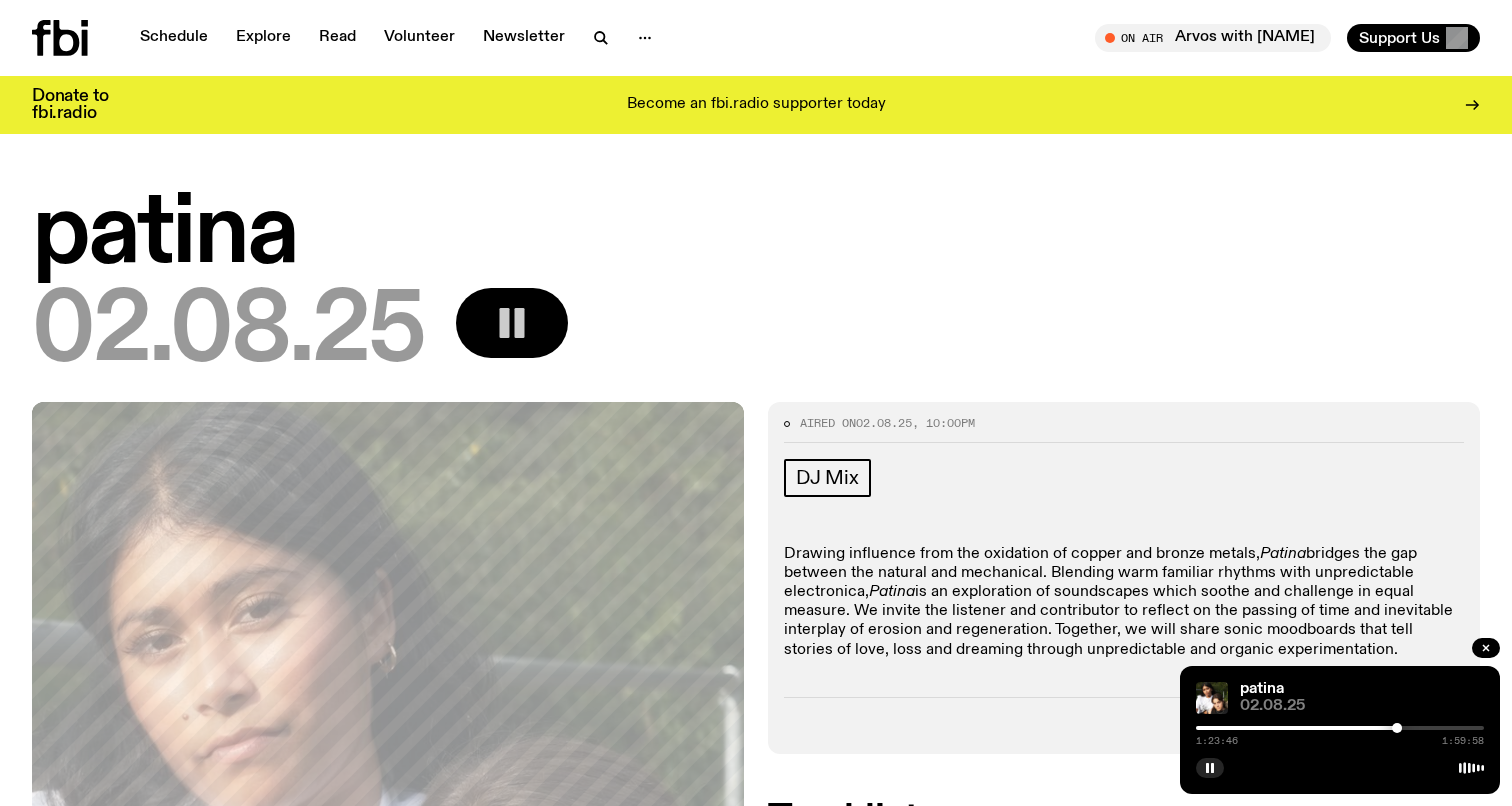 click at bounding box center [1253, 728] 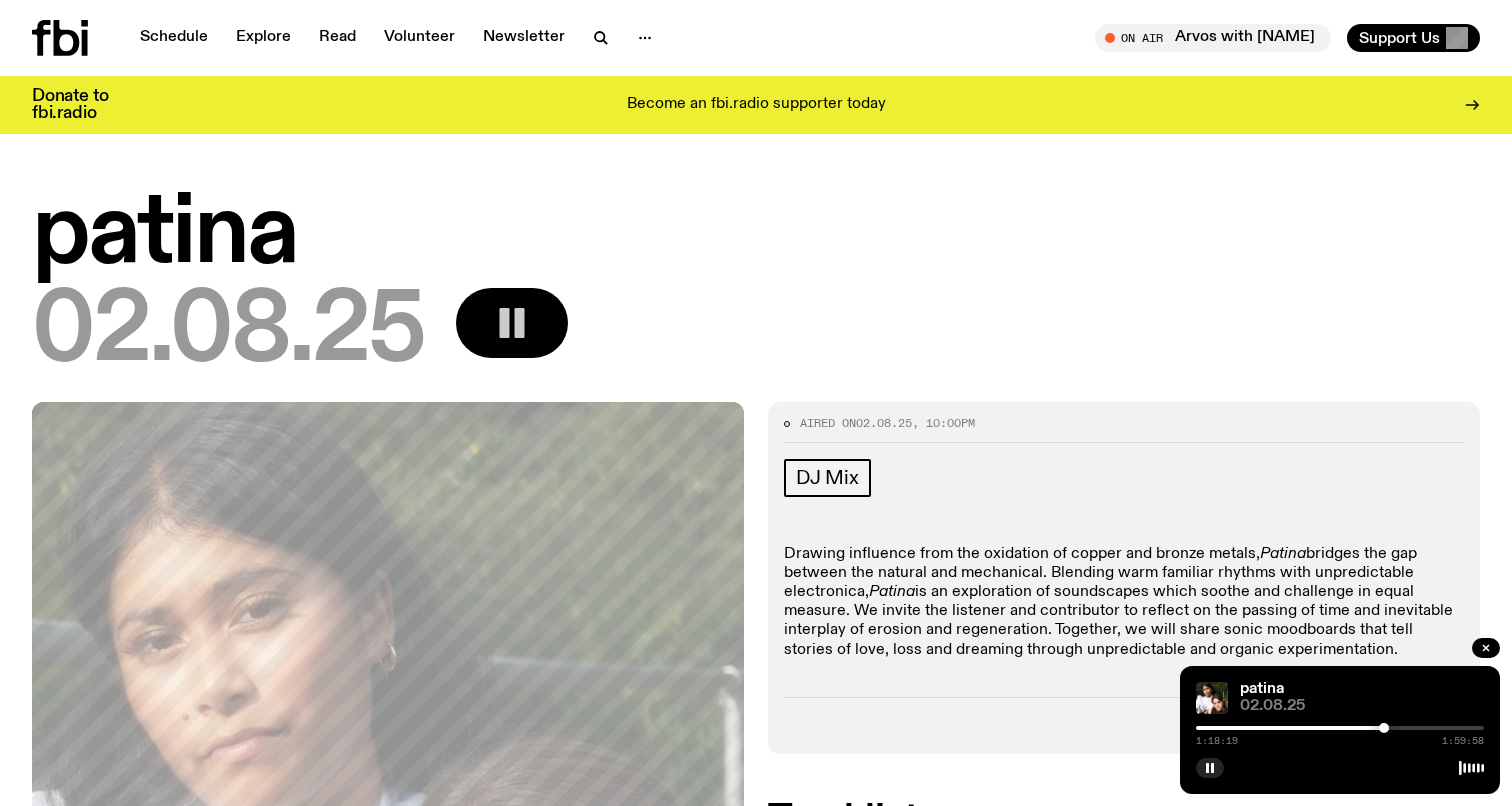 click at bounding box center [1340, 728] 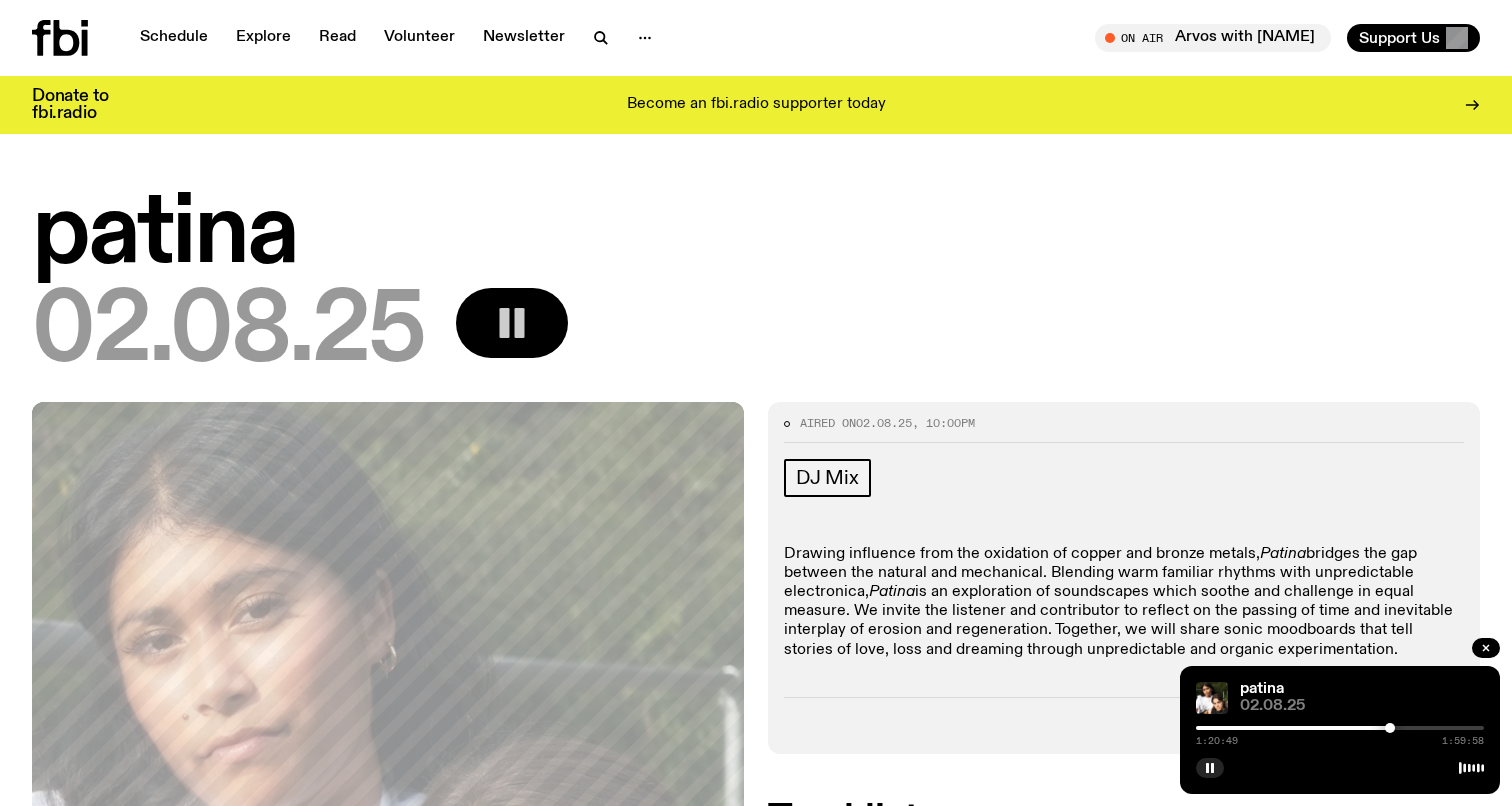 click at bounding box center (1340, 728) 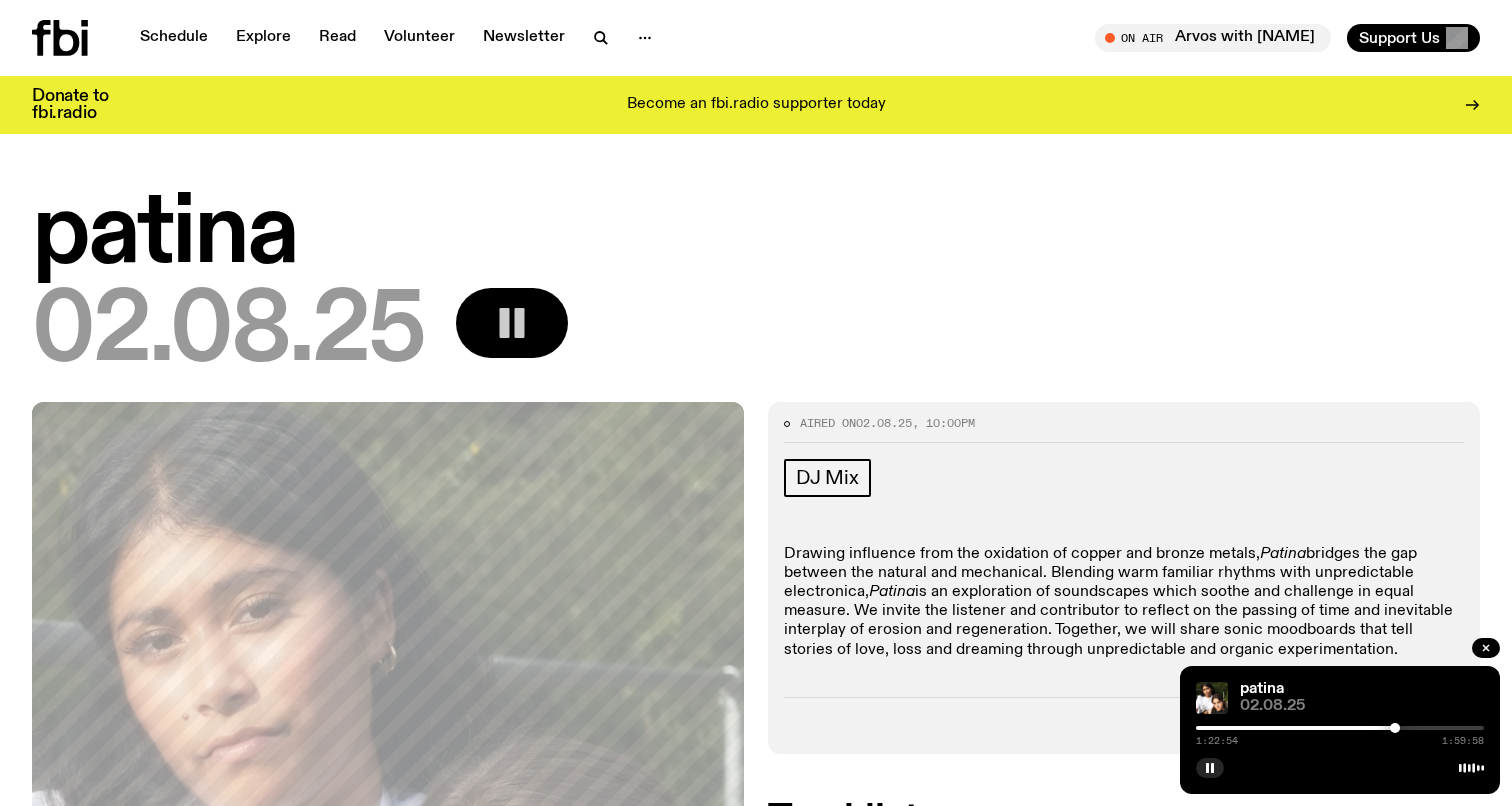 click at bounding box center [1395, 728] 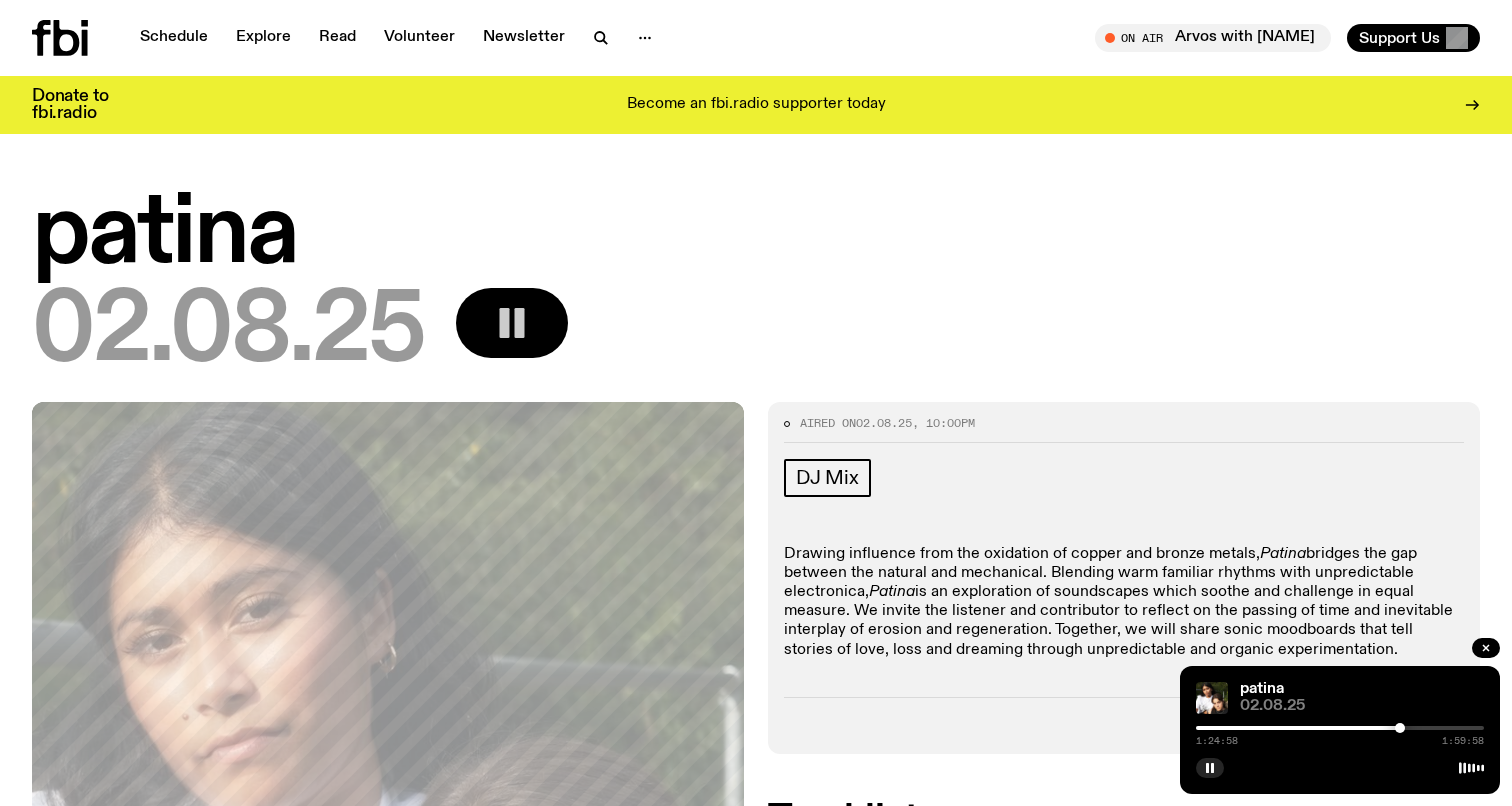 click at bounding box center [1400, 728] 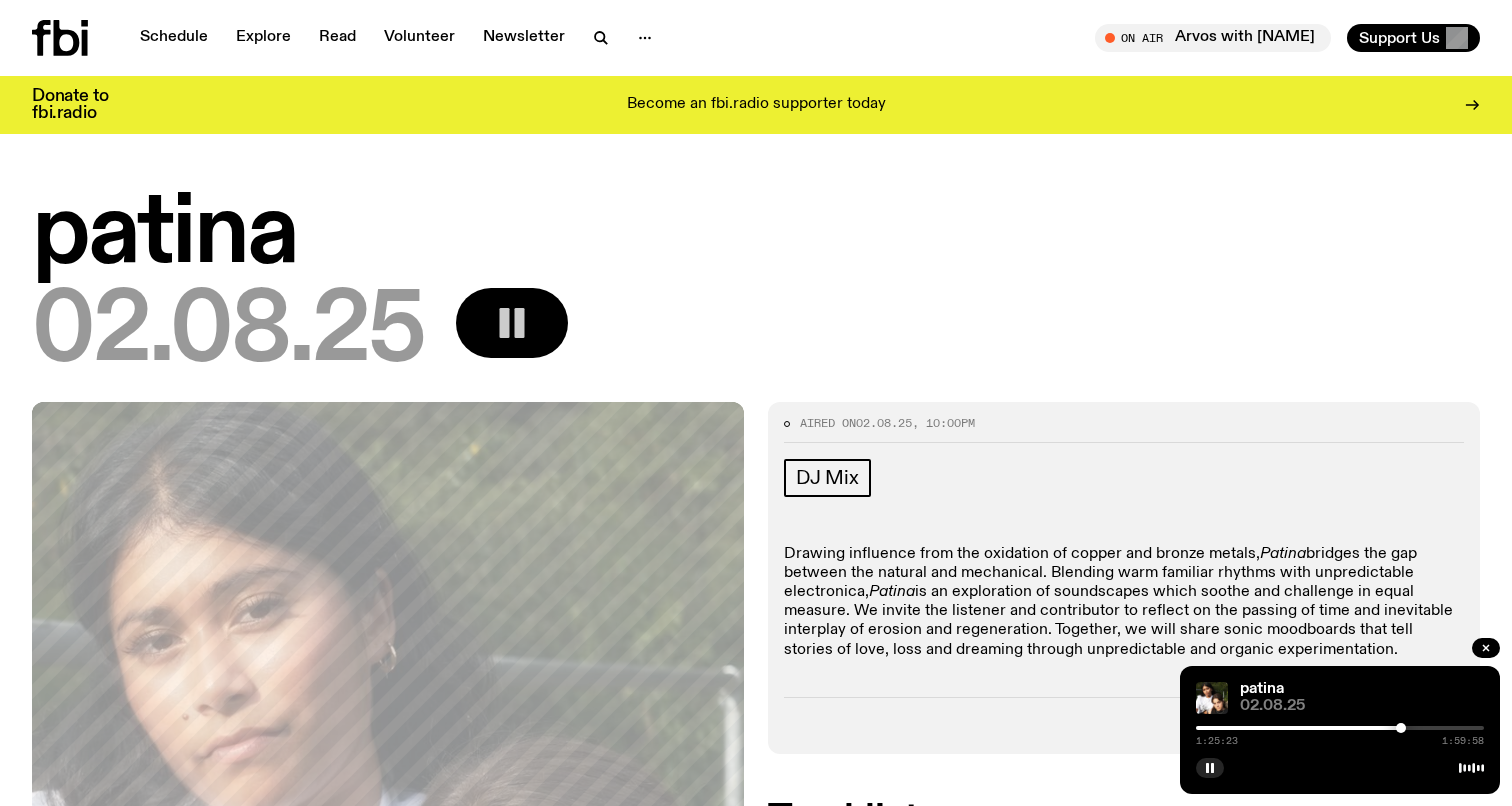 click at bounding box center (1401, 728) 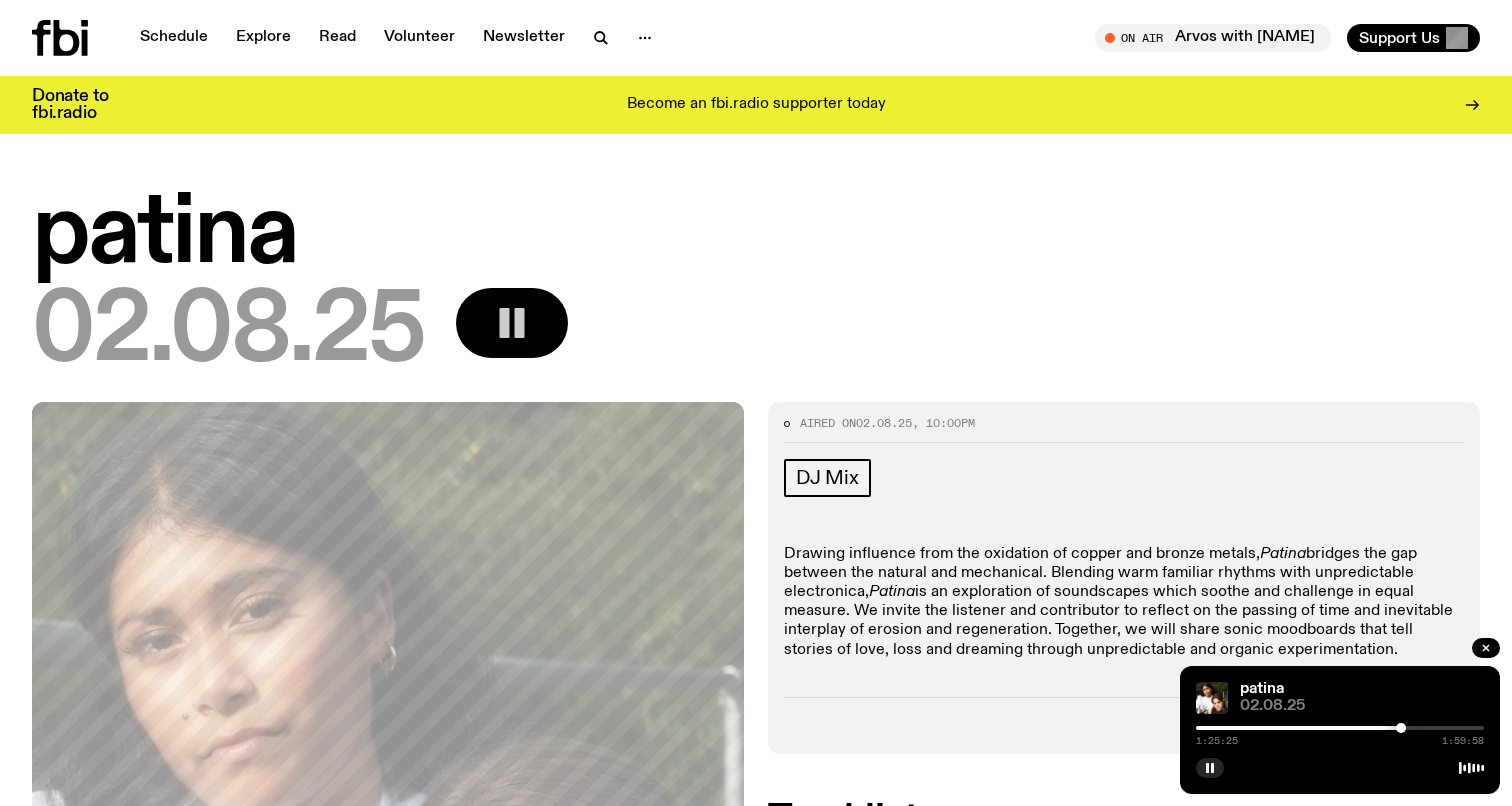 click at bounding box center (1401, 728) 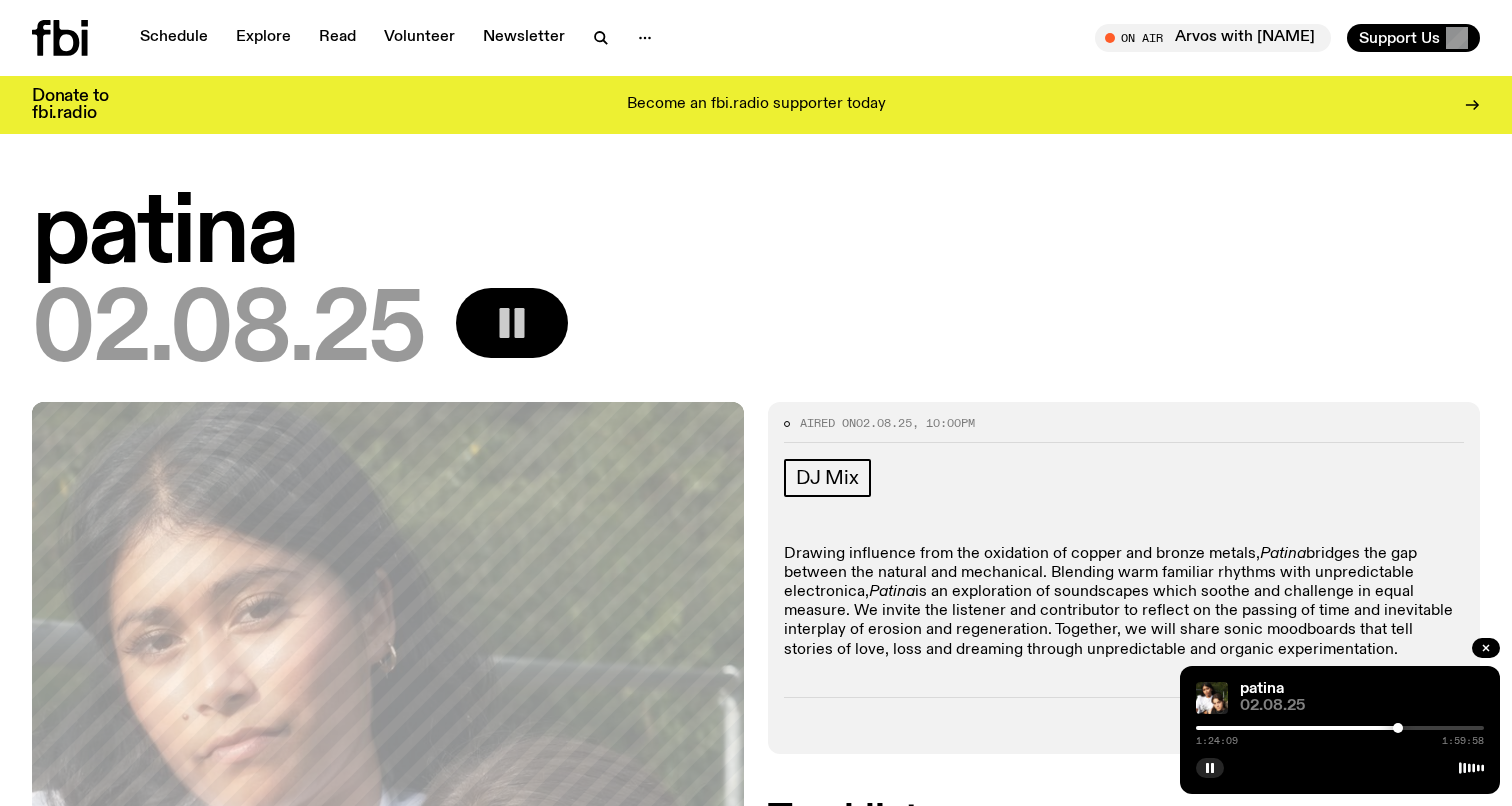 click at bounding box center [1340, 728] 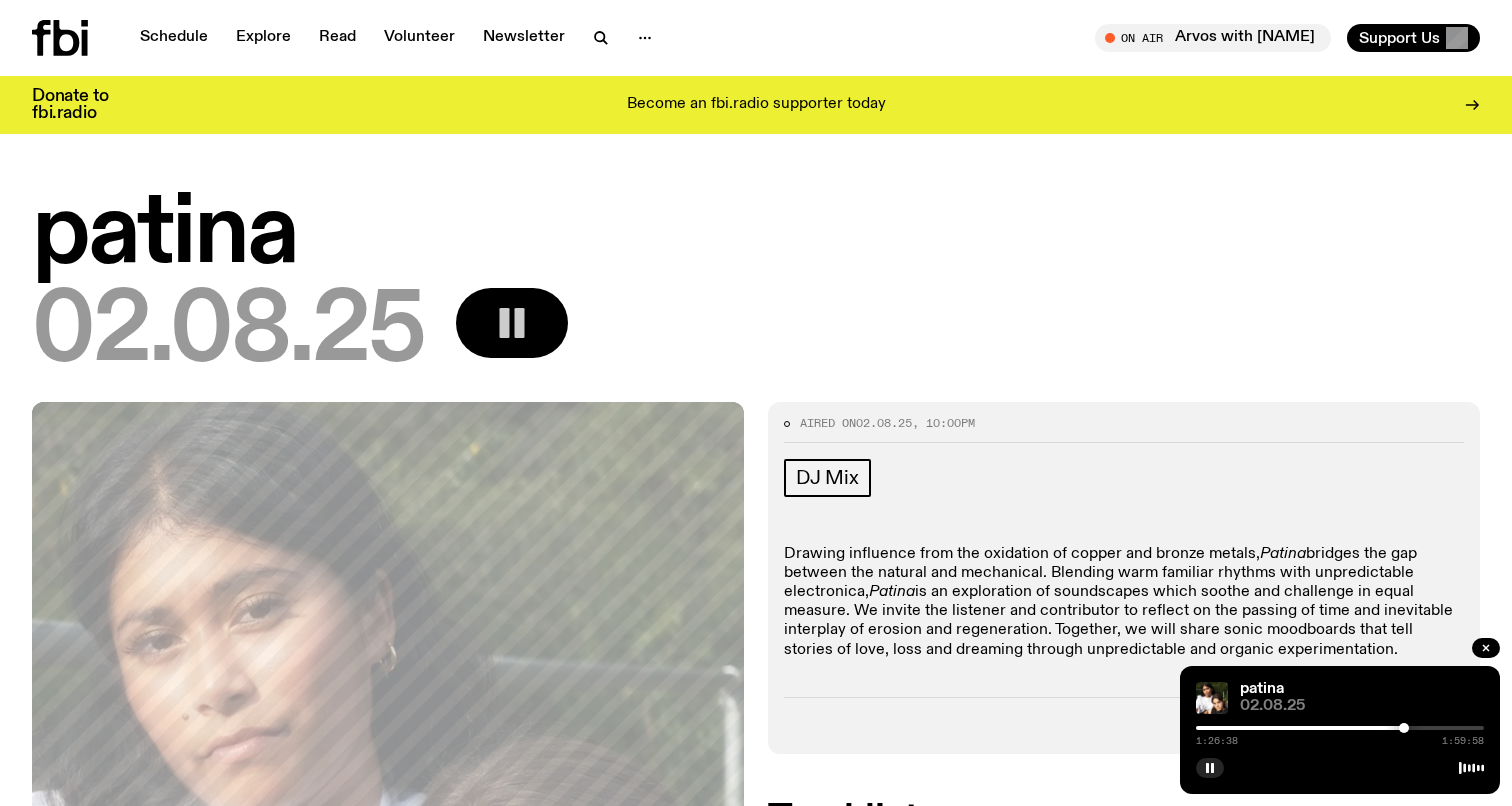click at bounding box center [1404, 728] 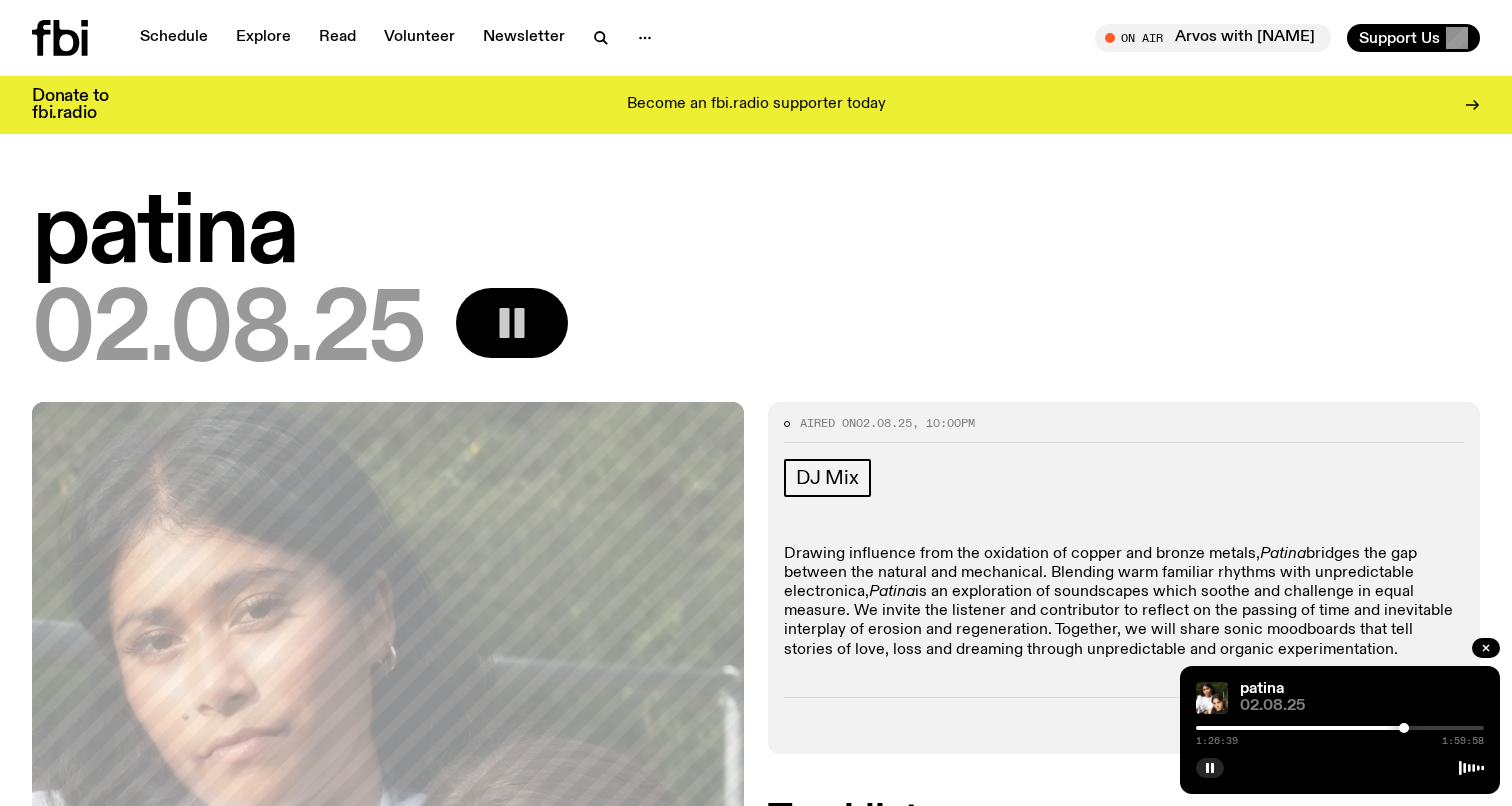 click at bounding box center (1340, 728) 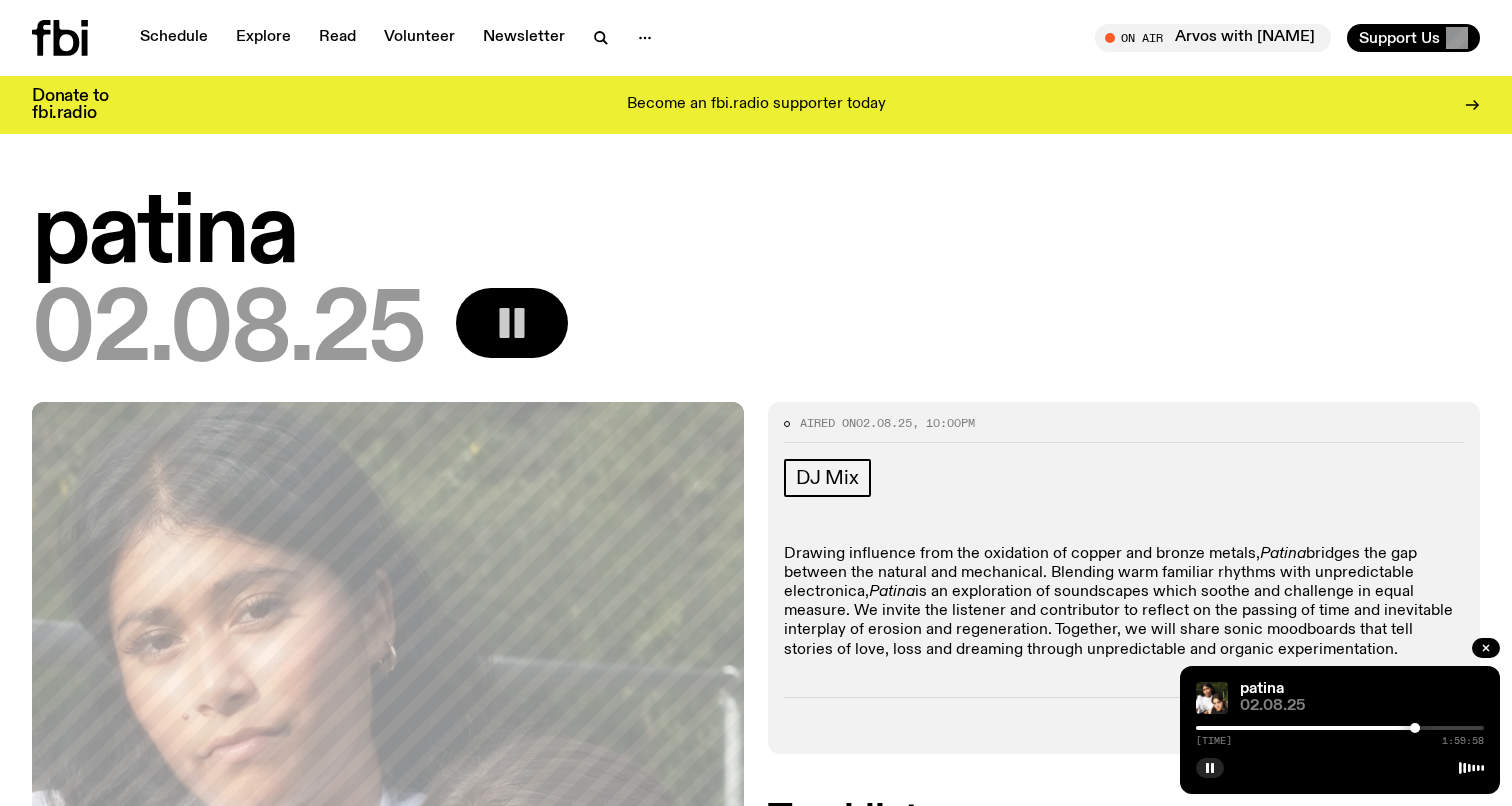 click at bounding box center [1415, 728] 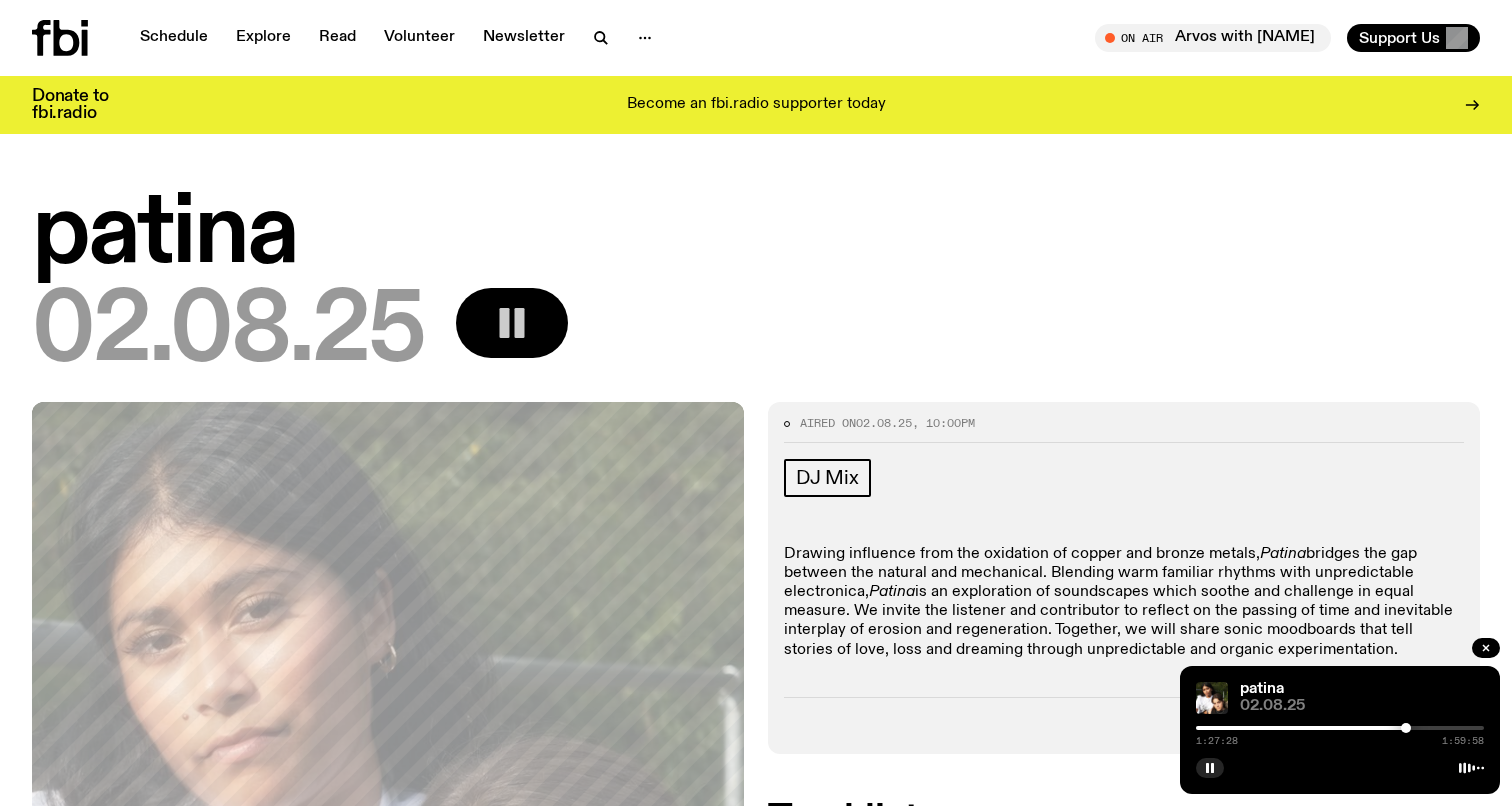 click at bounding box center (1406, 728) 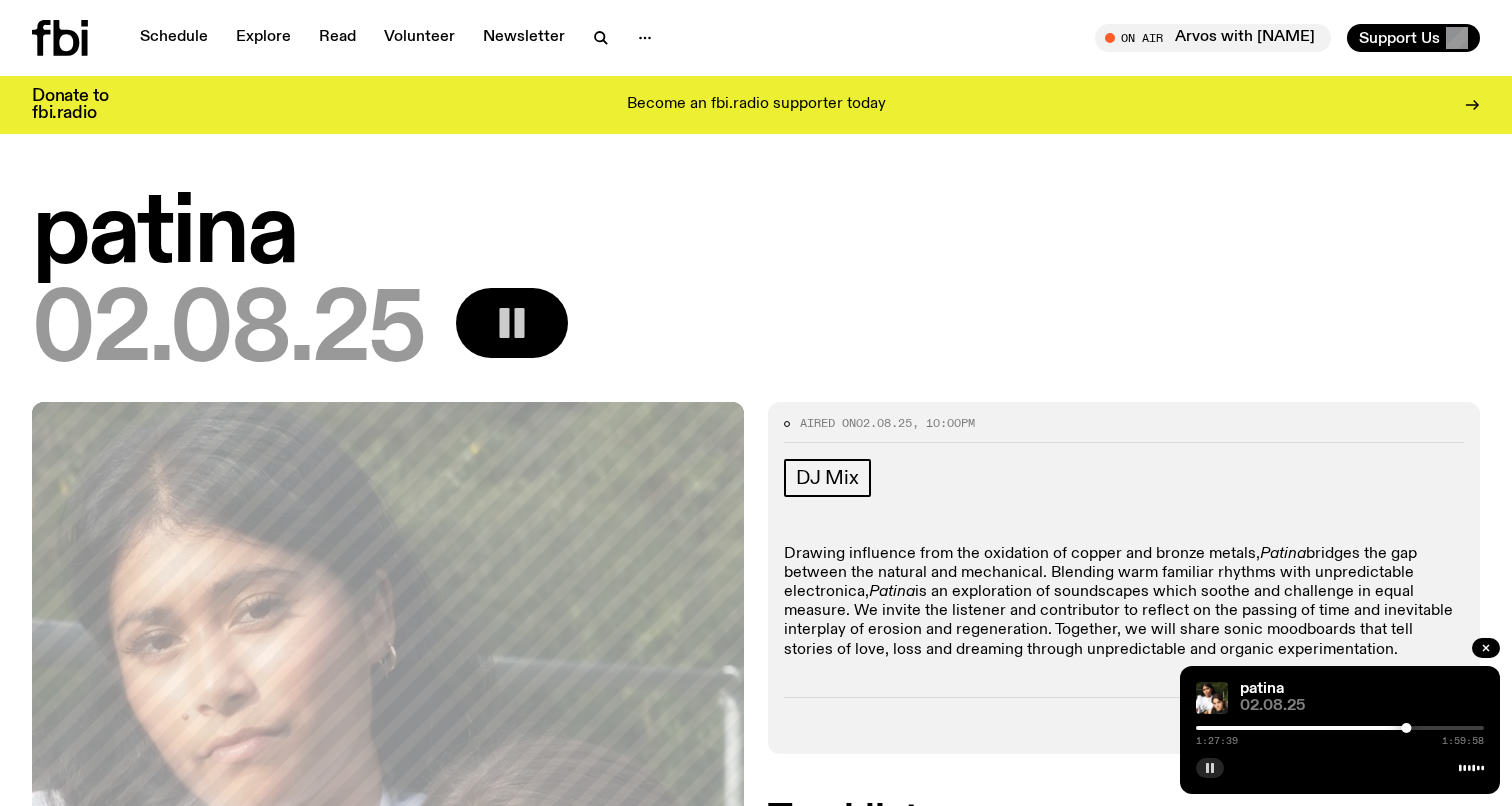 click 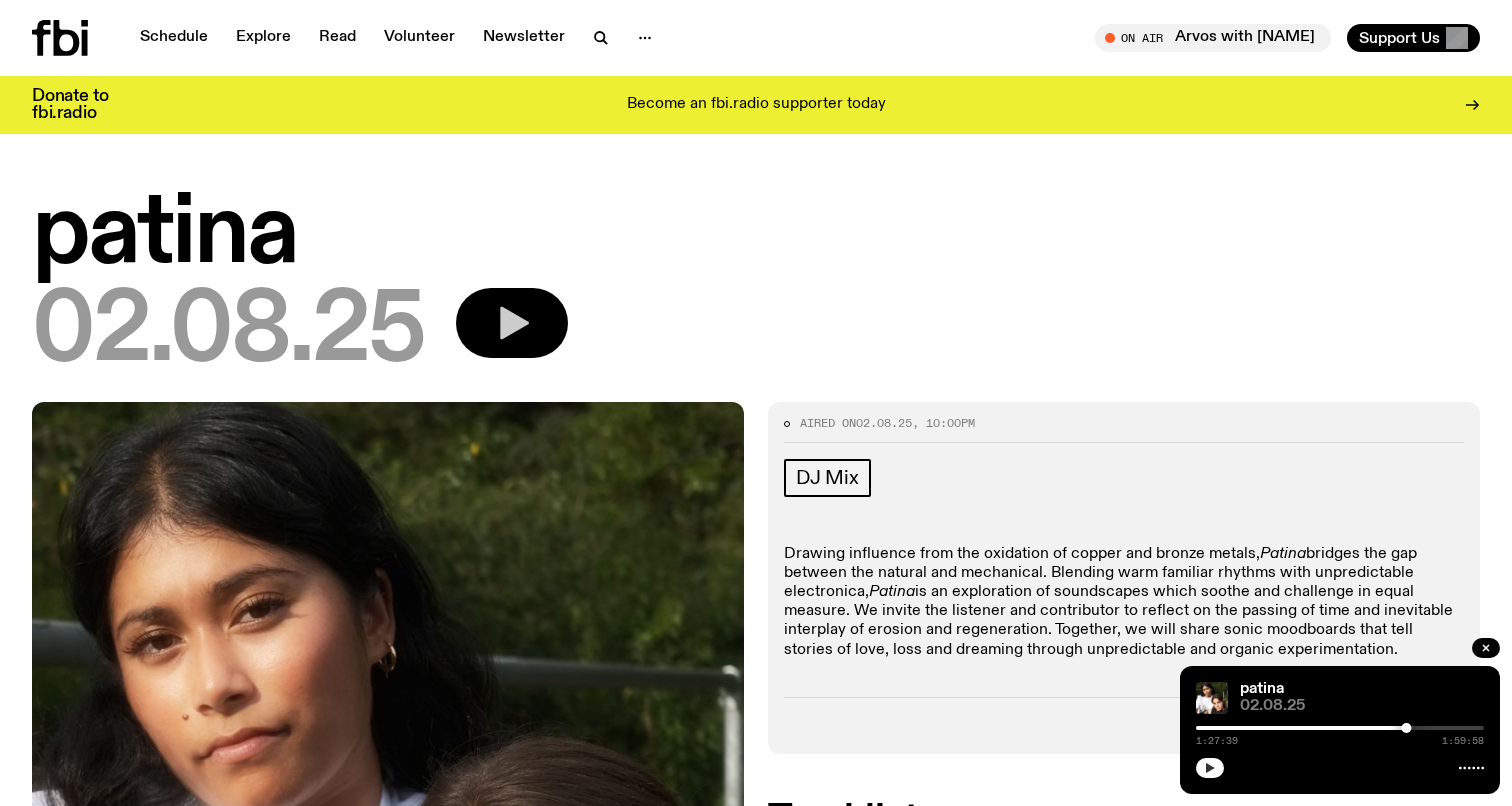 click at bounding box center (1210, 768) 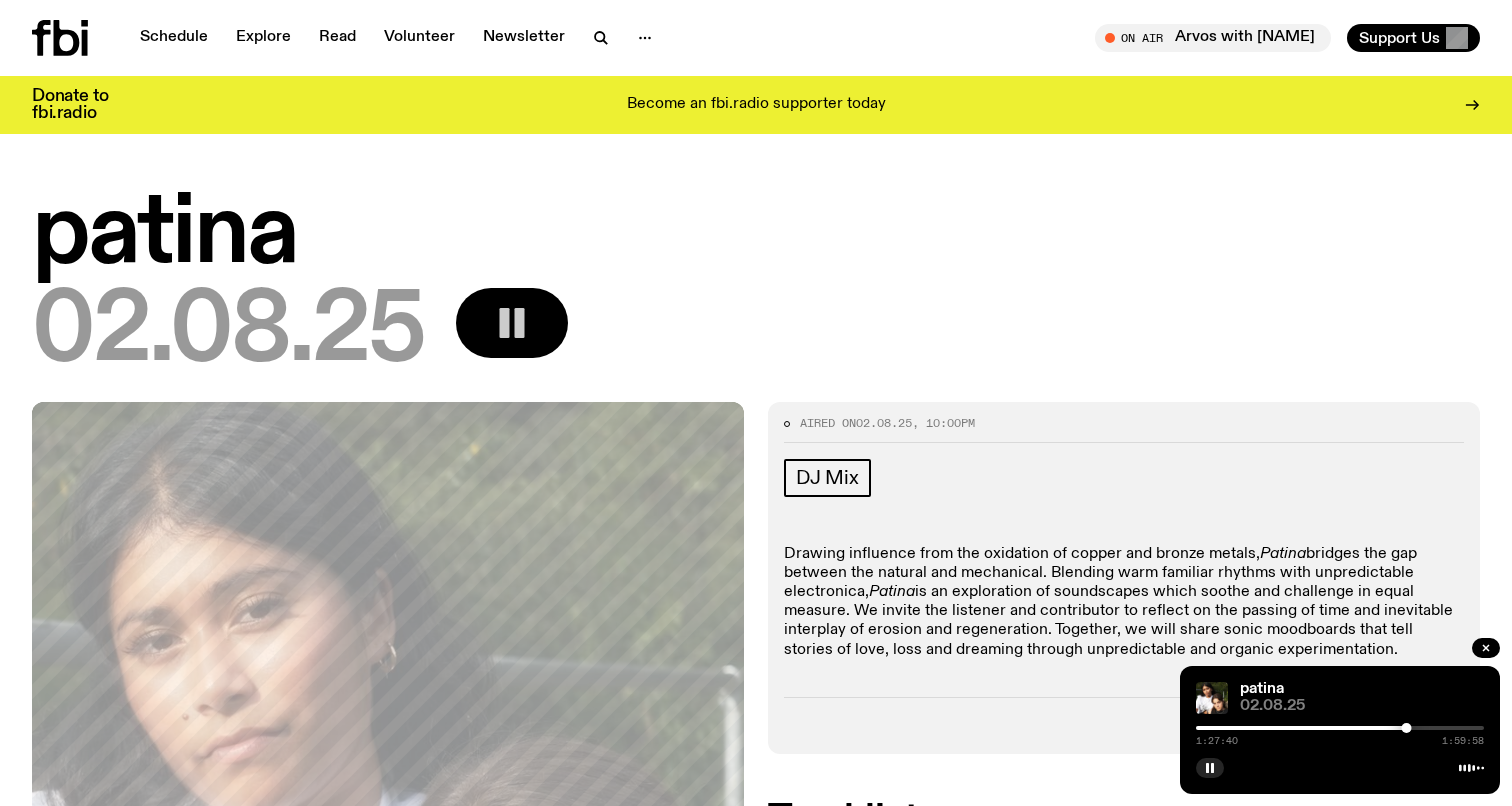 click at bounding box center [1262, 728] 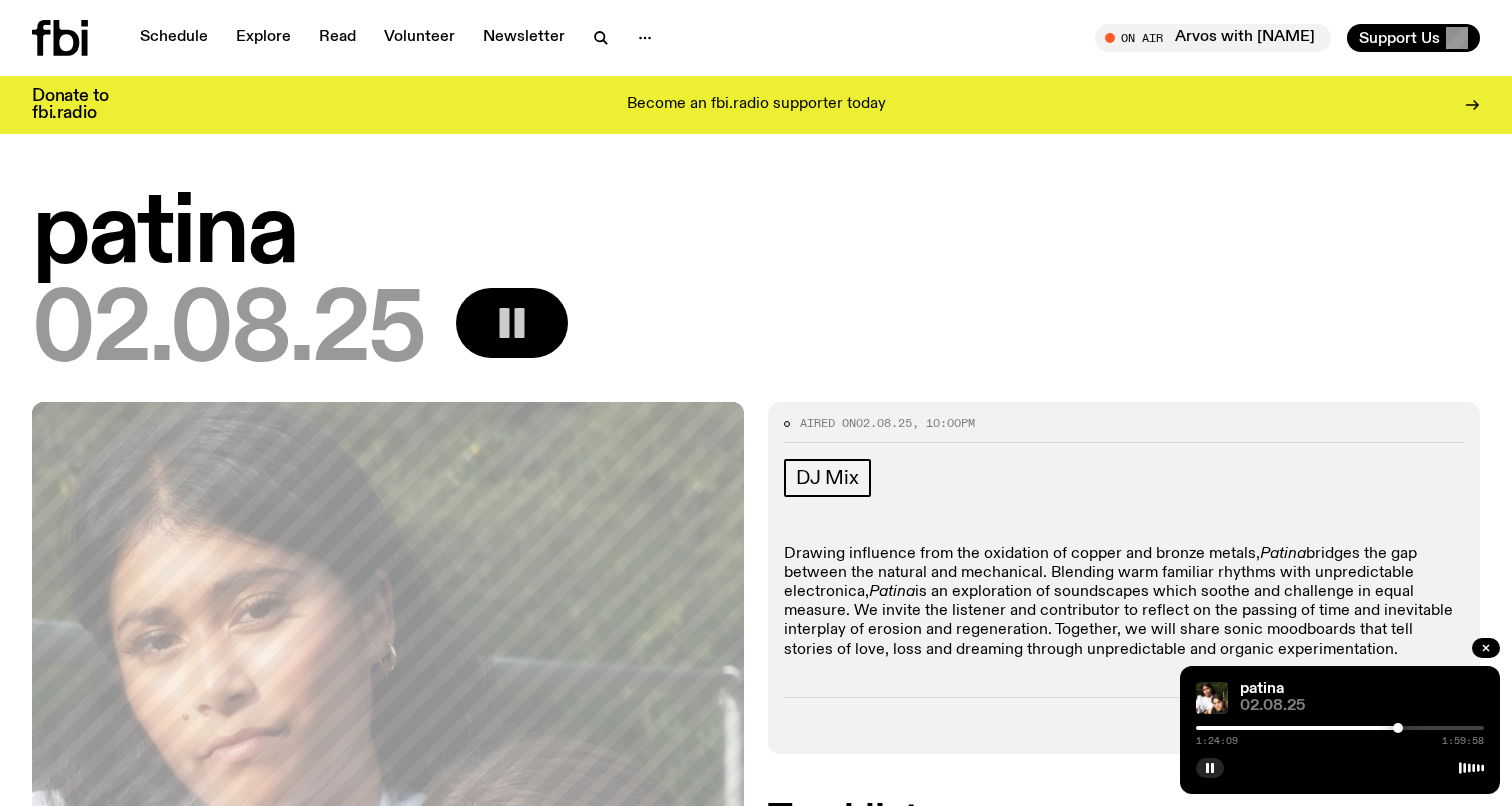 click at bounding box center (1254, 728) 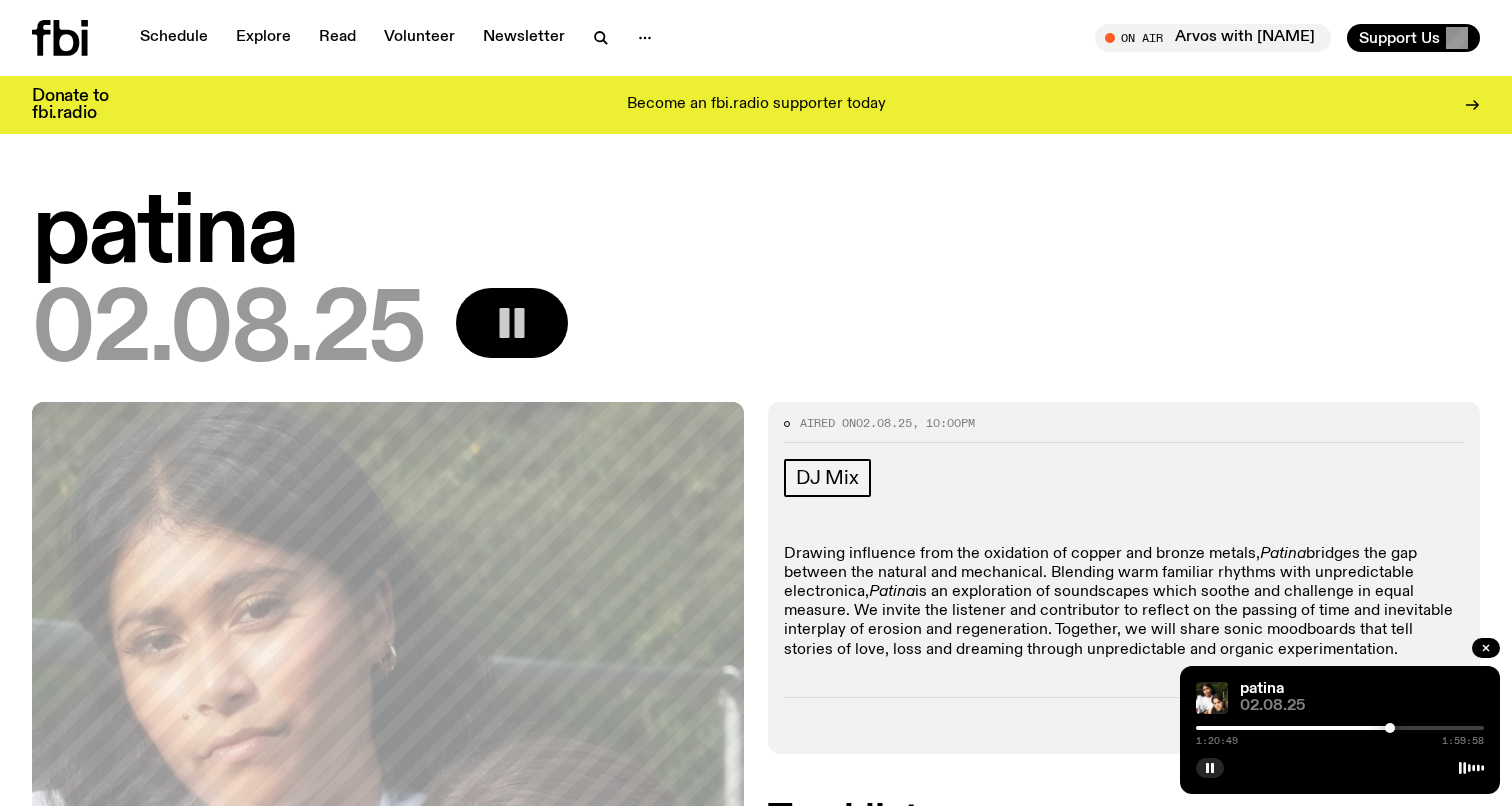 click at bounding box center (1390, 728) 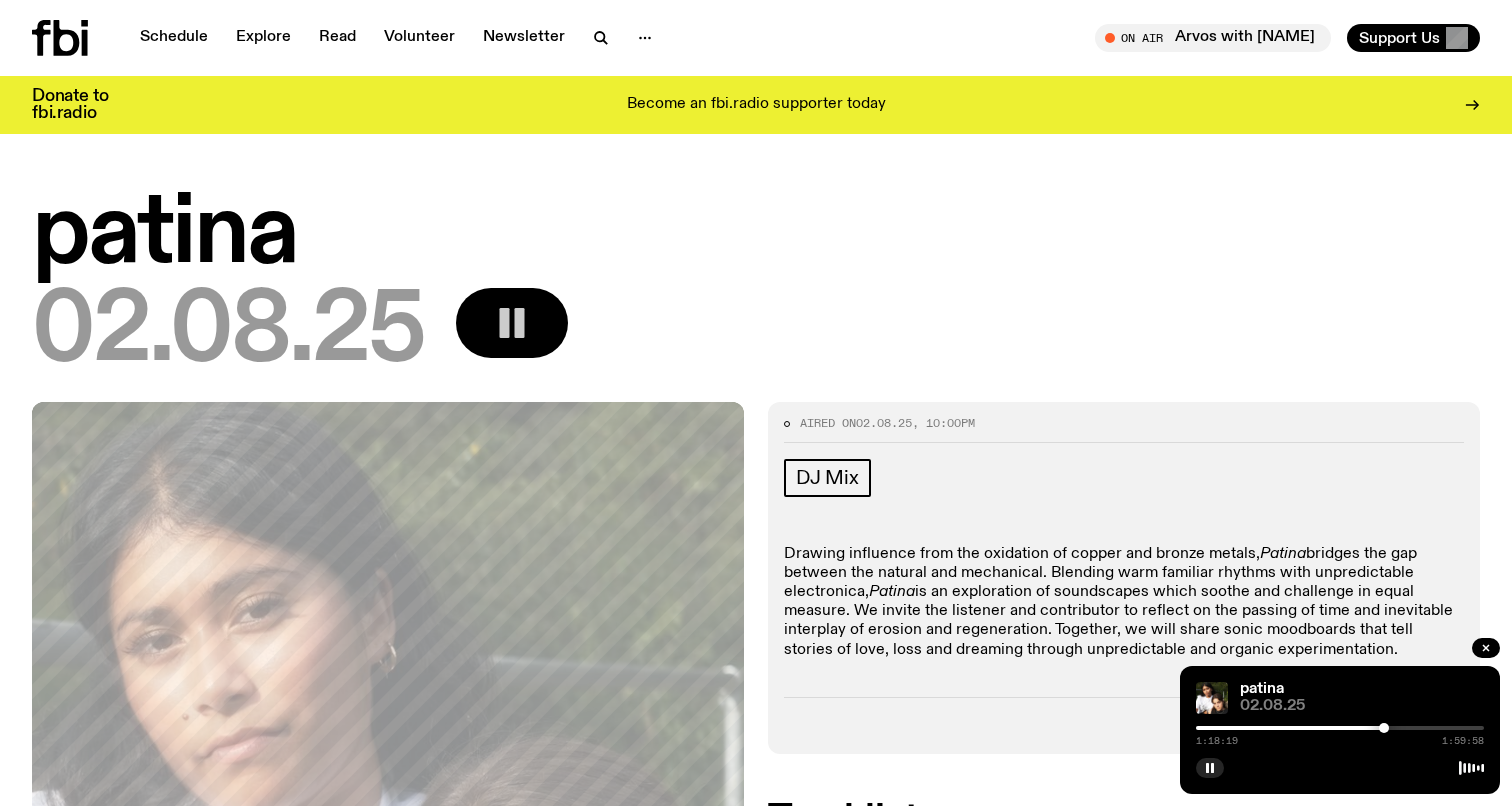 click at bounding box center [1240, 728] 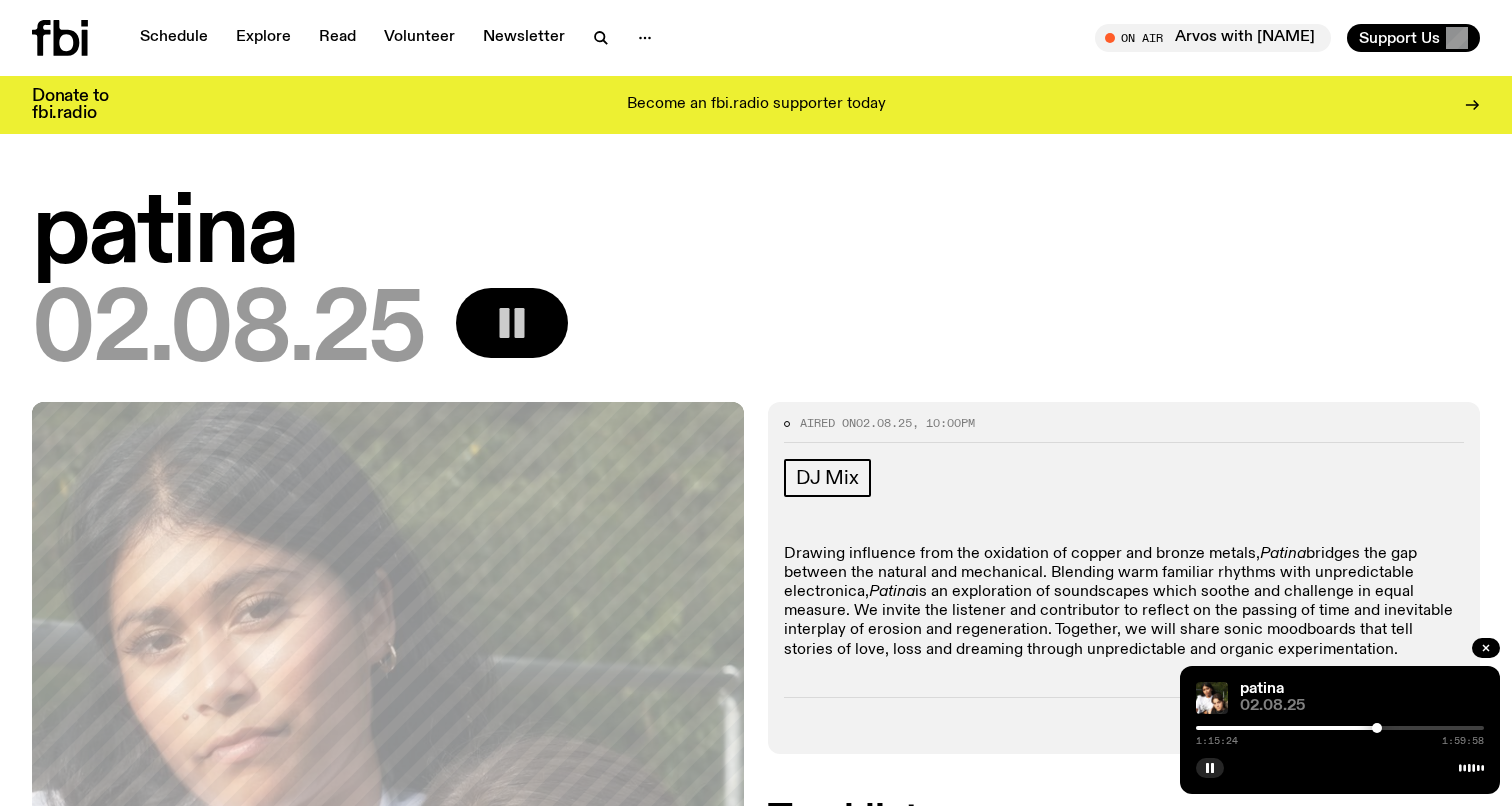 click at bounding box center (1233, 728) 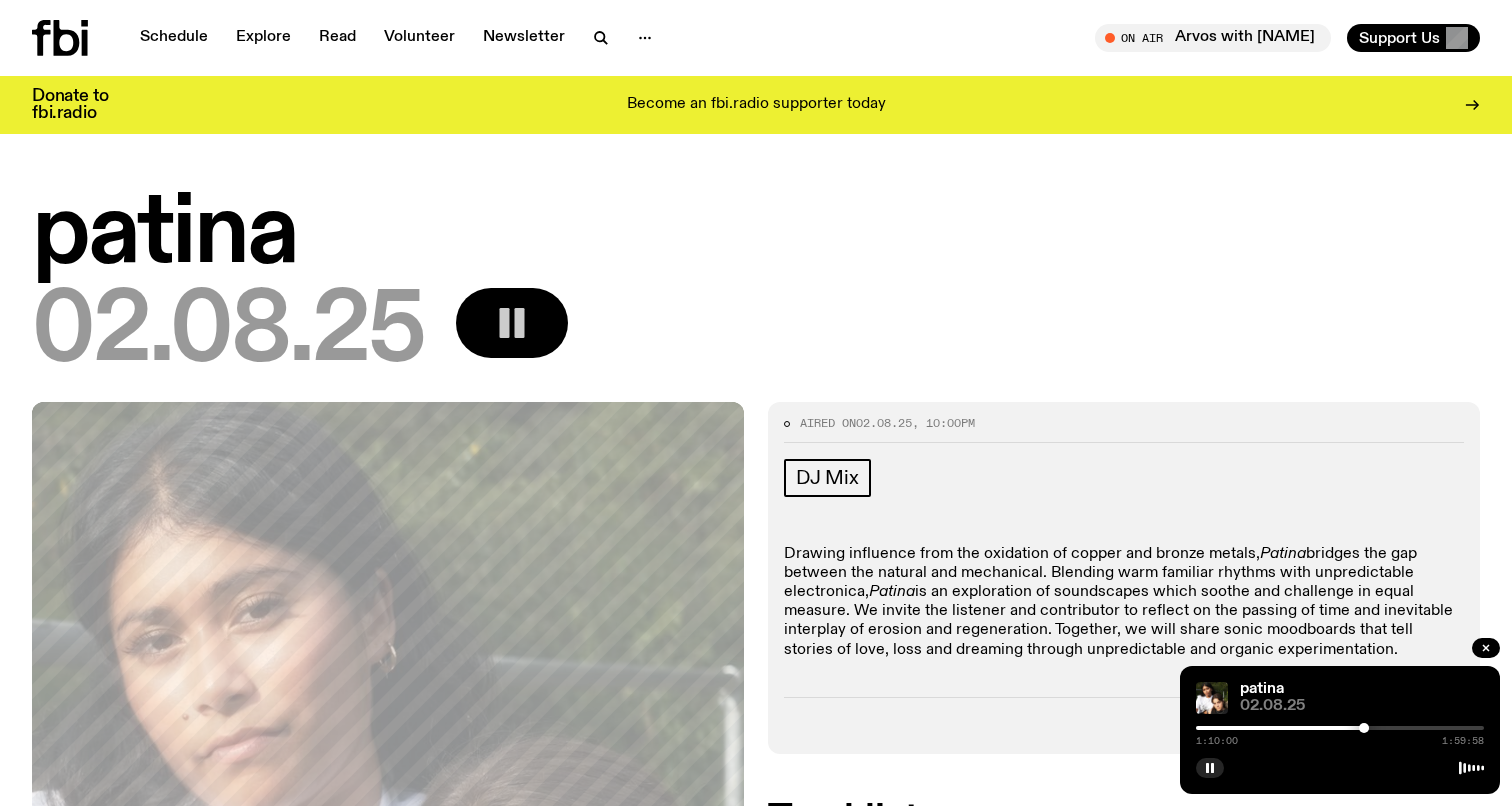 click at bounding box center [1340, 728] 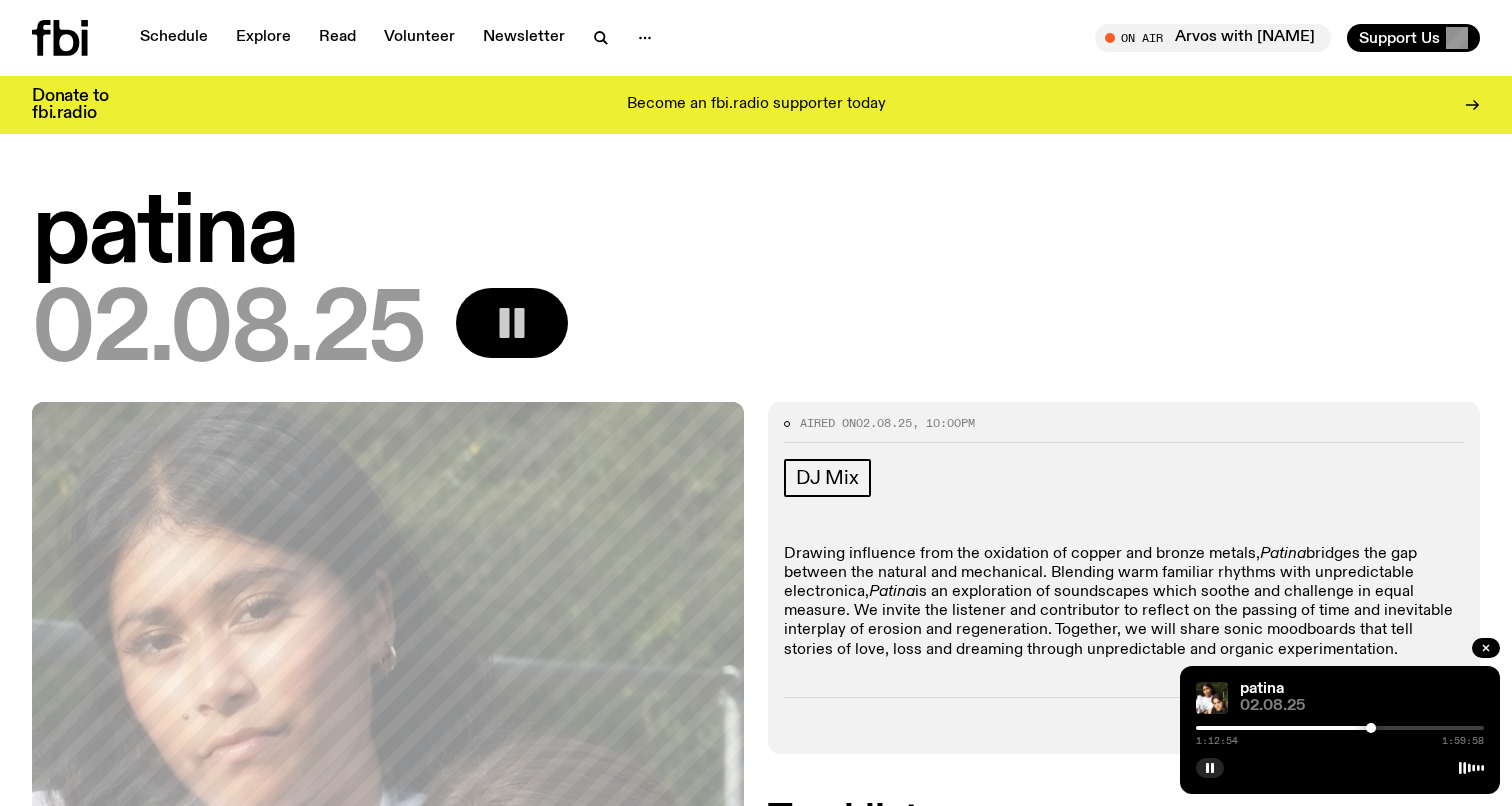 click at bounding box center [1340, 728] 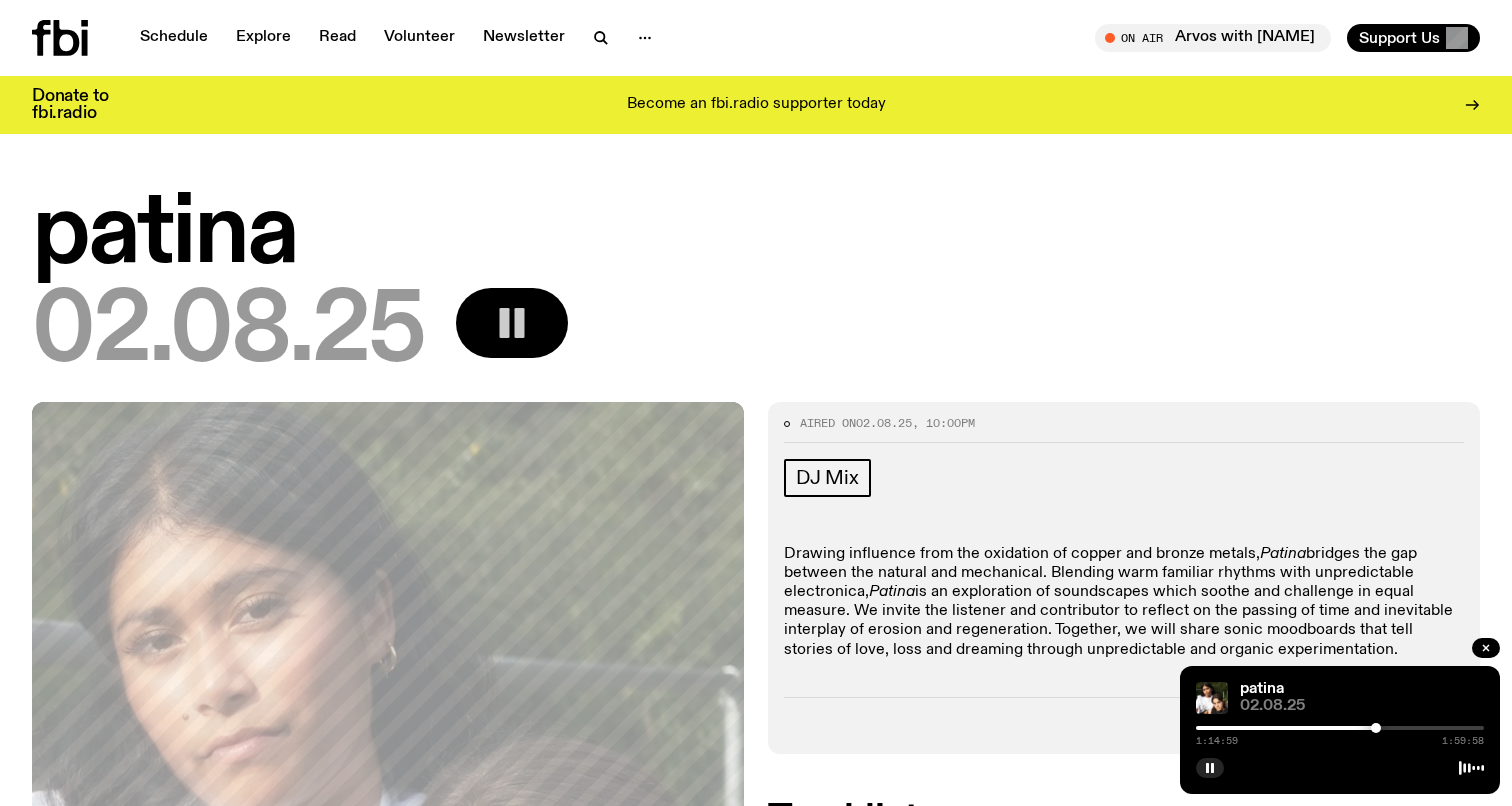 click at bounding box center (1340, 728) 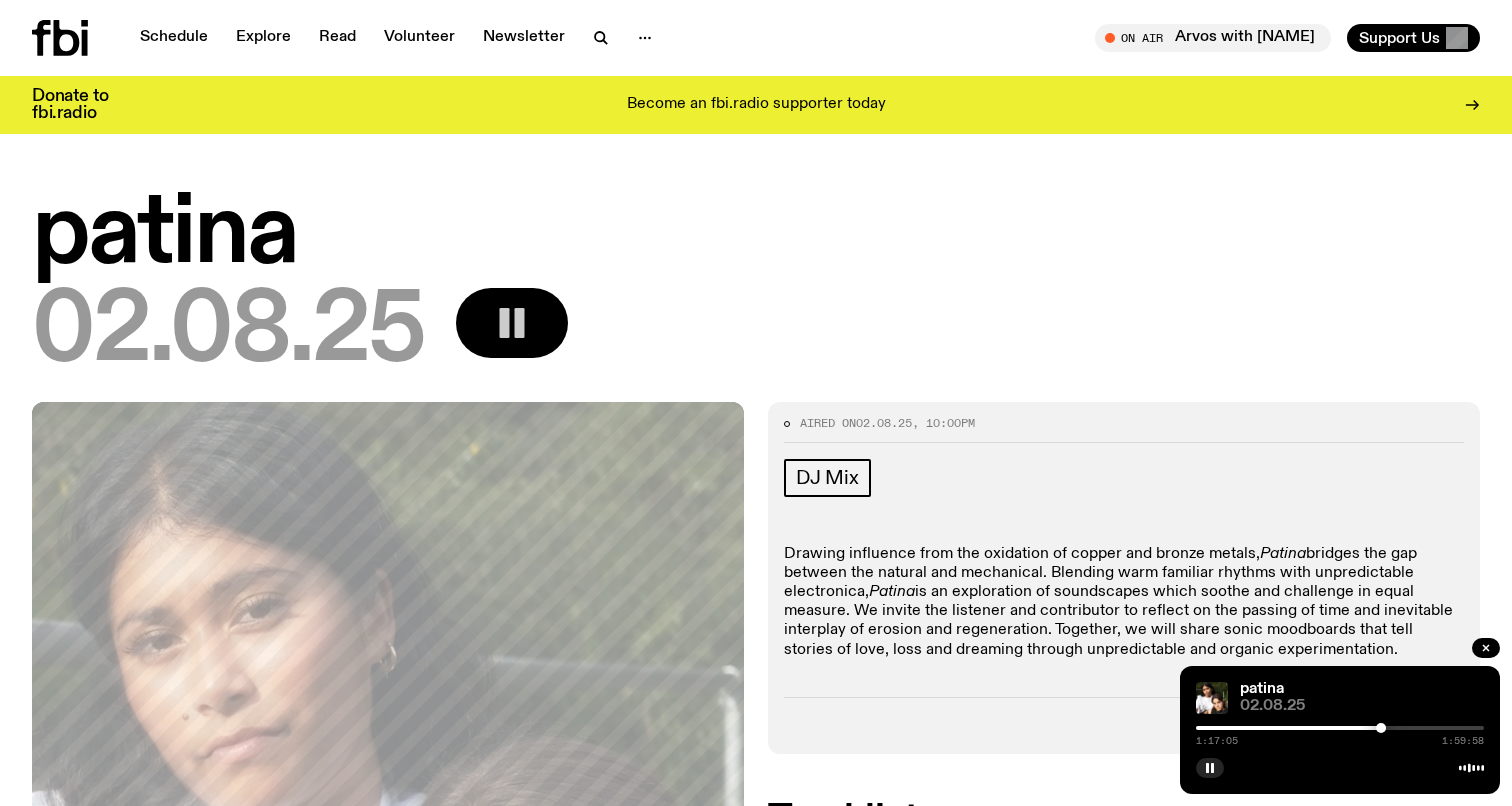 click at bounding box center [1237, 728] 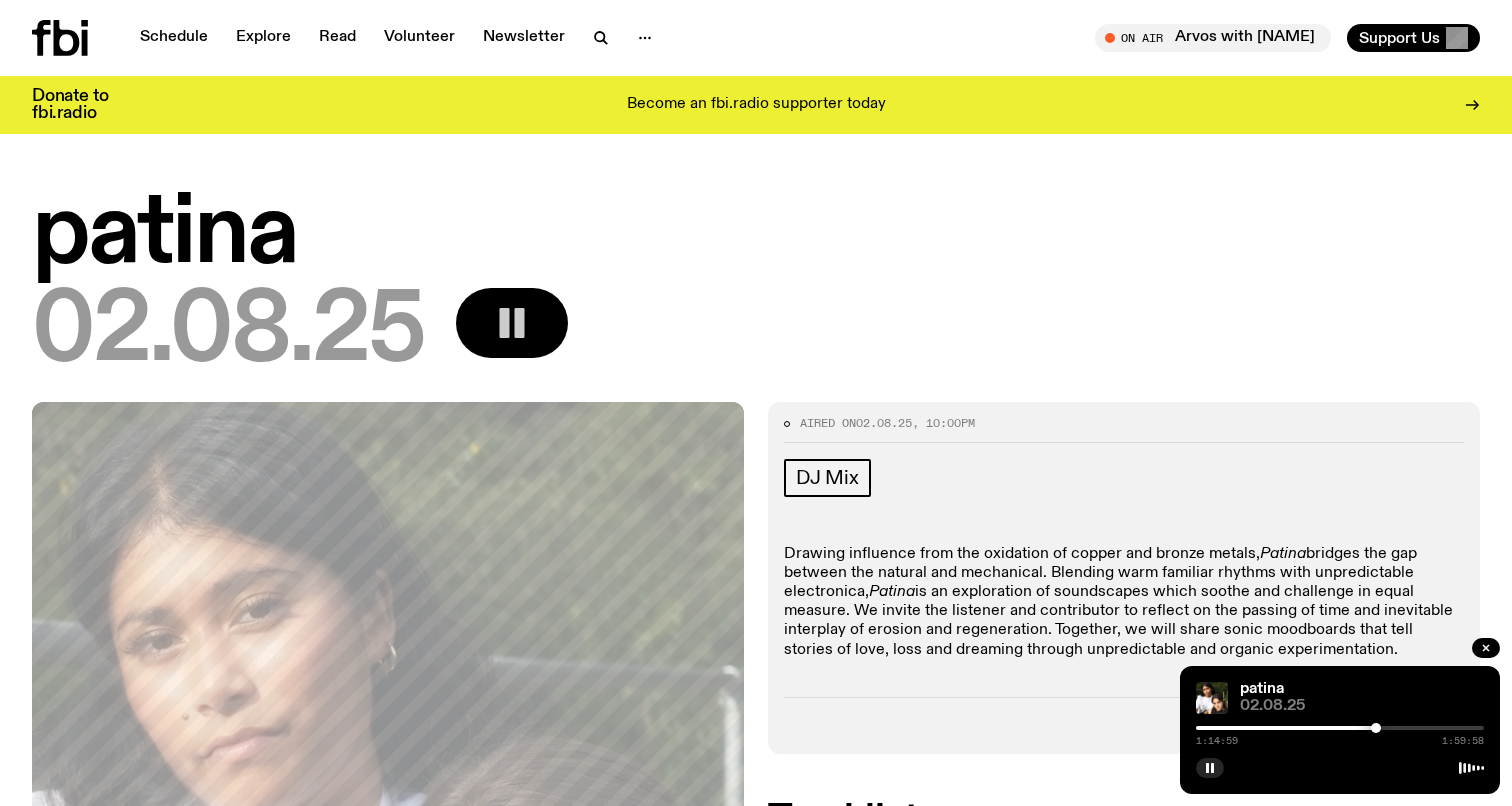 click at bounding box center [1376, 728] 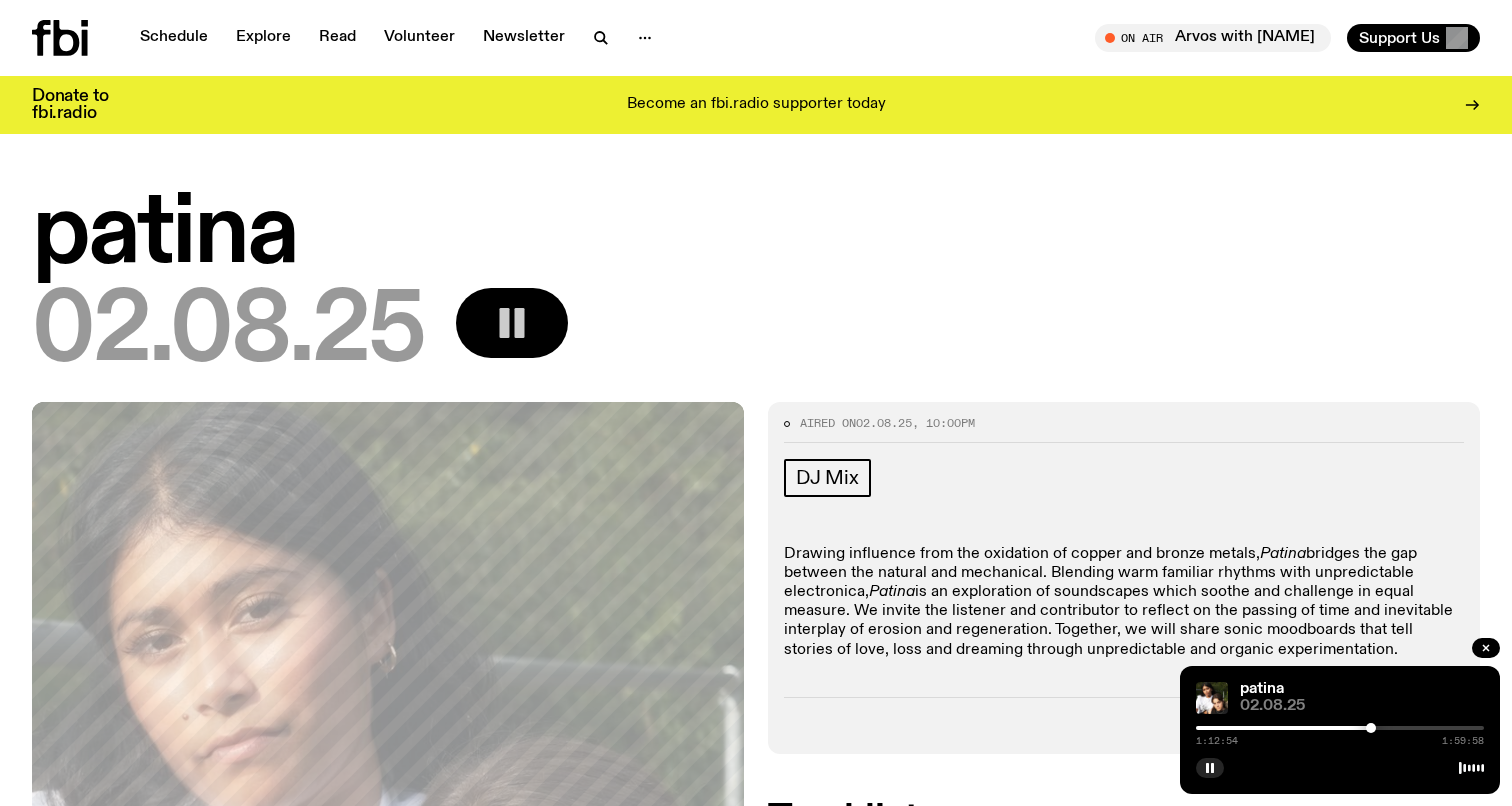 click at bounding box center (1371, 728) 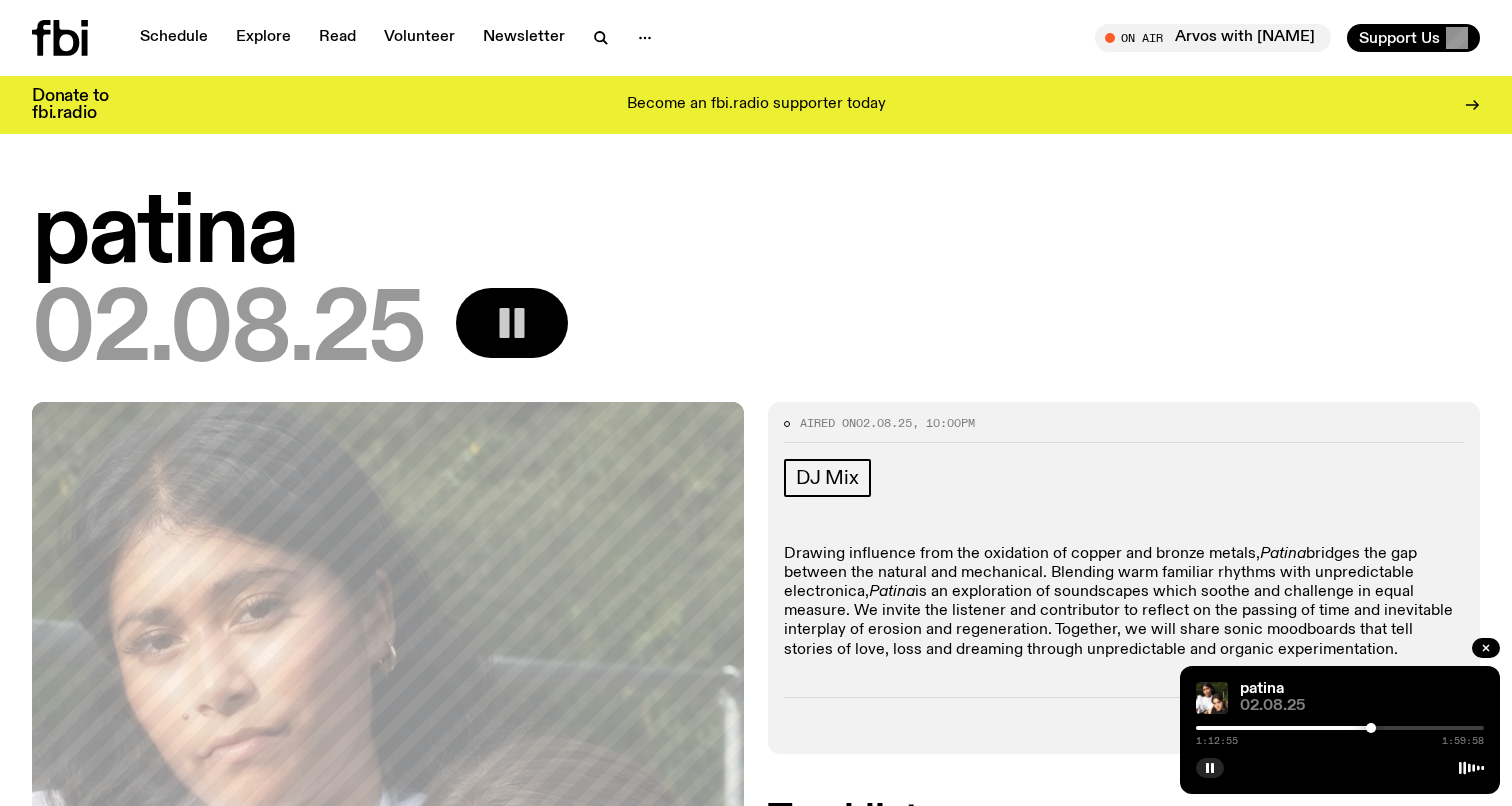 click at bounding box center (1371, 728) 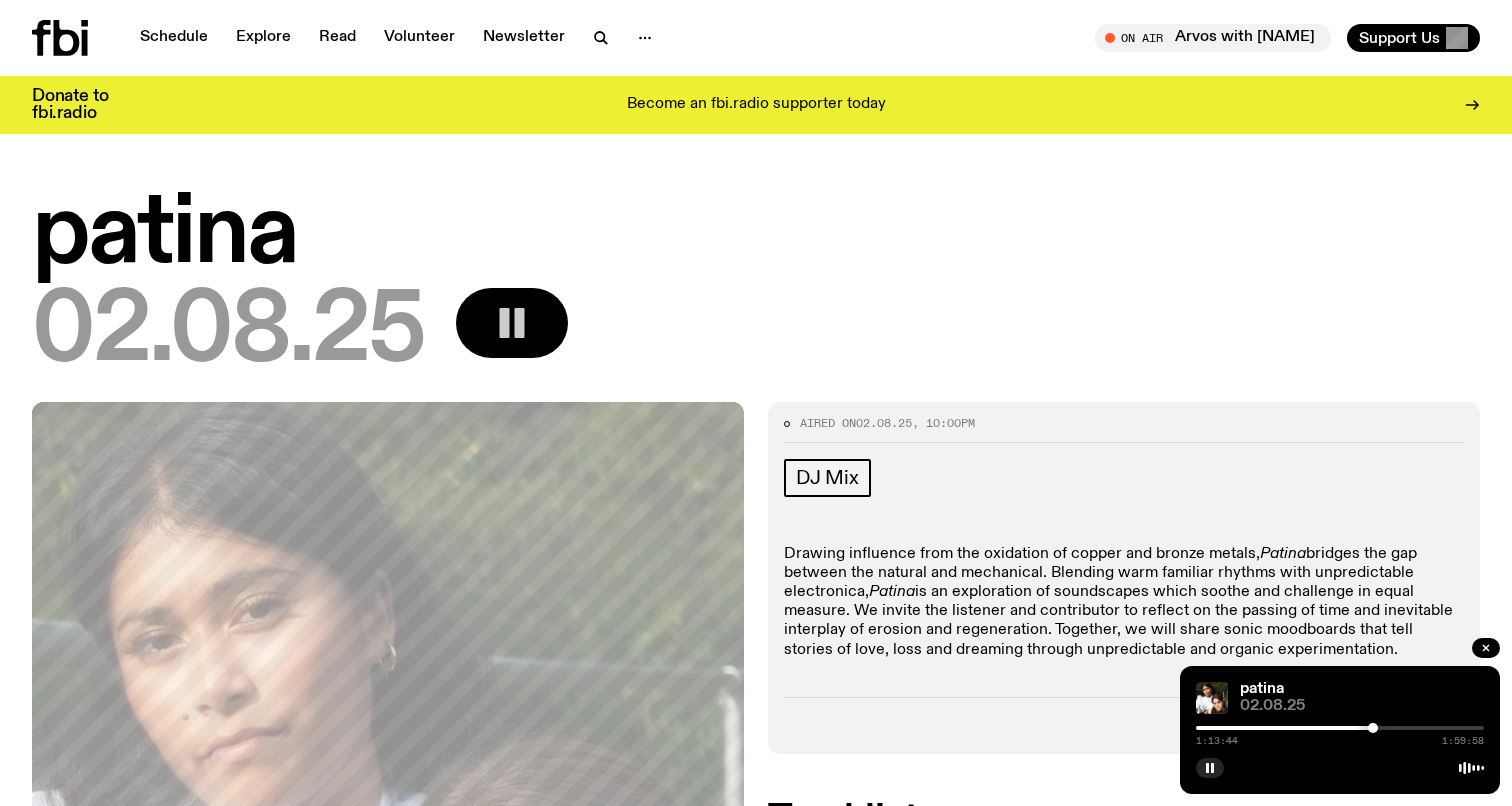 click at bounding box center [1373, 728] 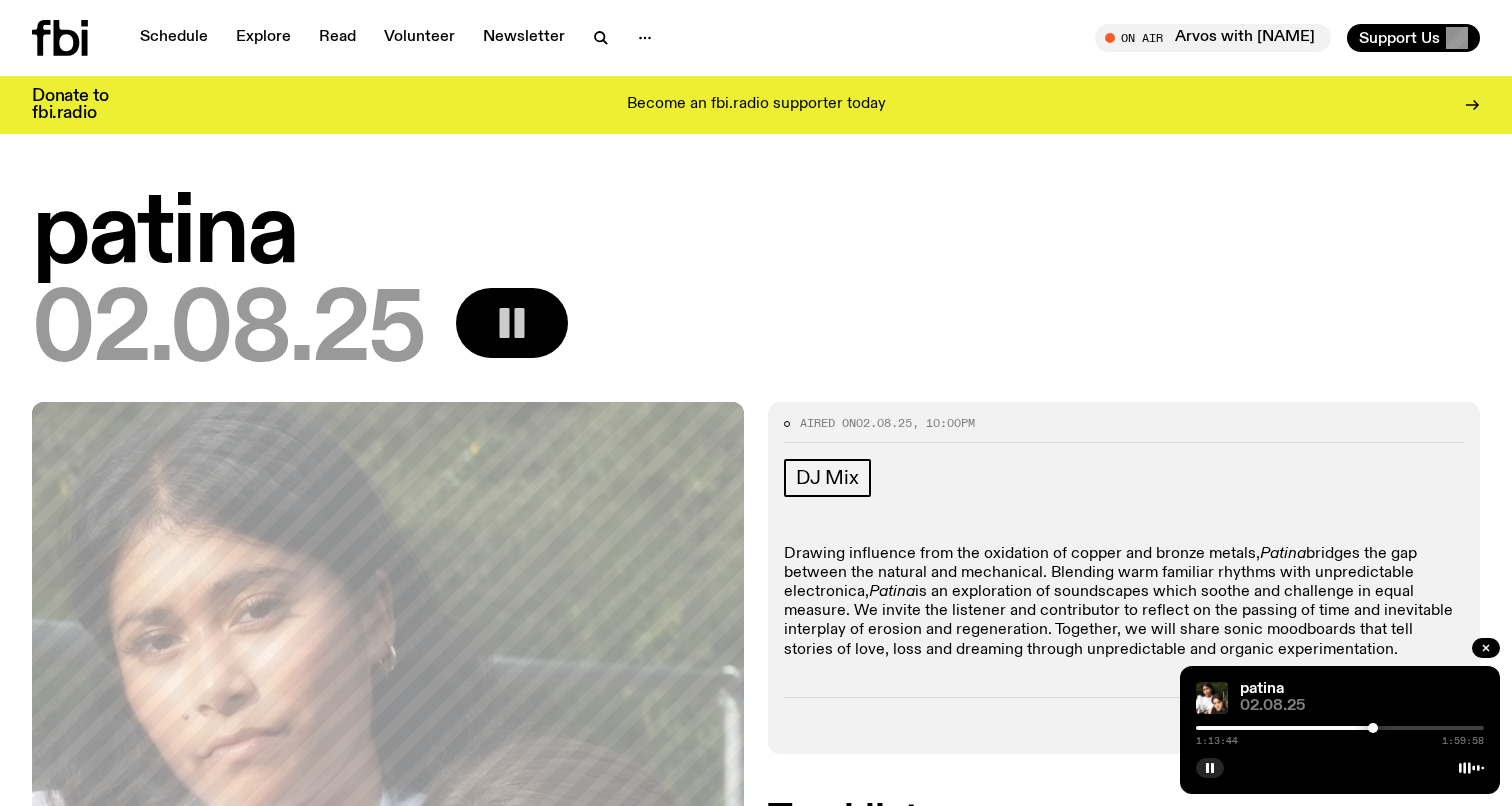click at bounding box center [1373, 728] 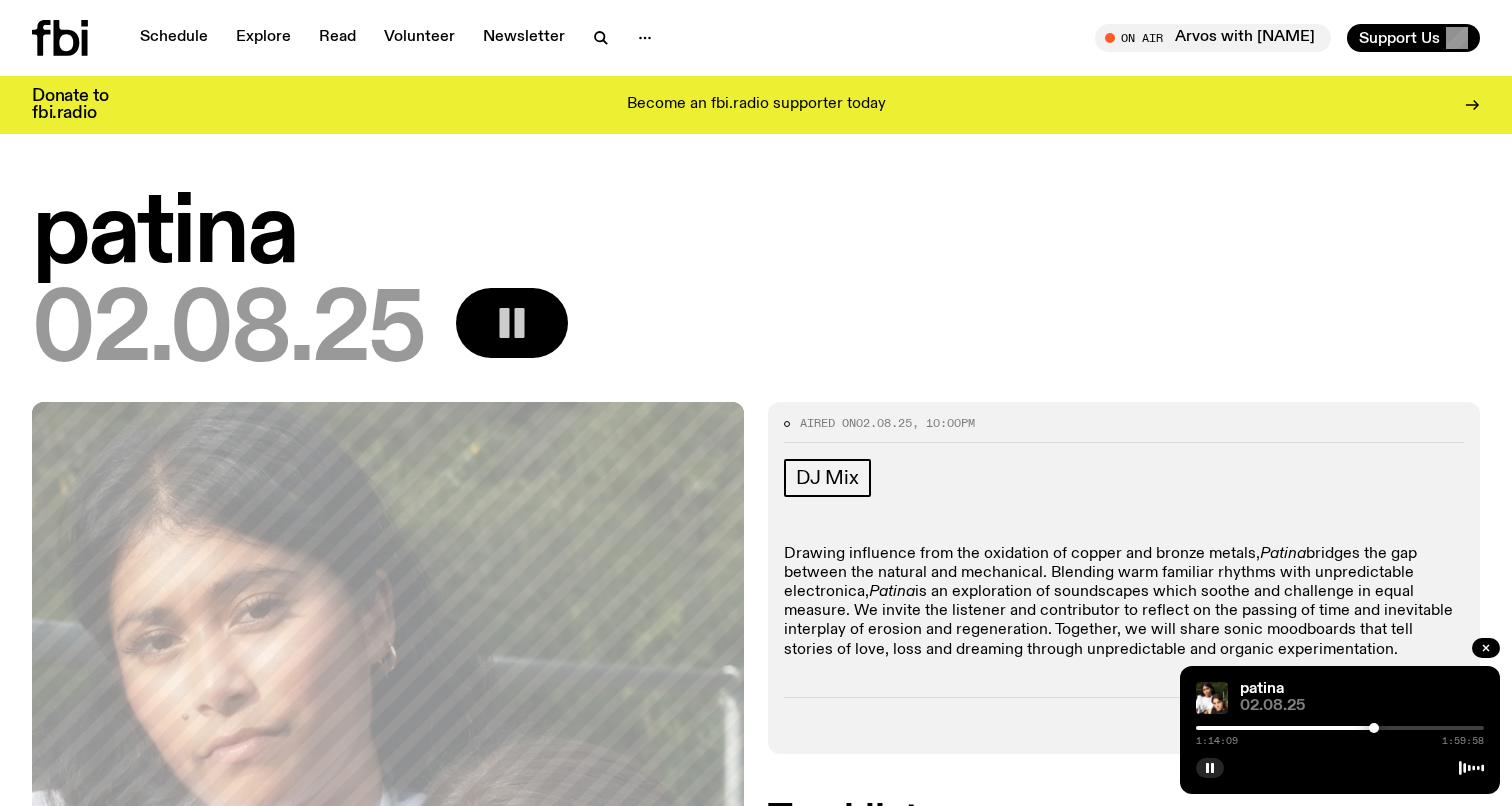 click at bounding box center (1374, 728) 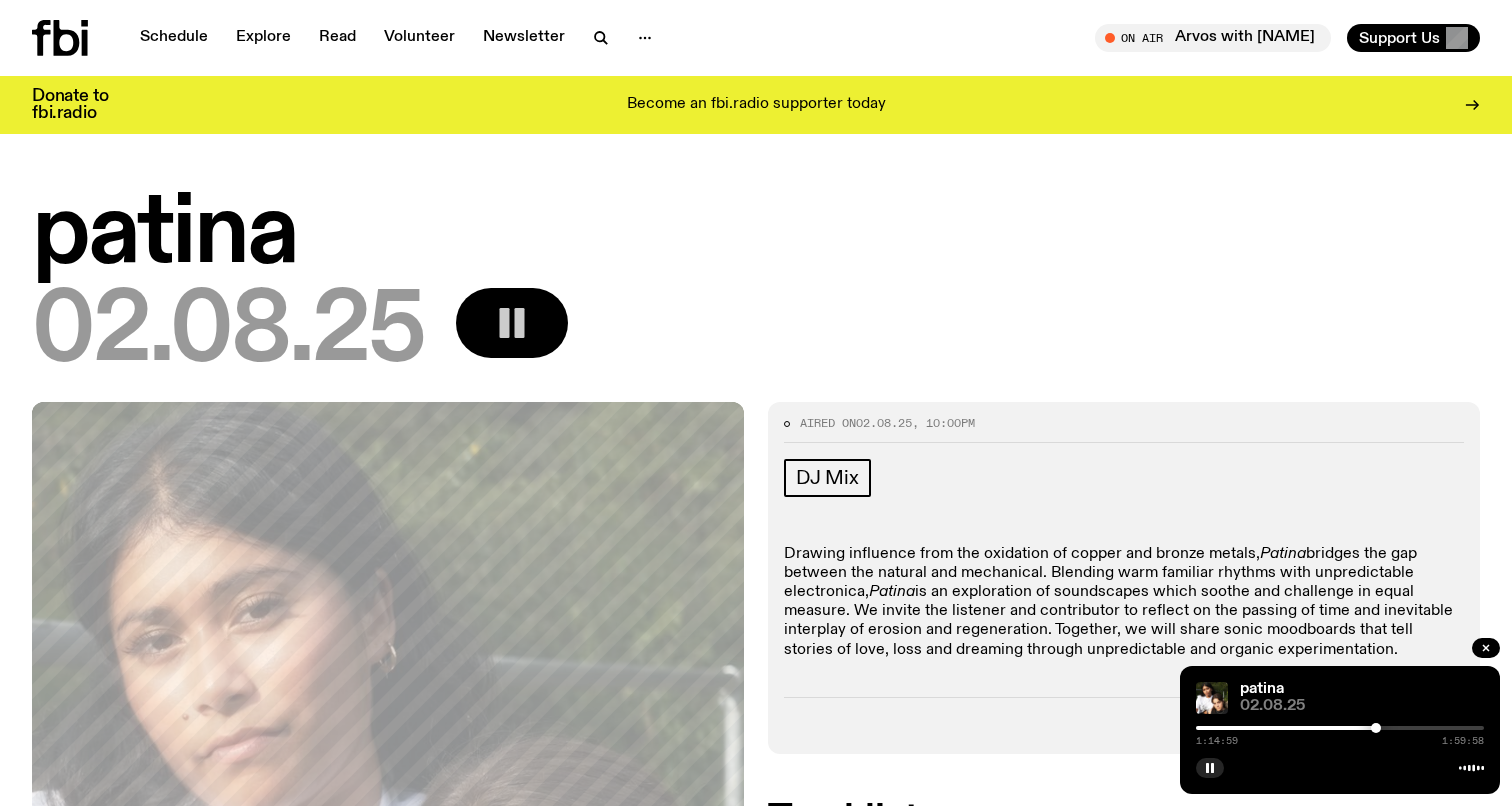 click at bounding box center (1376, 728) 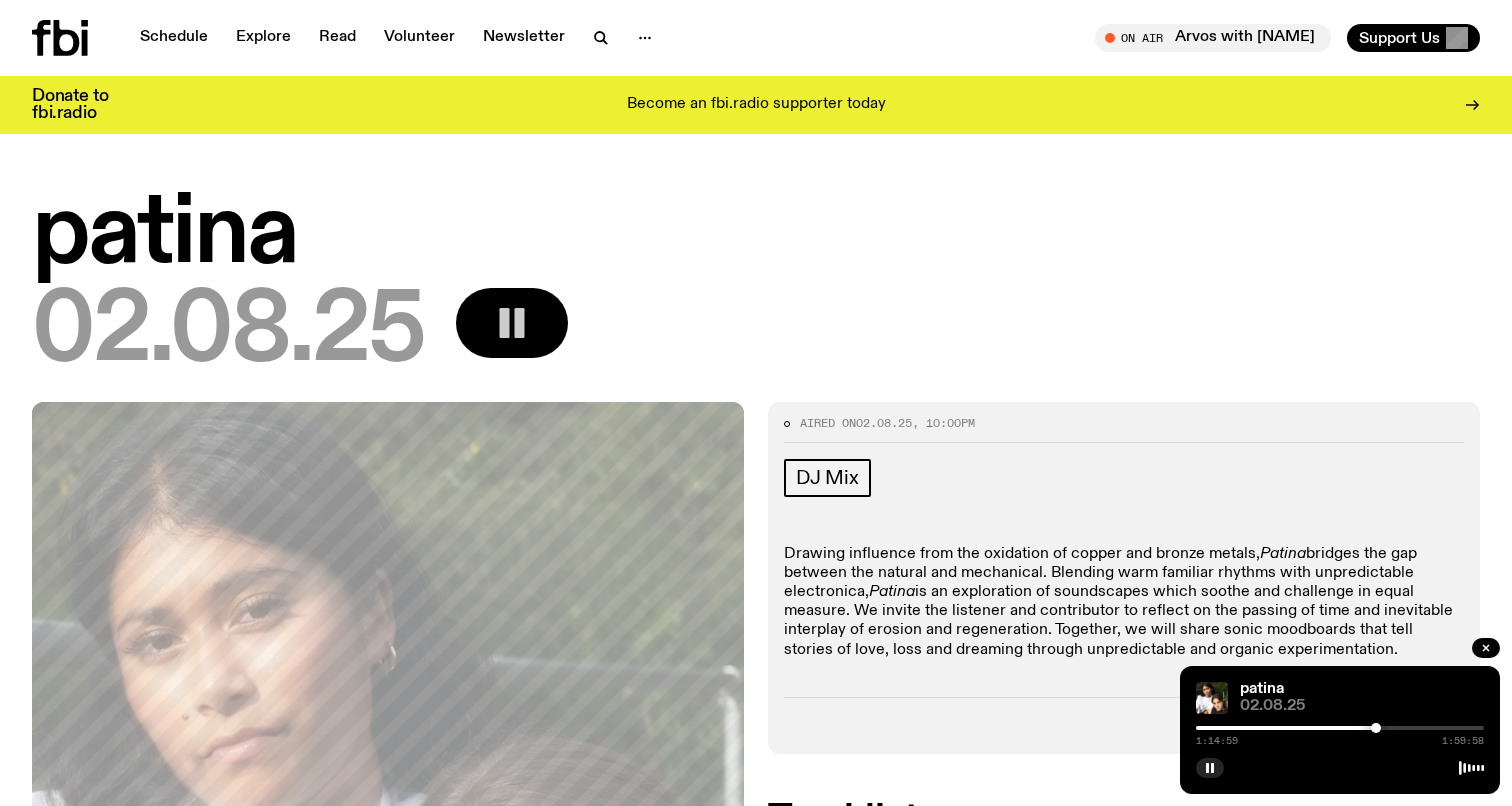 click at bounding box center [1376, 728] 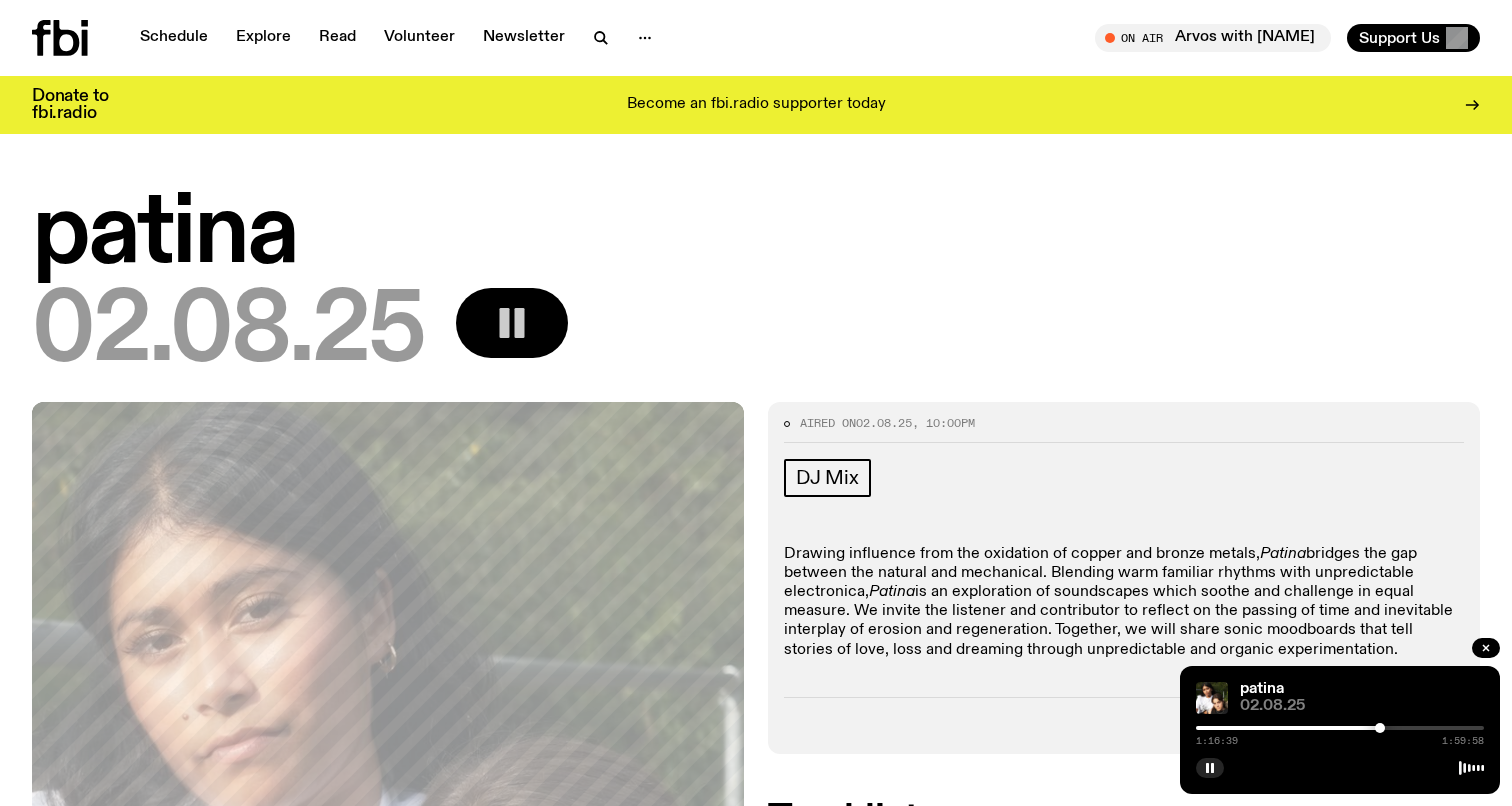 click at bounding box center (1380, 728) 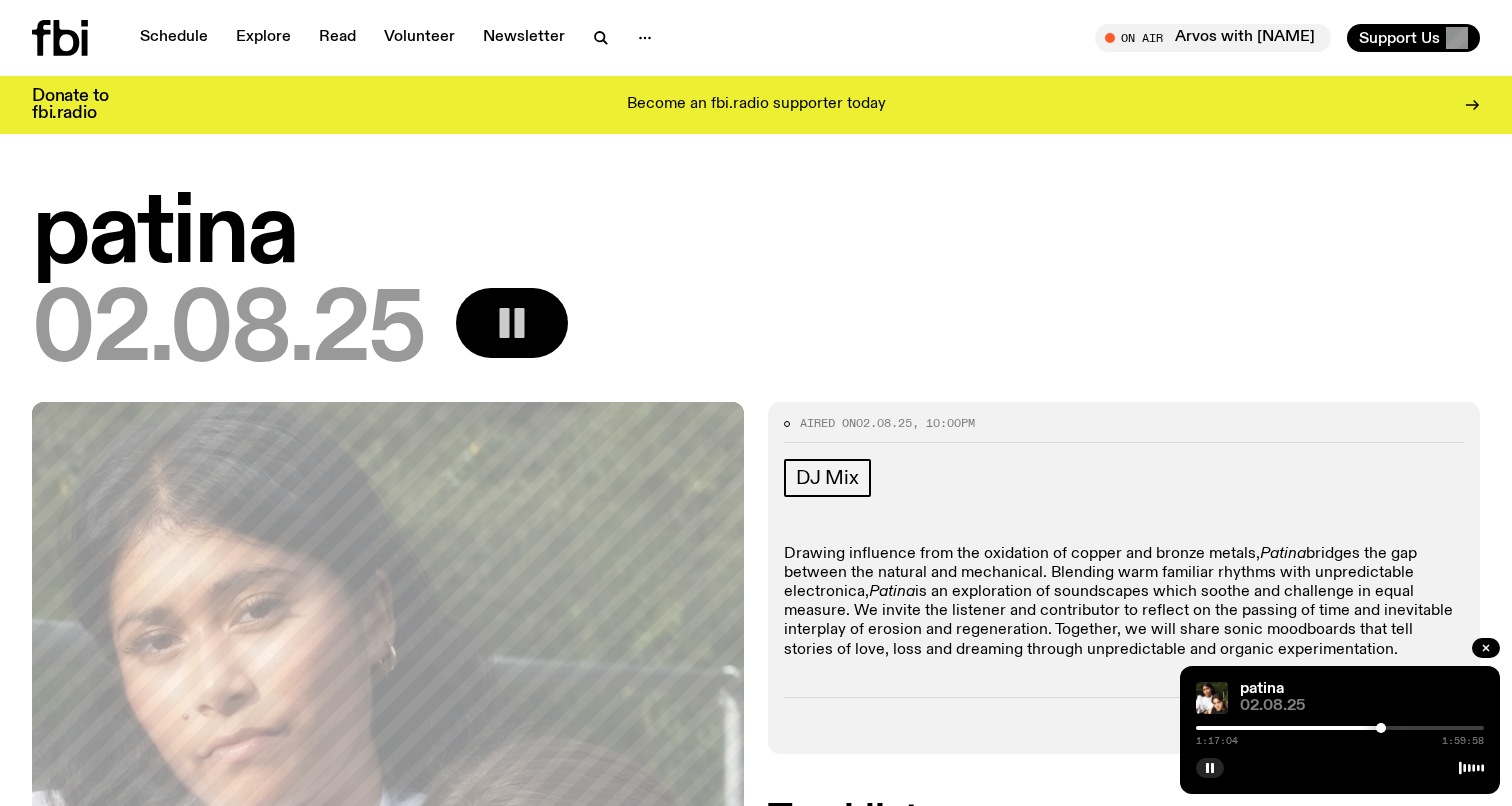 click at bounding box center (1381, 728) 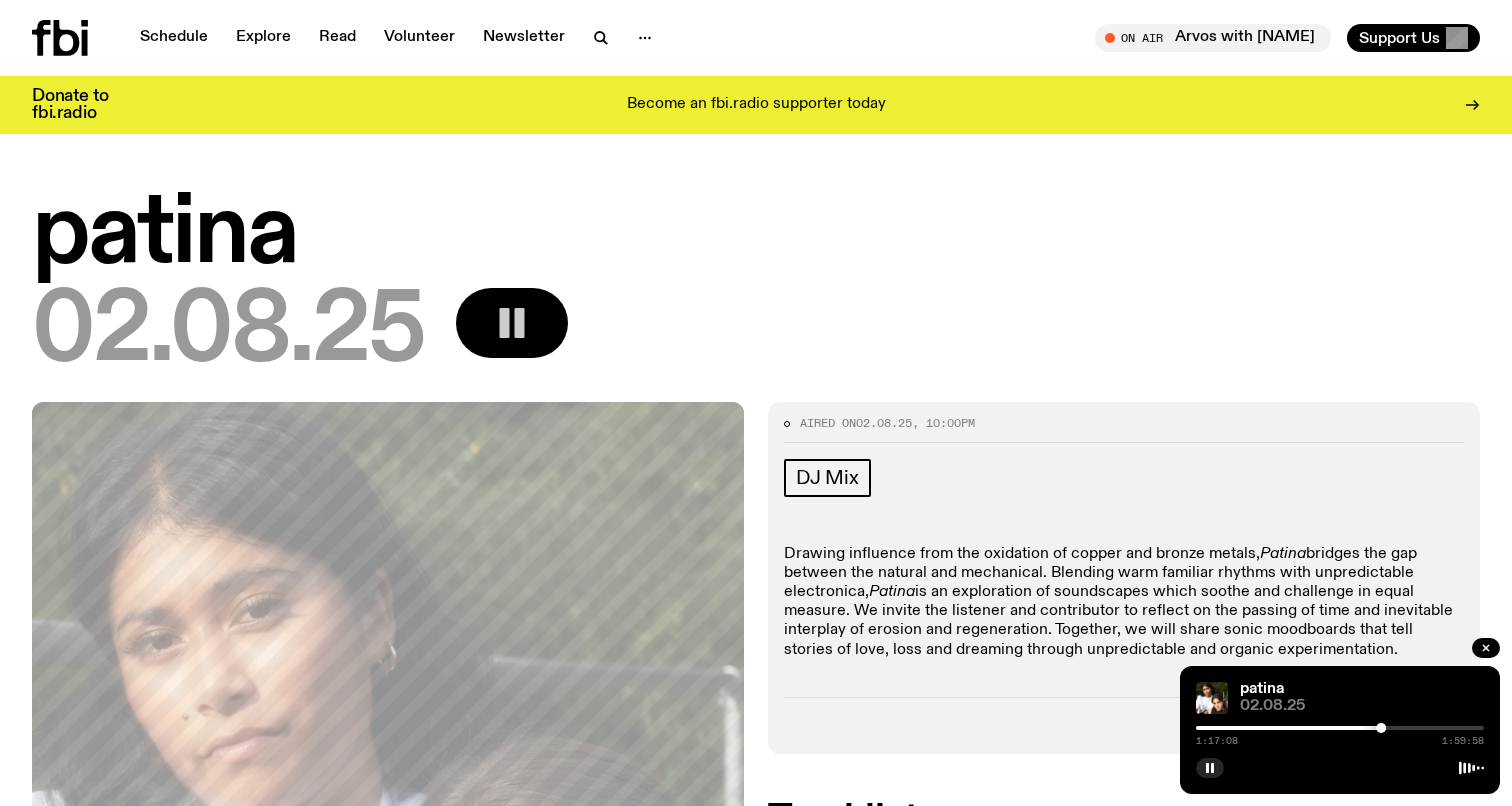 click at bounding box center (1381, 728) 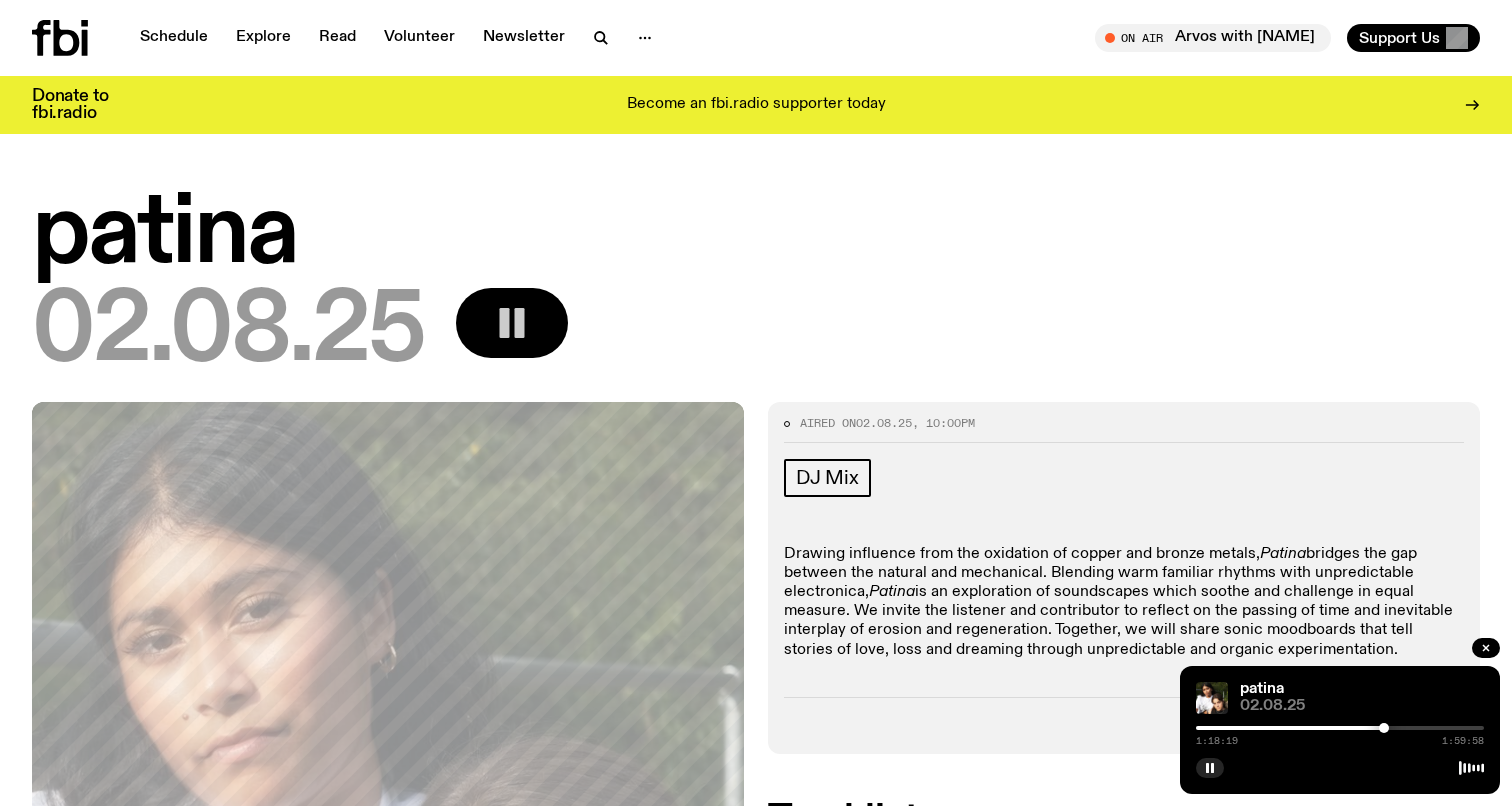 click at bounding box center [1384, 728] 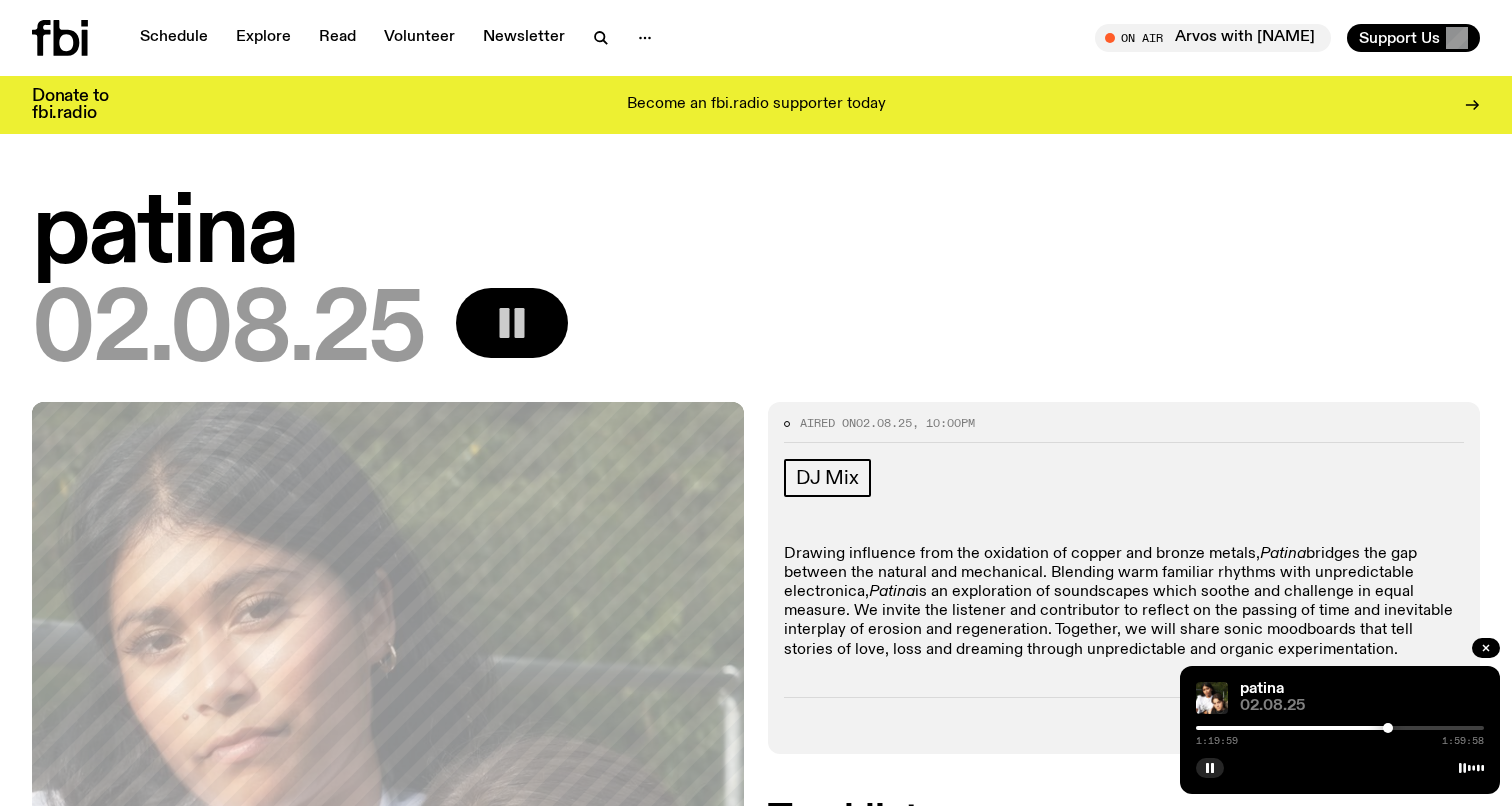 click at bounding box center (1388, 728) 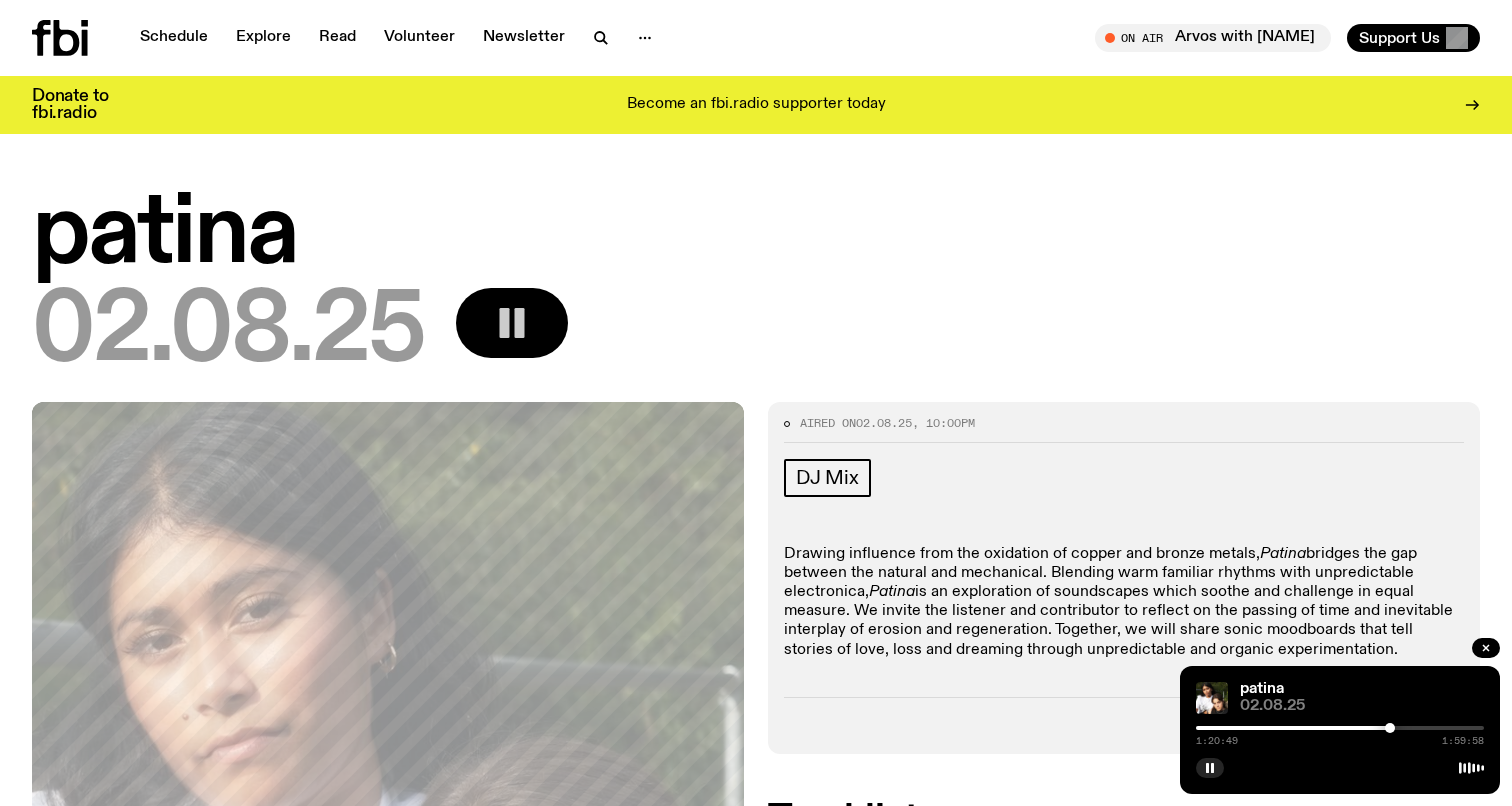 click at bounding box center [1390, 728] 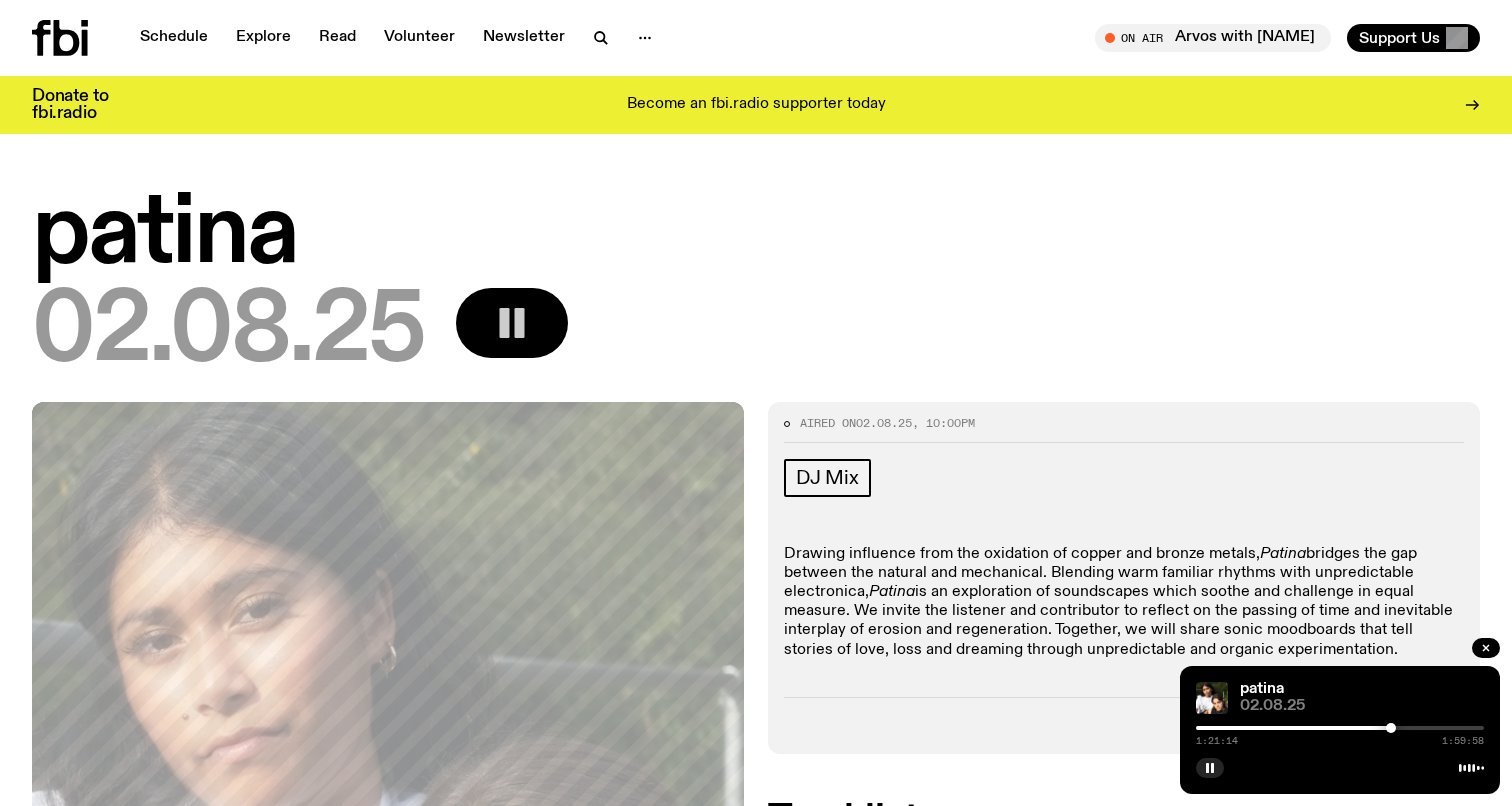 click at bounding box center [1391, 728] 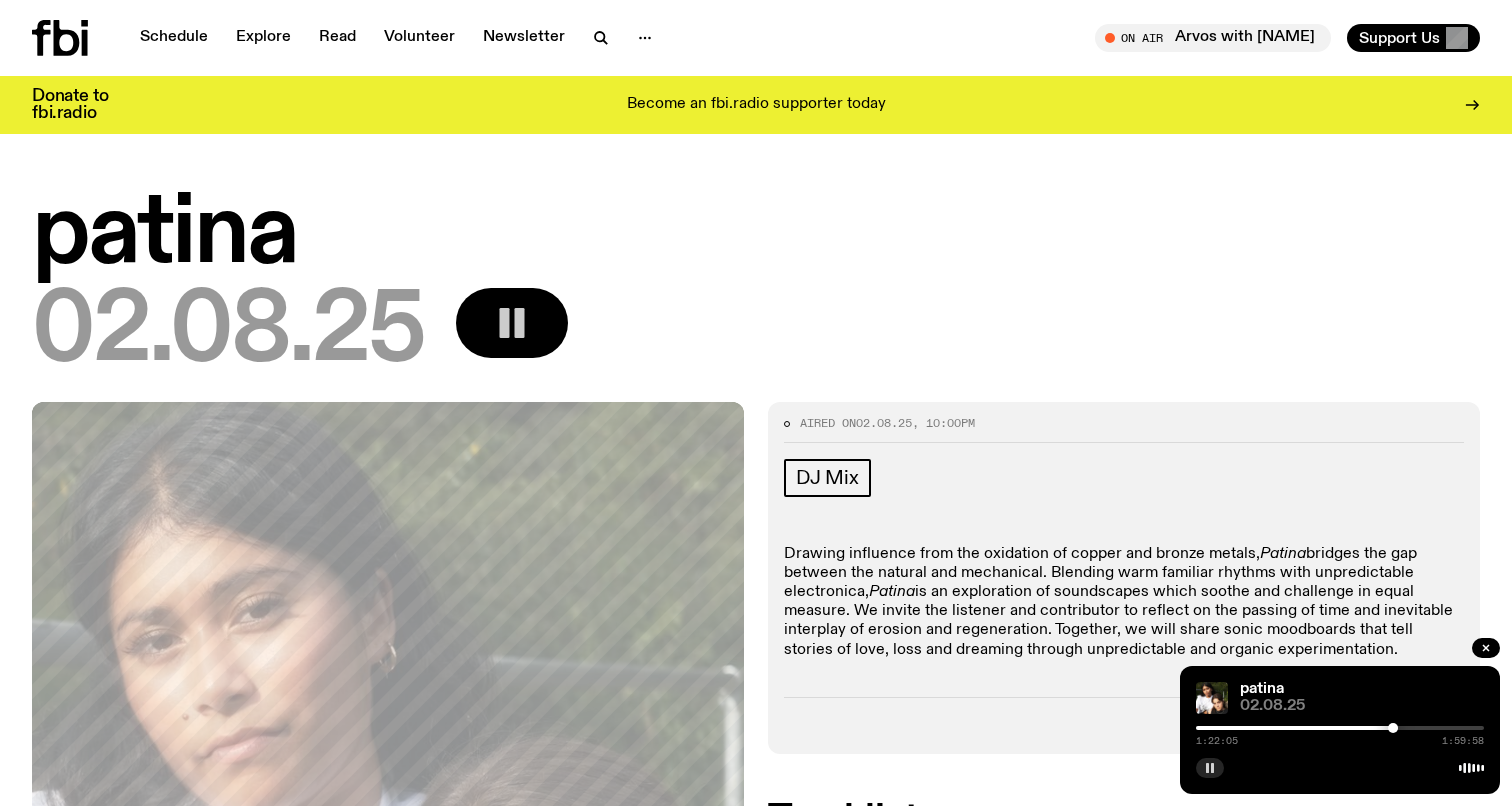 click at bounding box center (1210, 768) 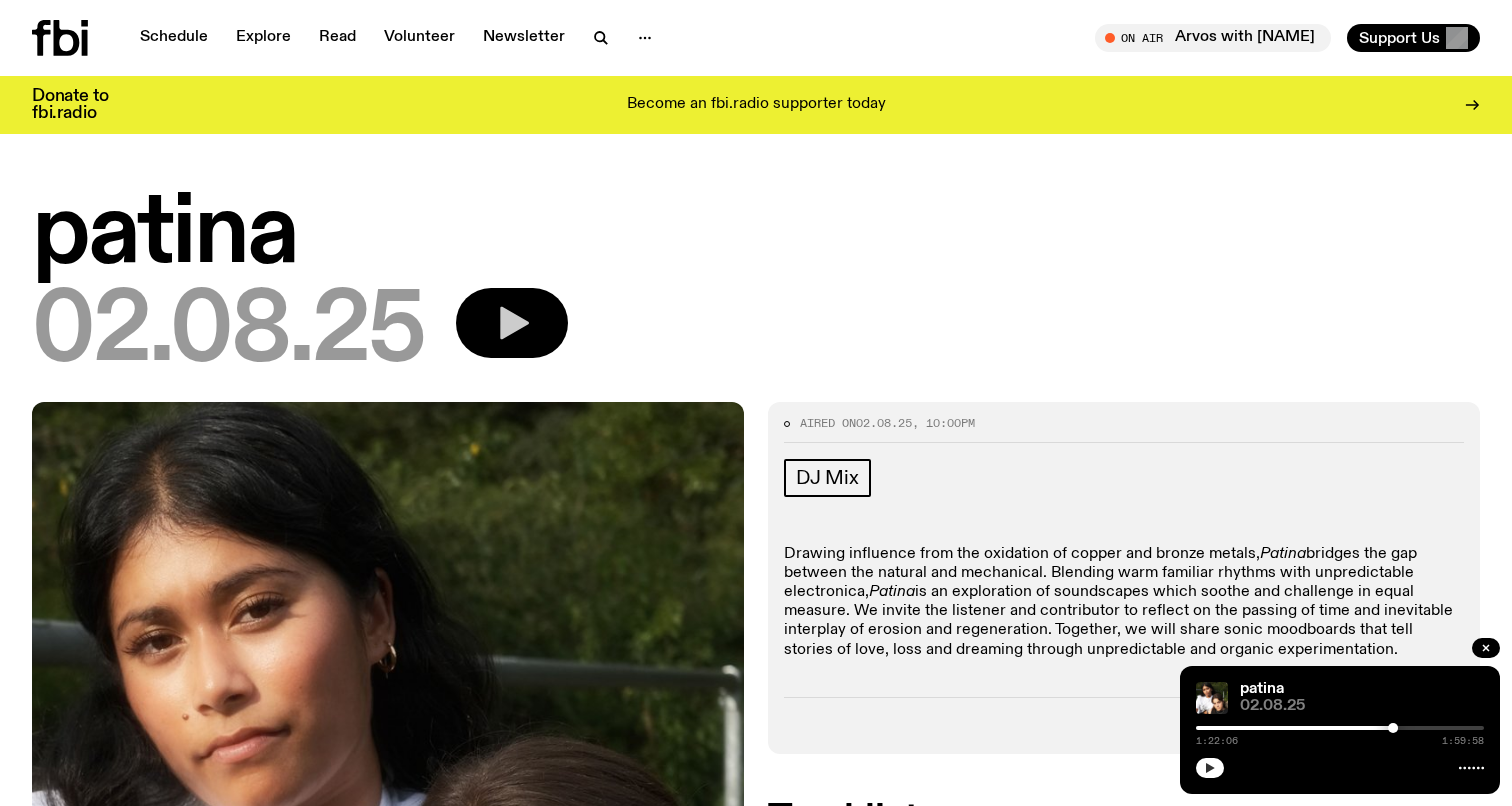 click at bounding box center (1210, 768) 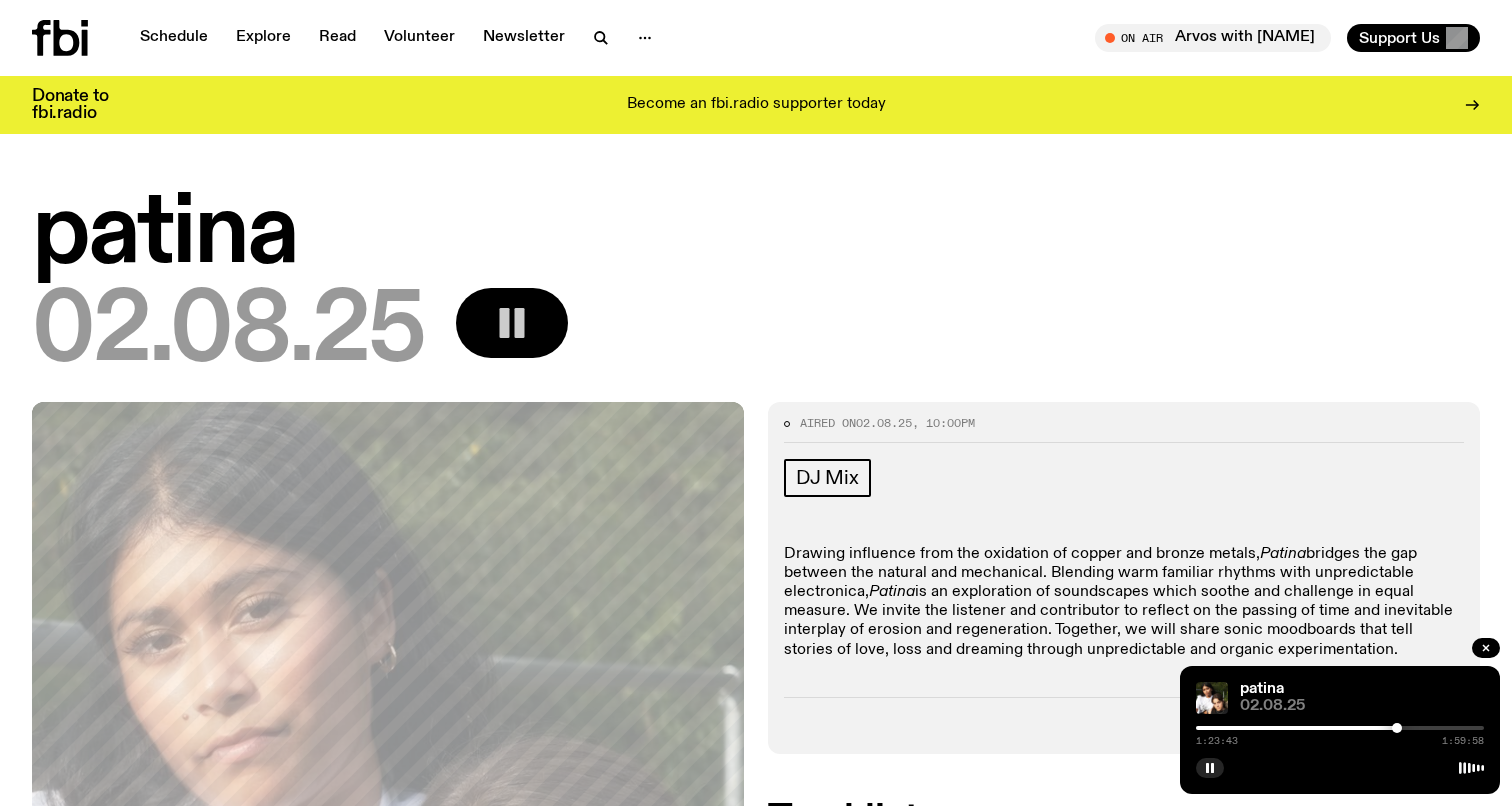 click at bounding box center (1397, 728) 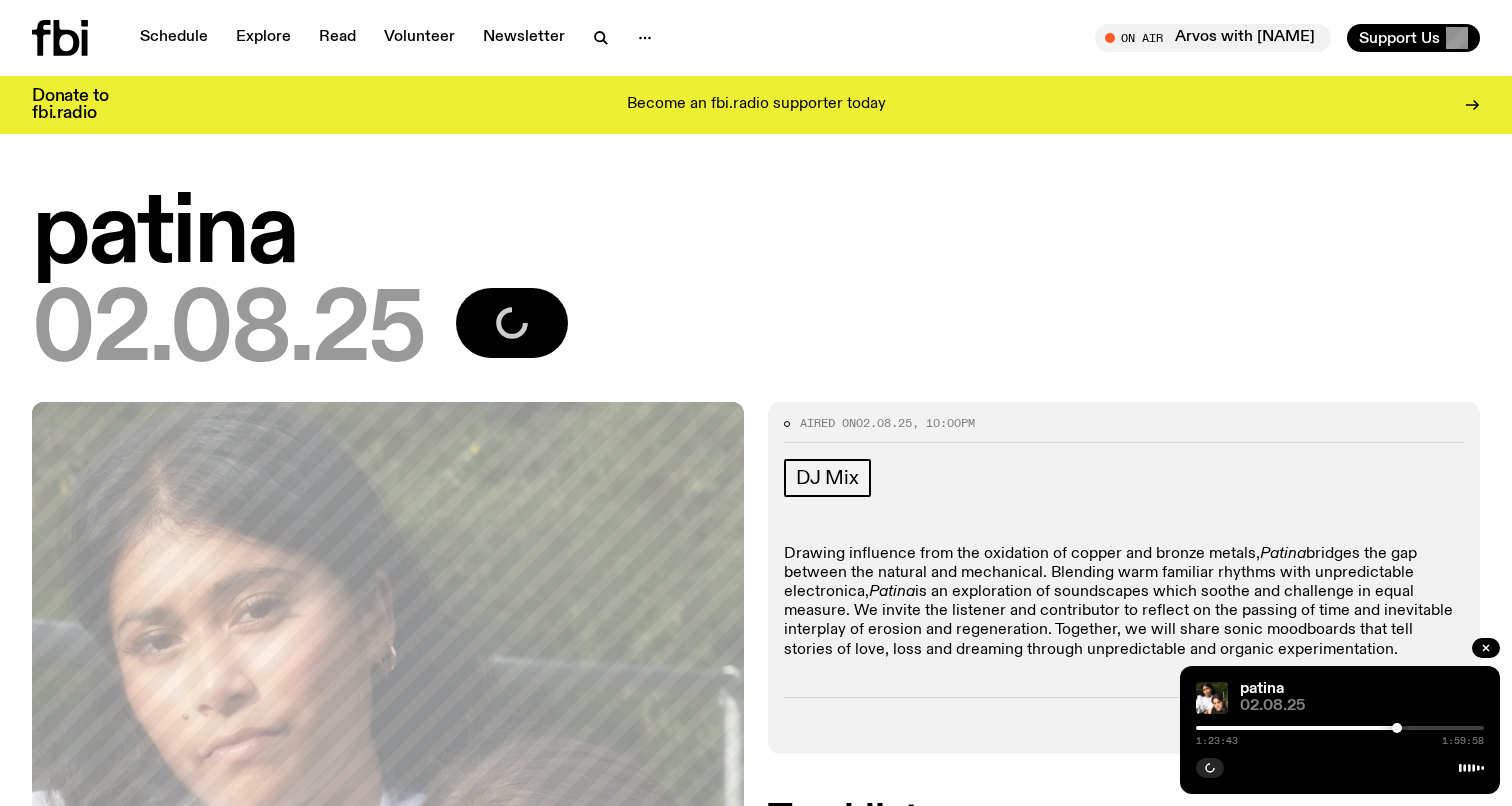 click at bounding box center [1397, 728] 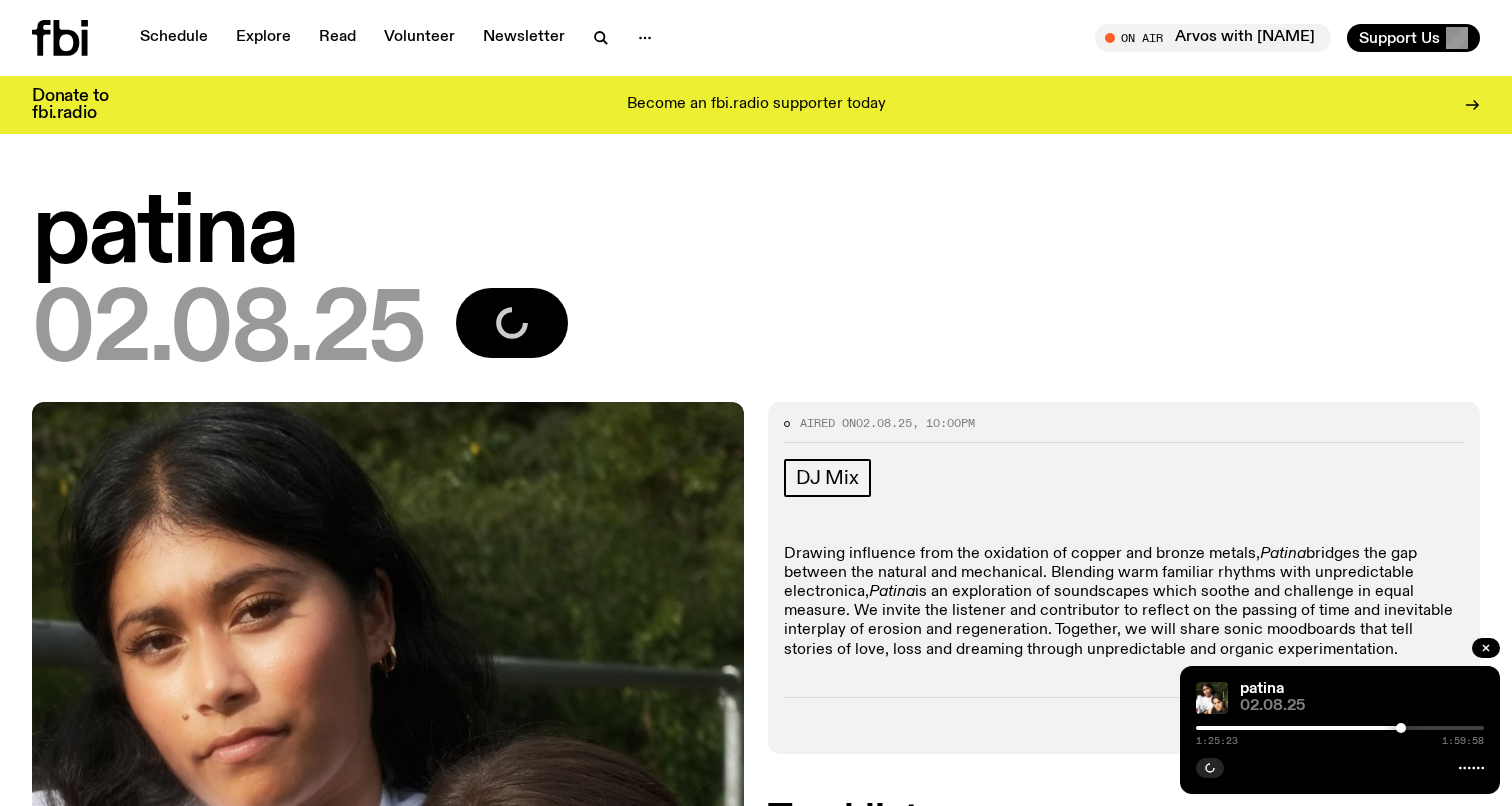 click at bounding box center (1340, 728) 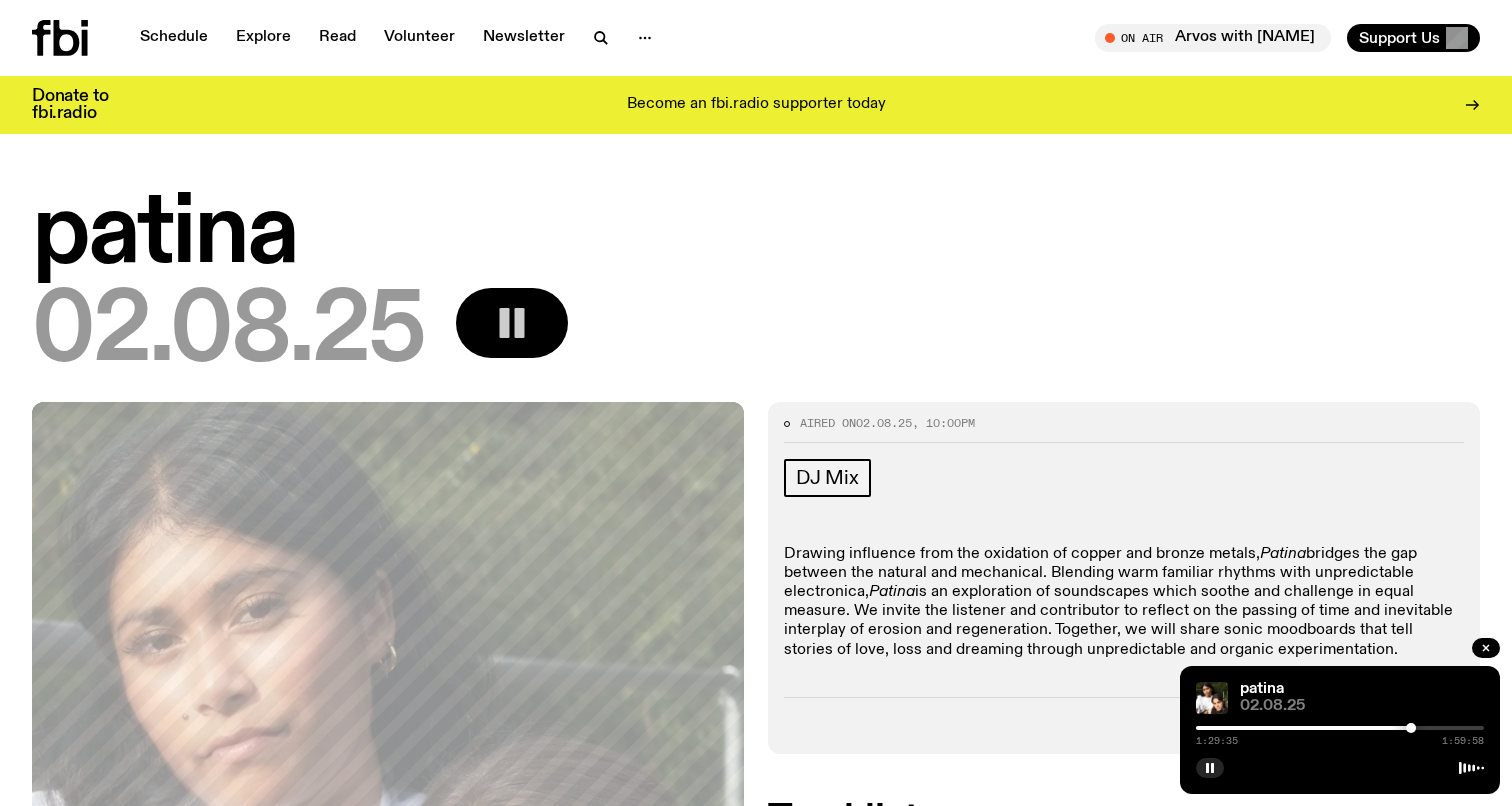 click at bounding box center (1267, 728) 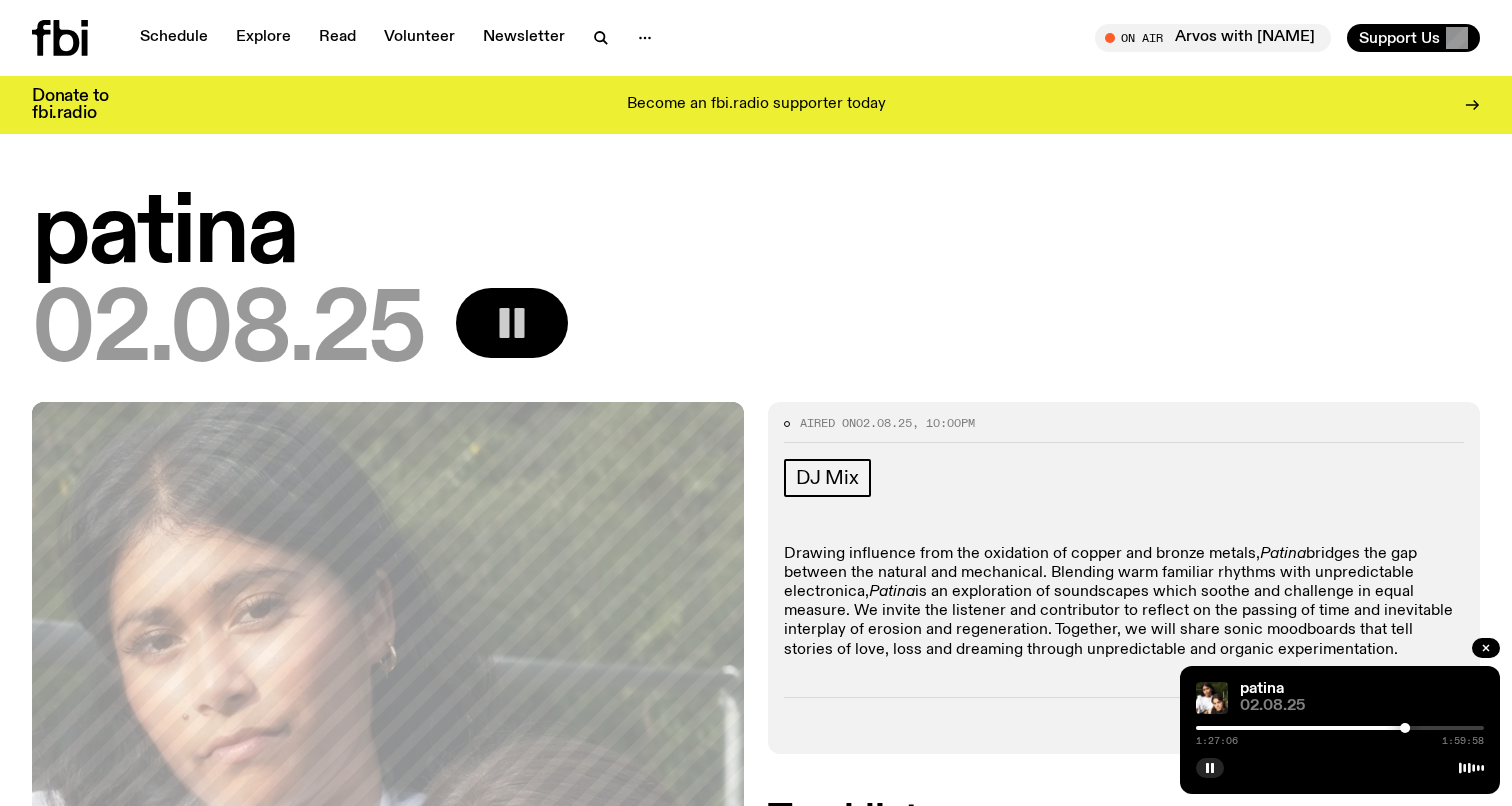 click at bounding box center (1340, 728) 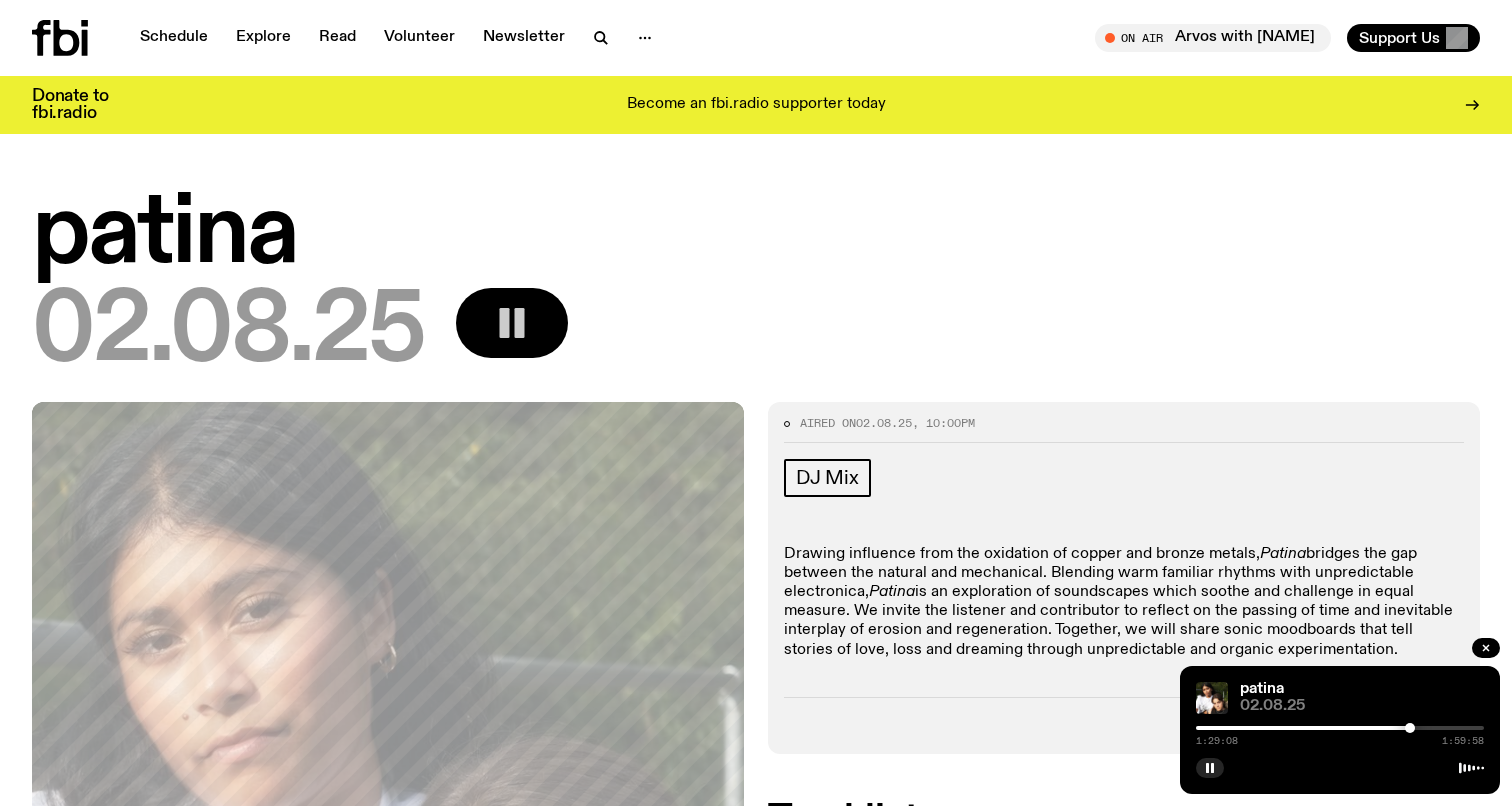 click at bounding box center [1340, 728] 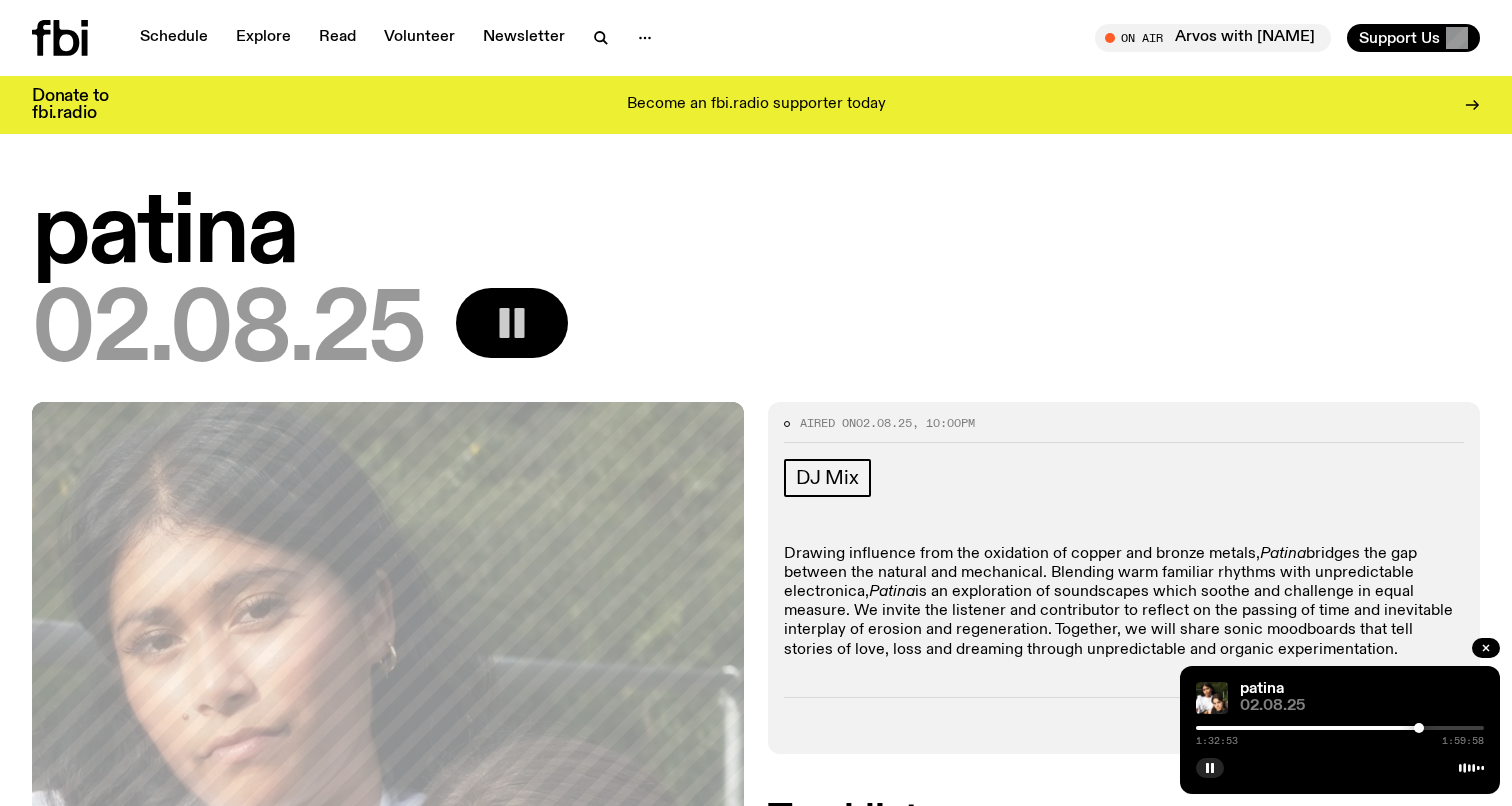 click at bounding box center (1419, 728) 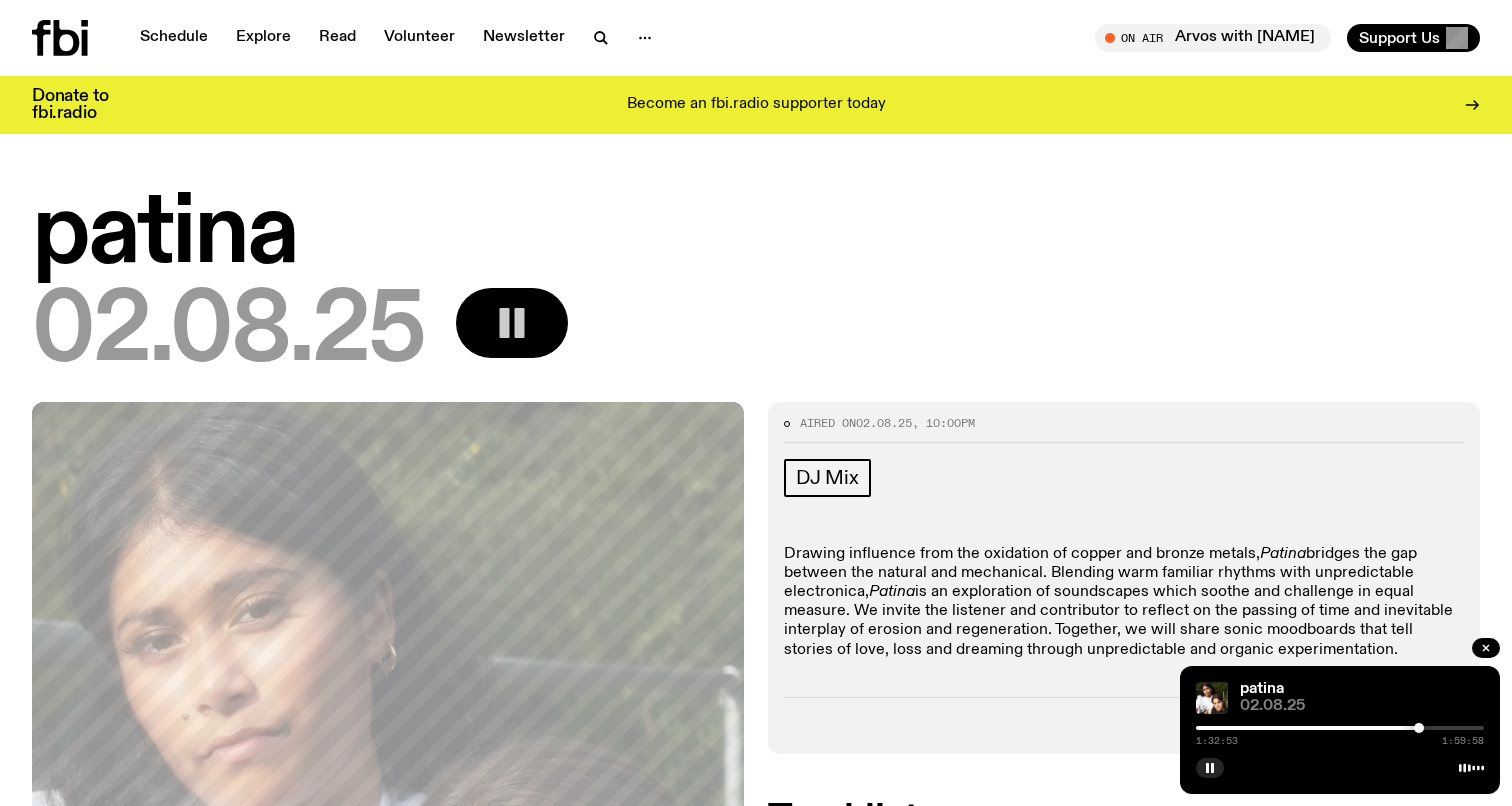 click at bounding box center (1340, 728) 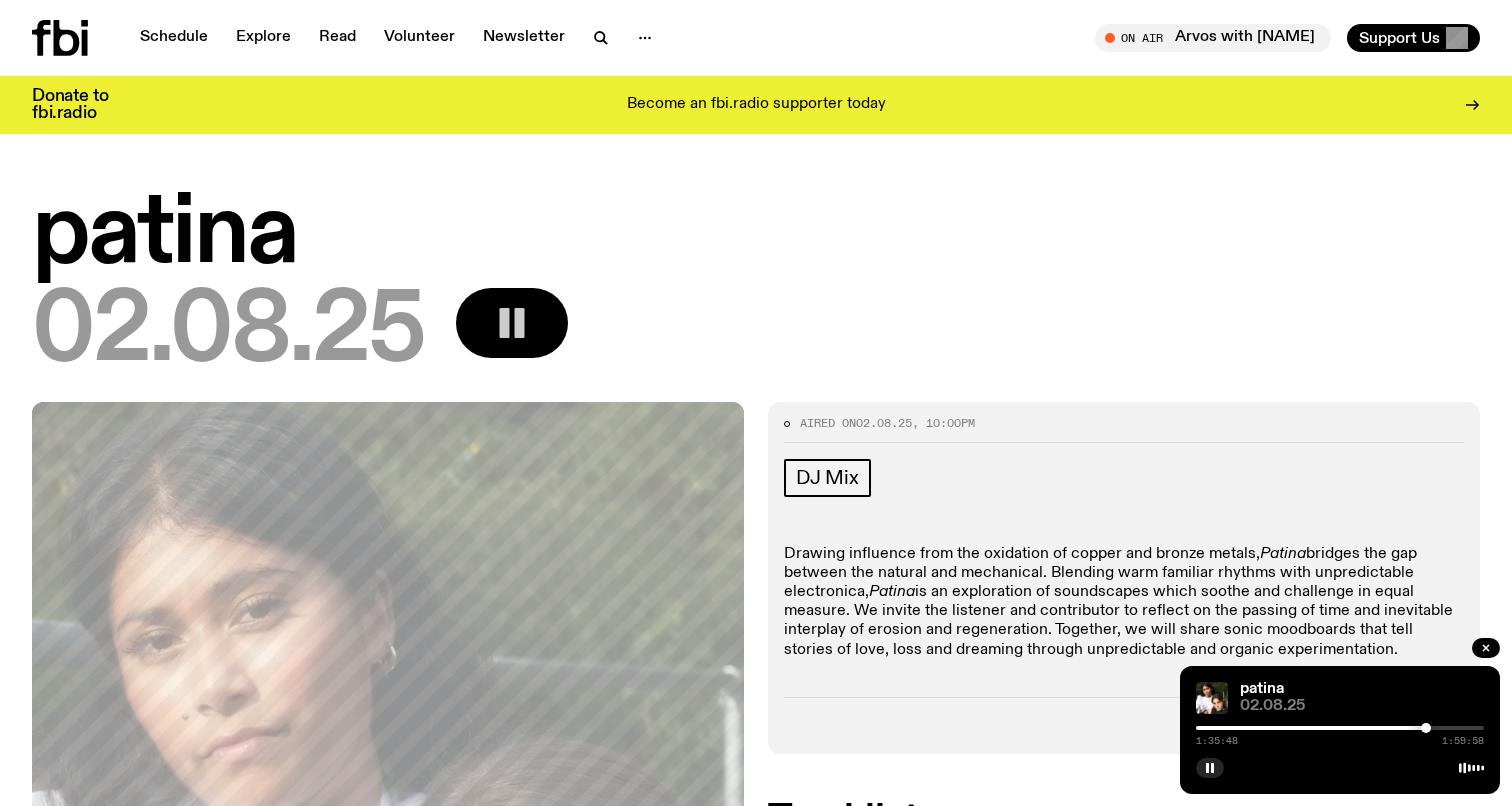 click at bounding box center (1340, 728) 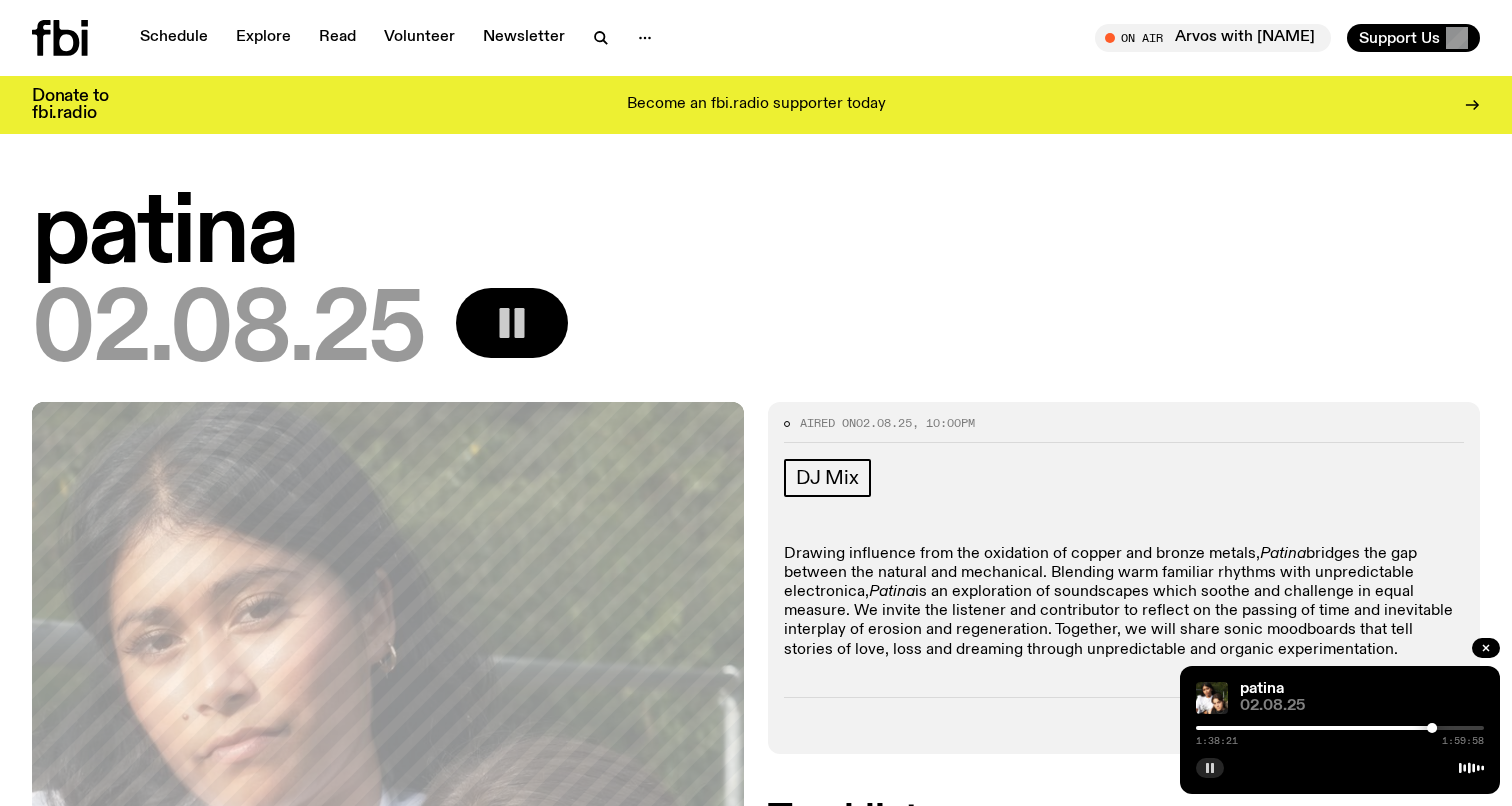 click 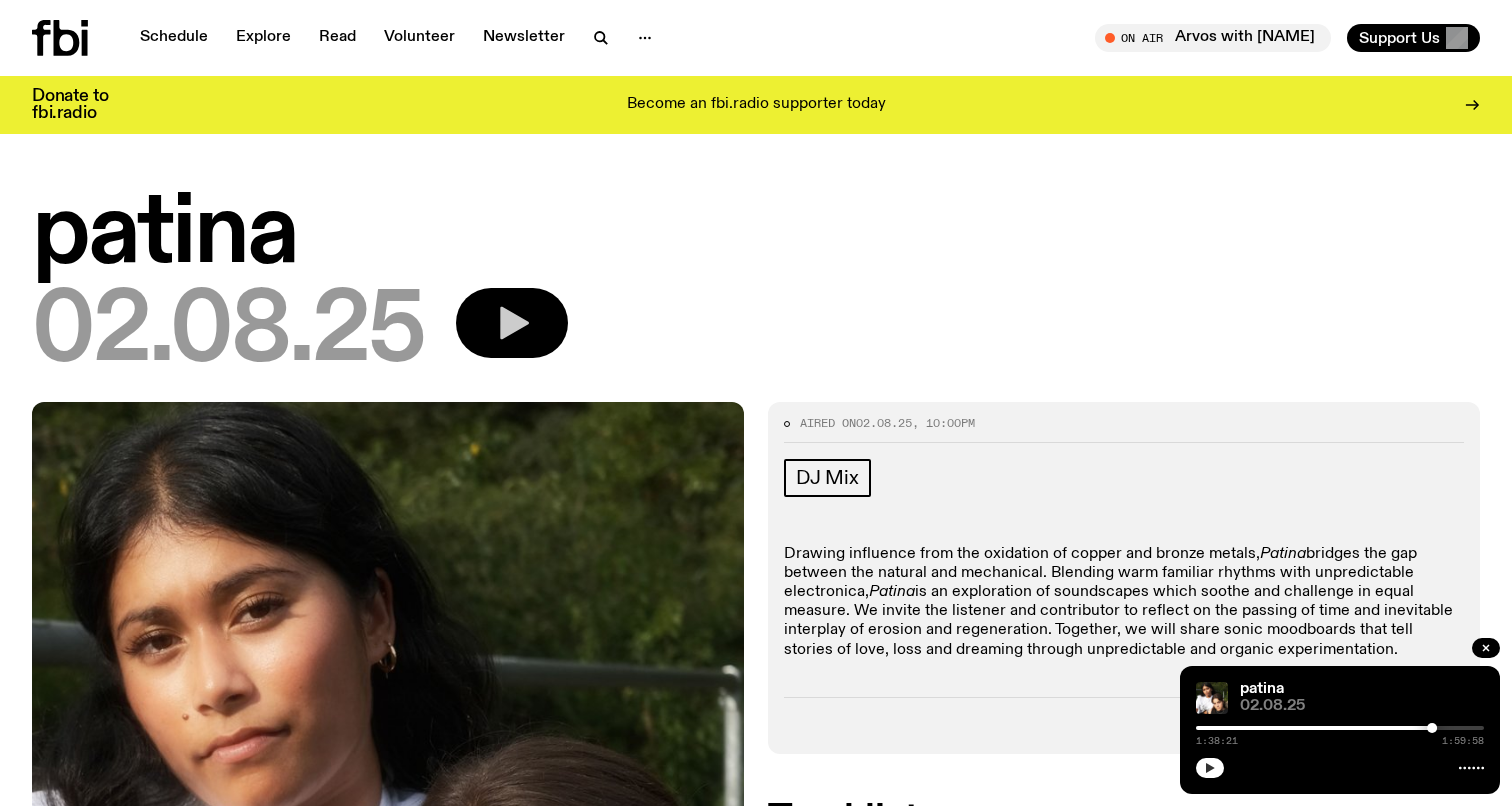 click 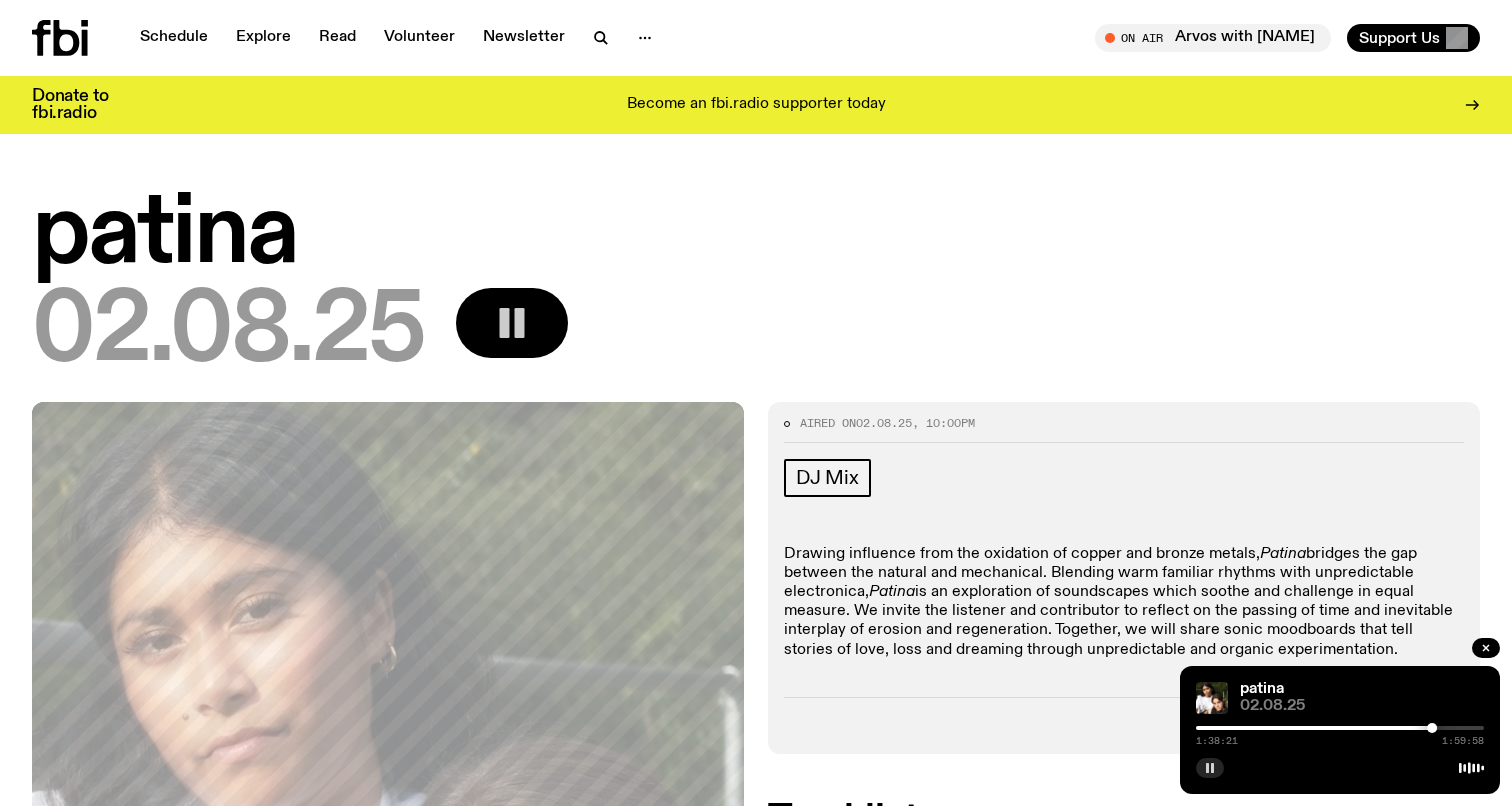 click at bounding box center [1432, 728] 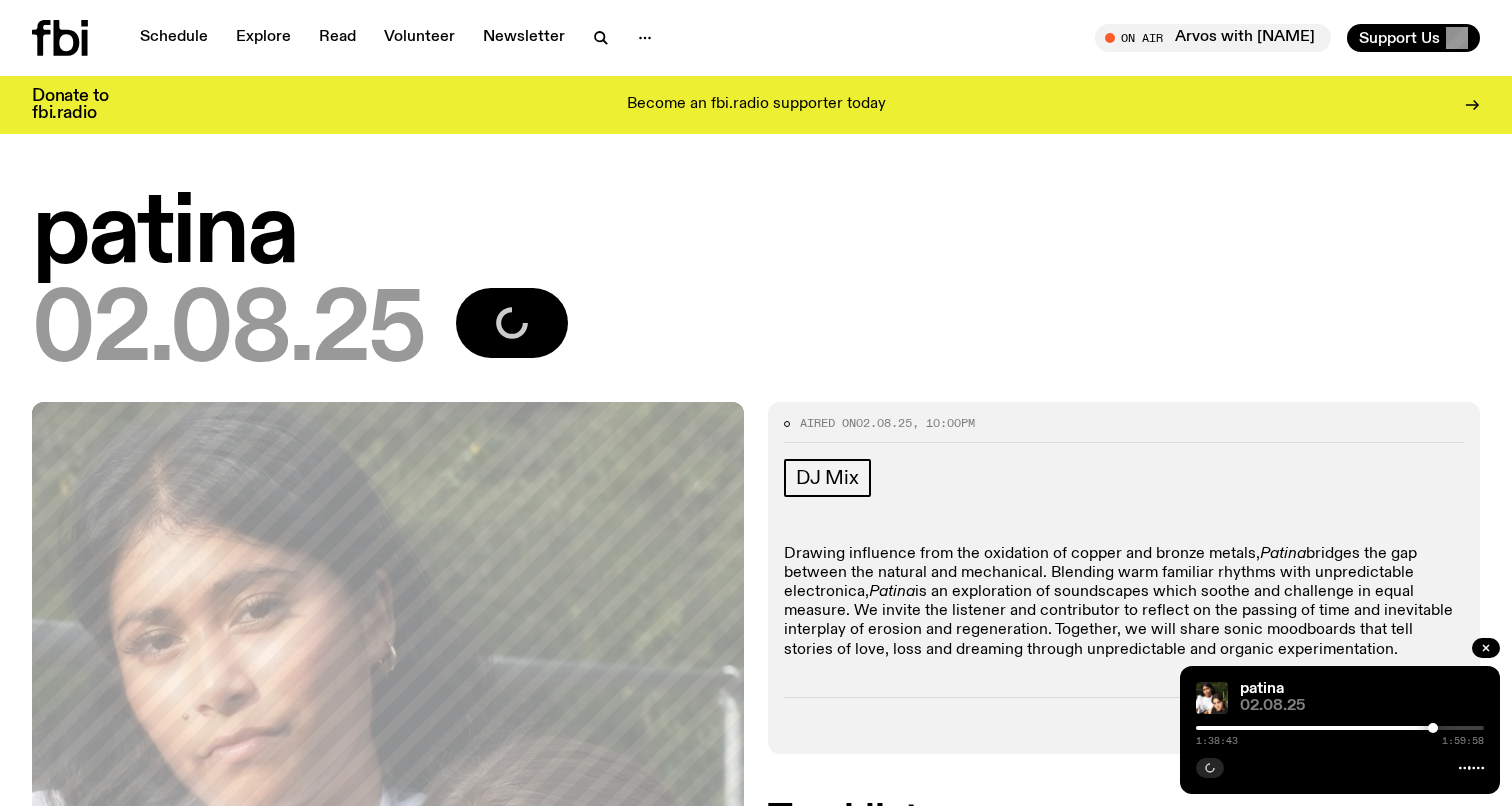 click at bounding box center (1433, 728) 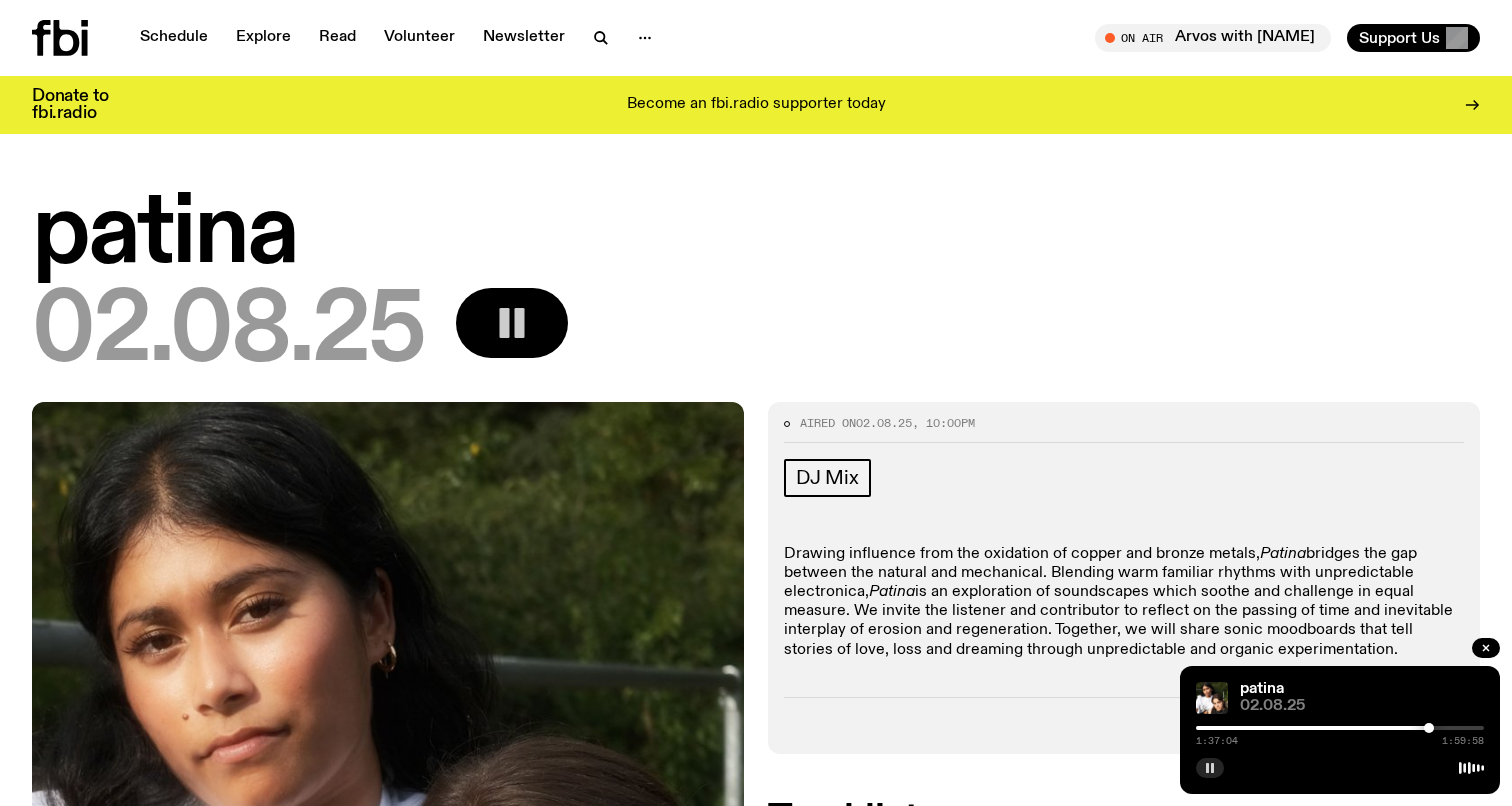 click at bounding box center (1429, 728) 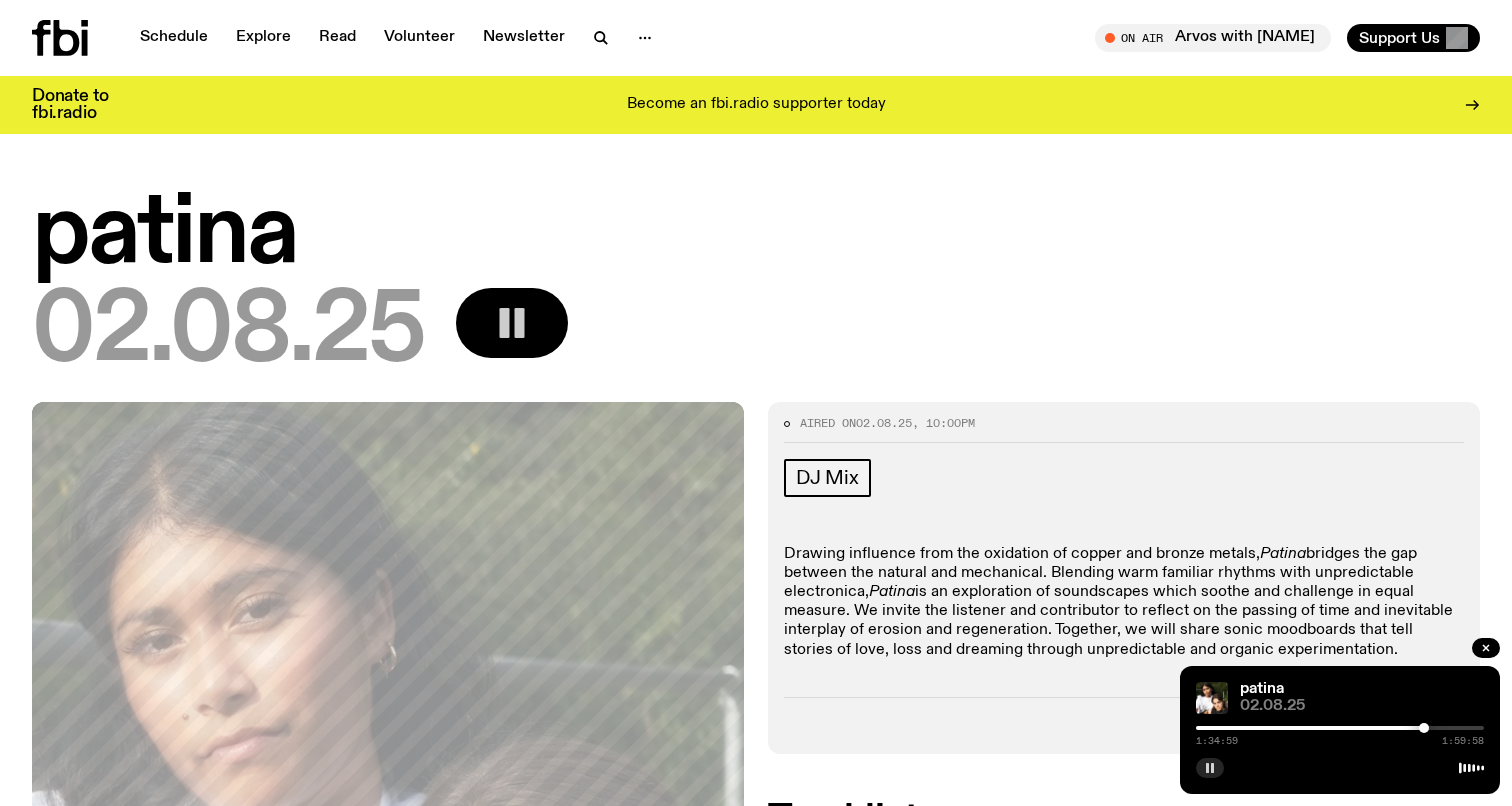 click at bounding box center (1424, 728) 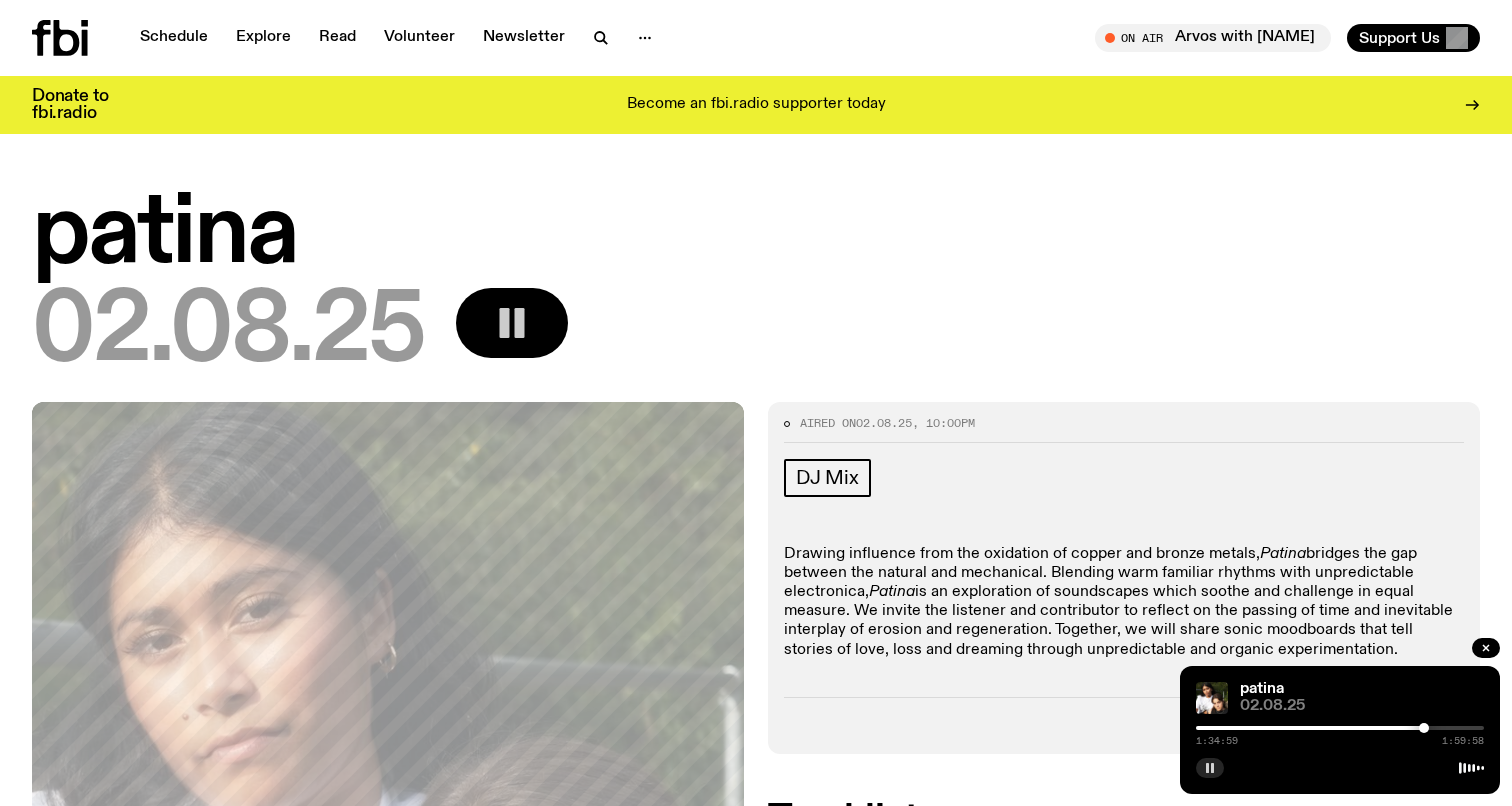 click at bounding box center (1424, 728) 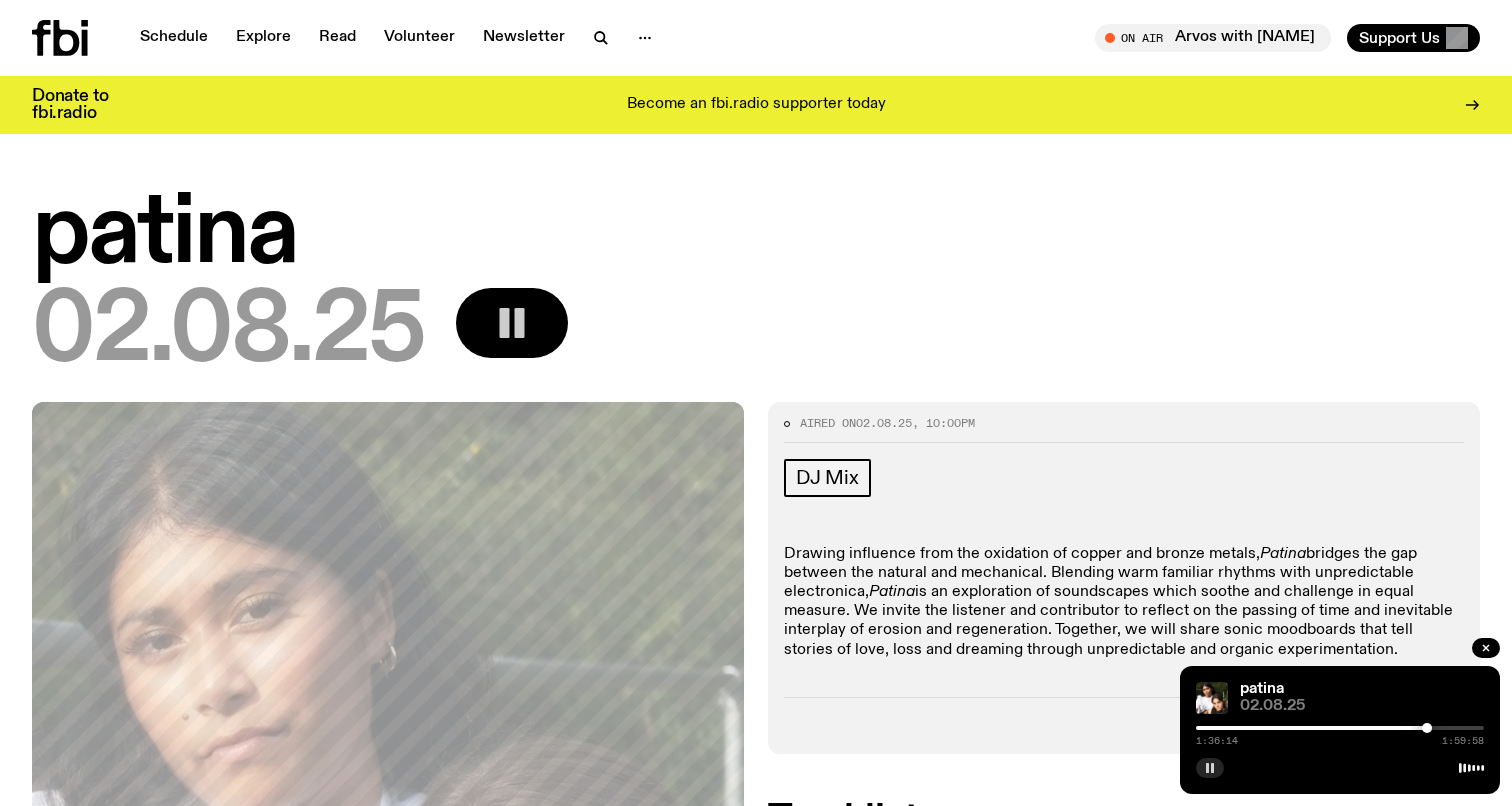 click at bounding box center [1427, 728] 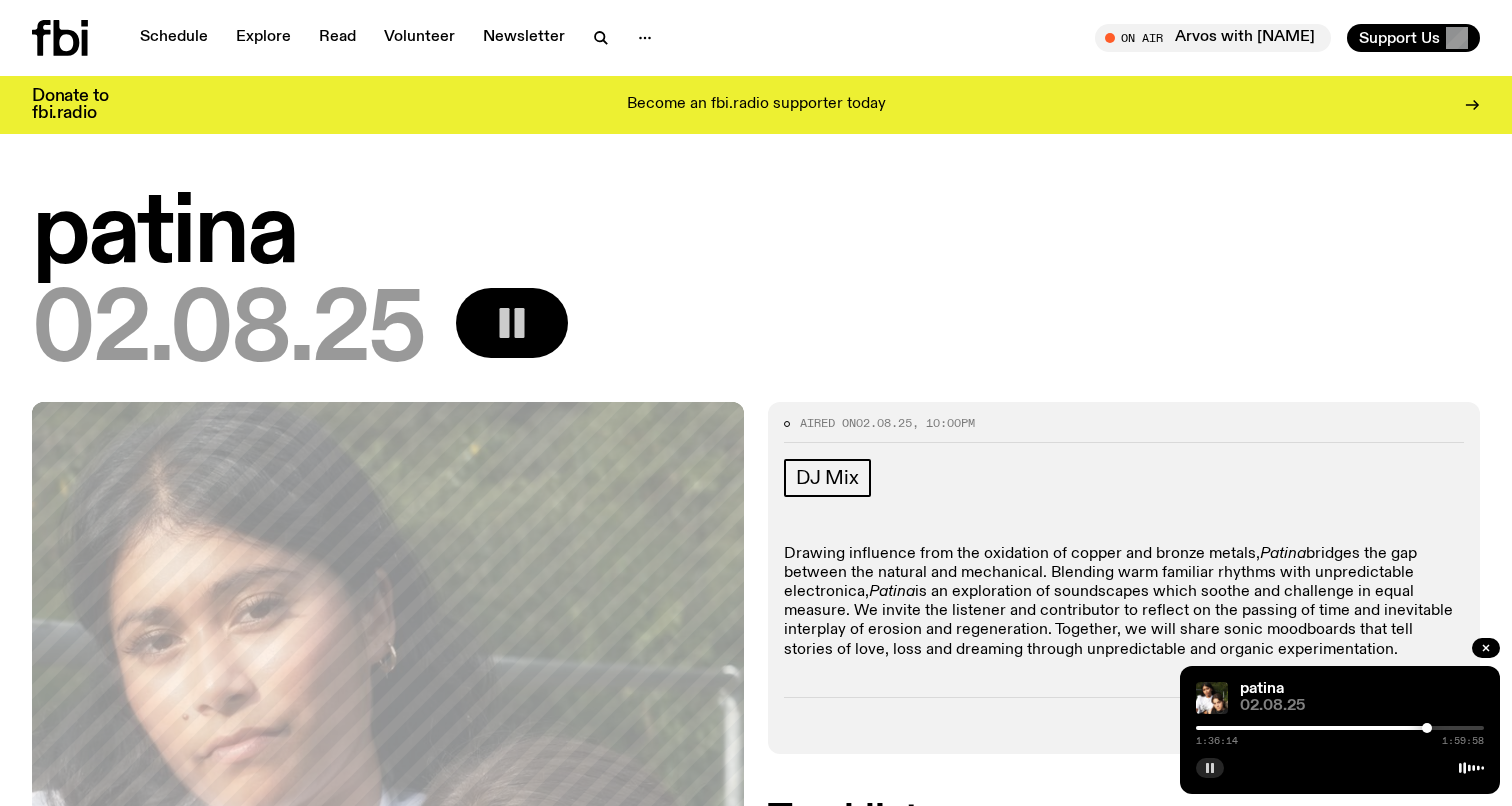 click at bounding box center [1427, 728] 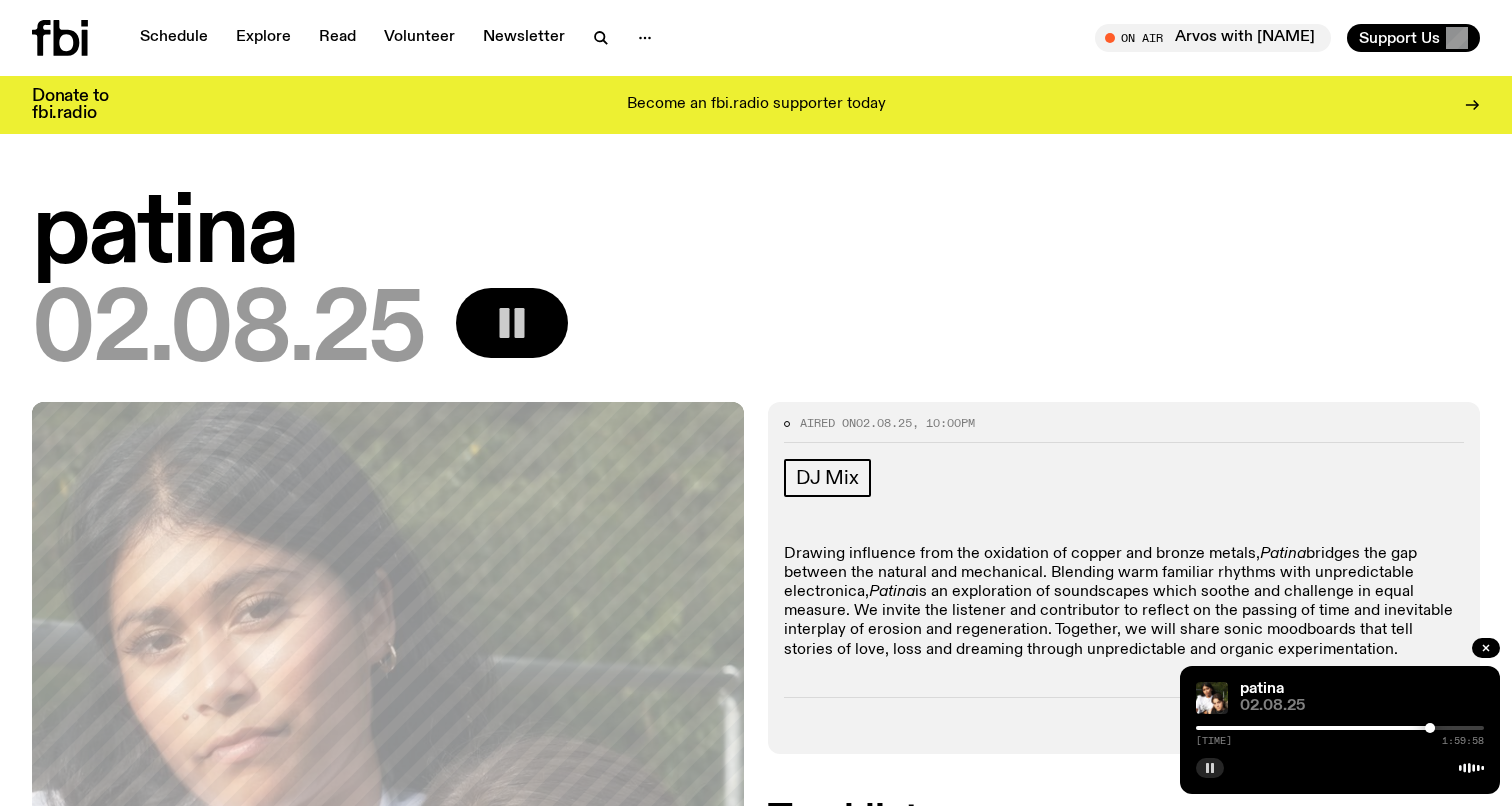 click at bounding box center (1286, 728) 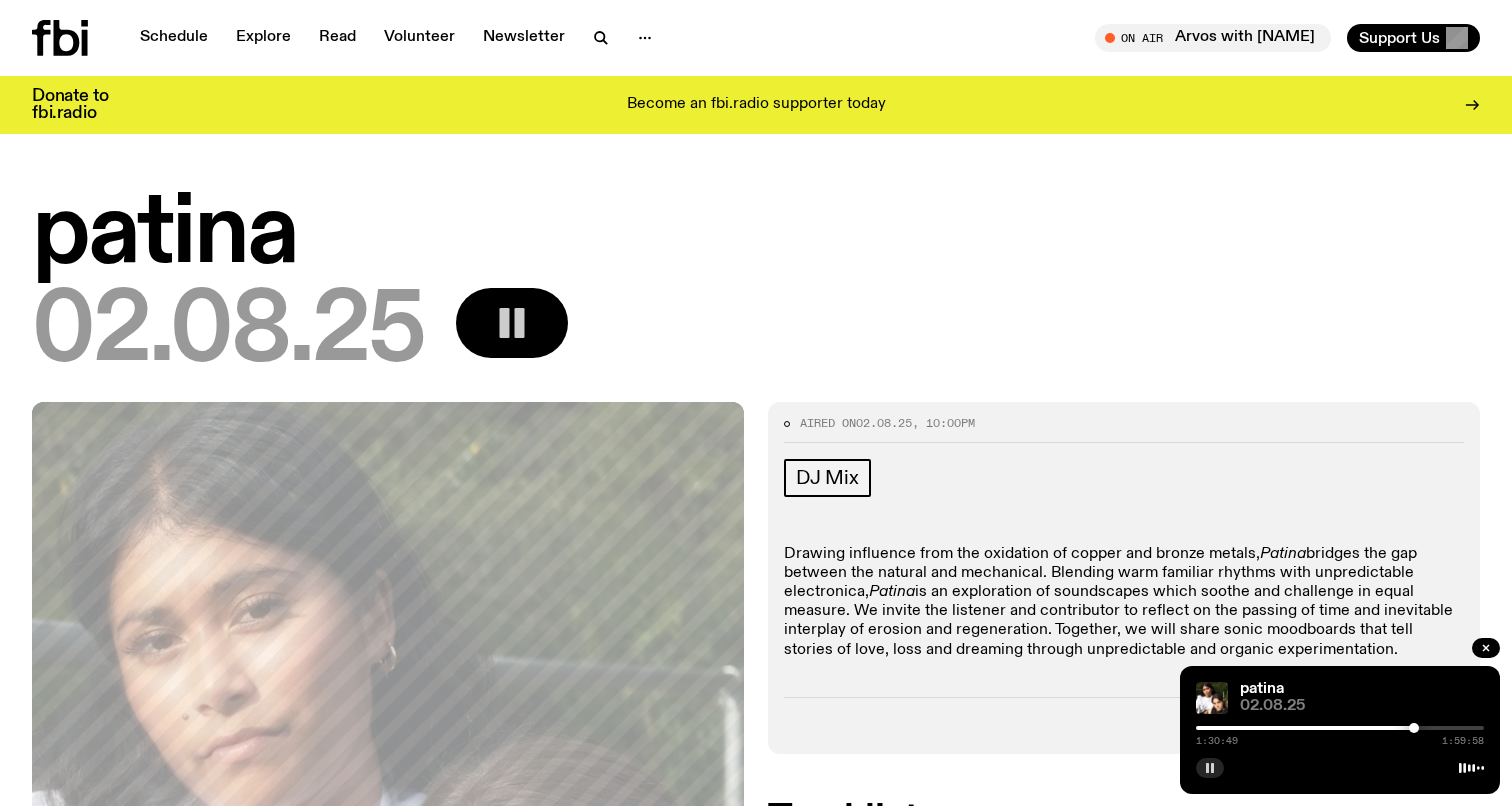 click at bounding box center [1340, 728] 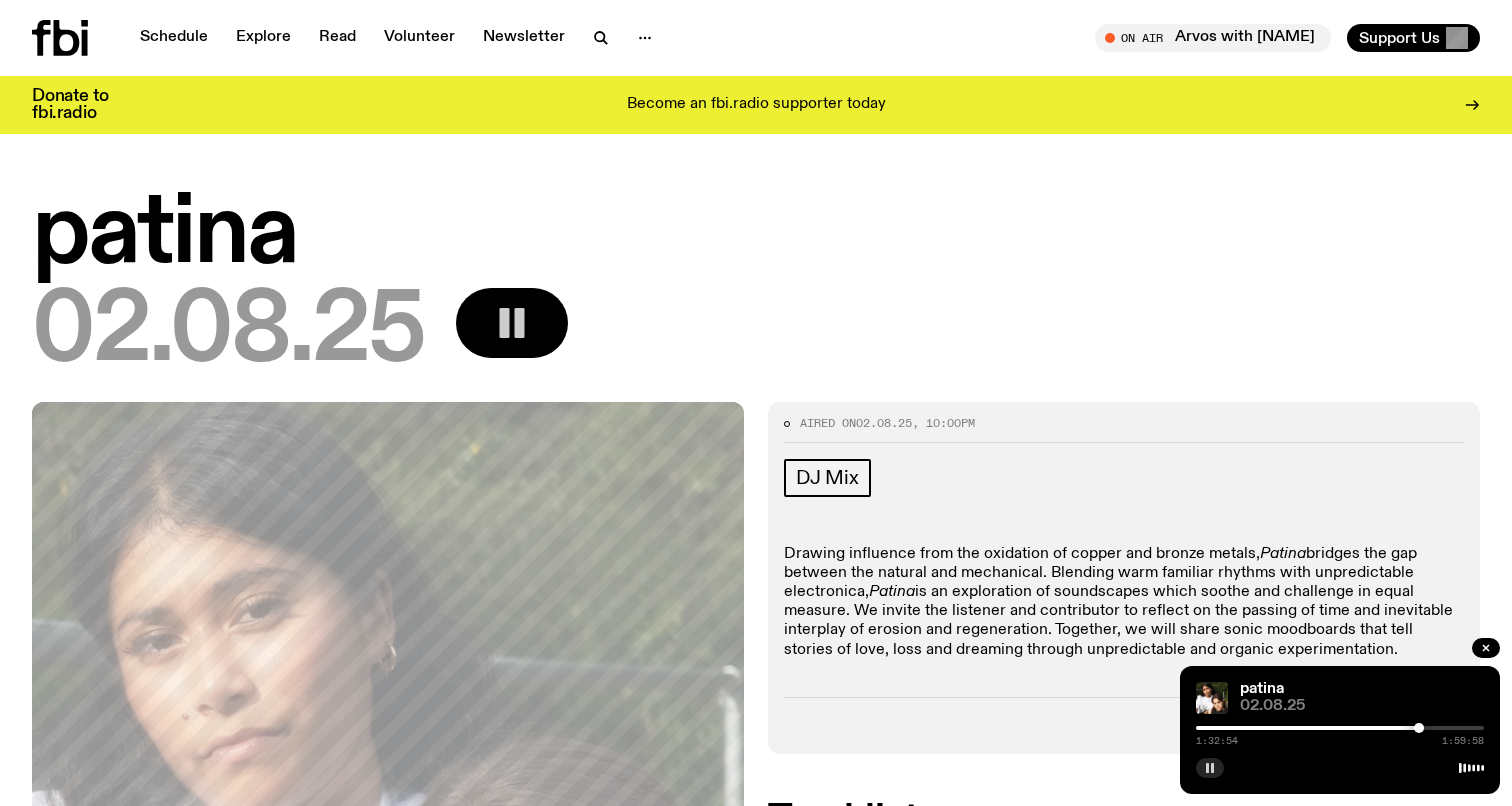 click at bounding box center [1275, 728] 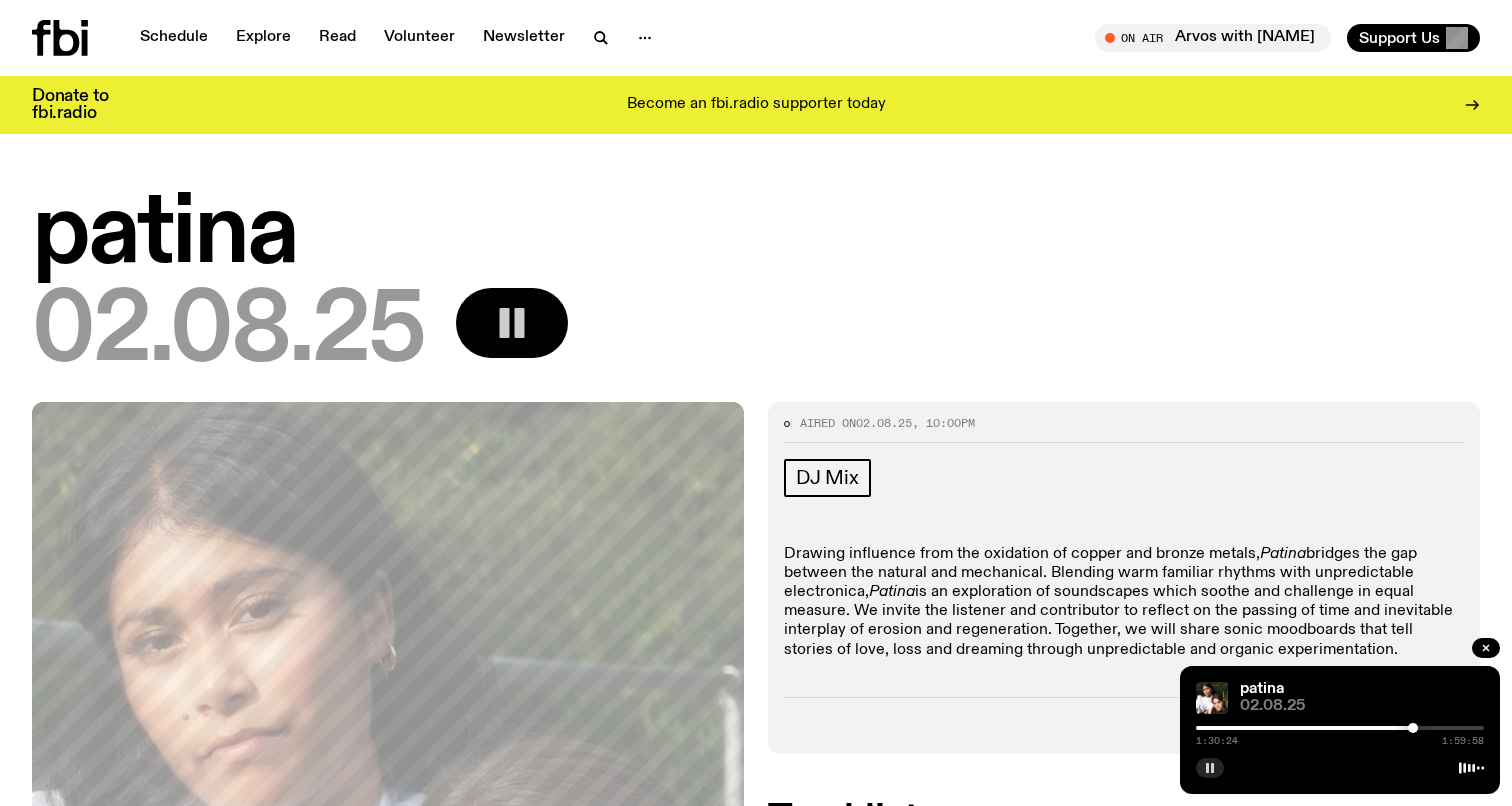 click at bounding box center (1413, 728) 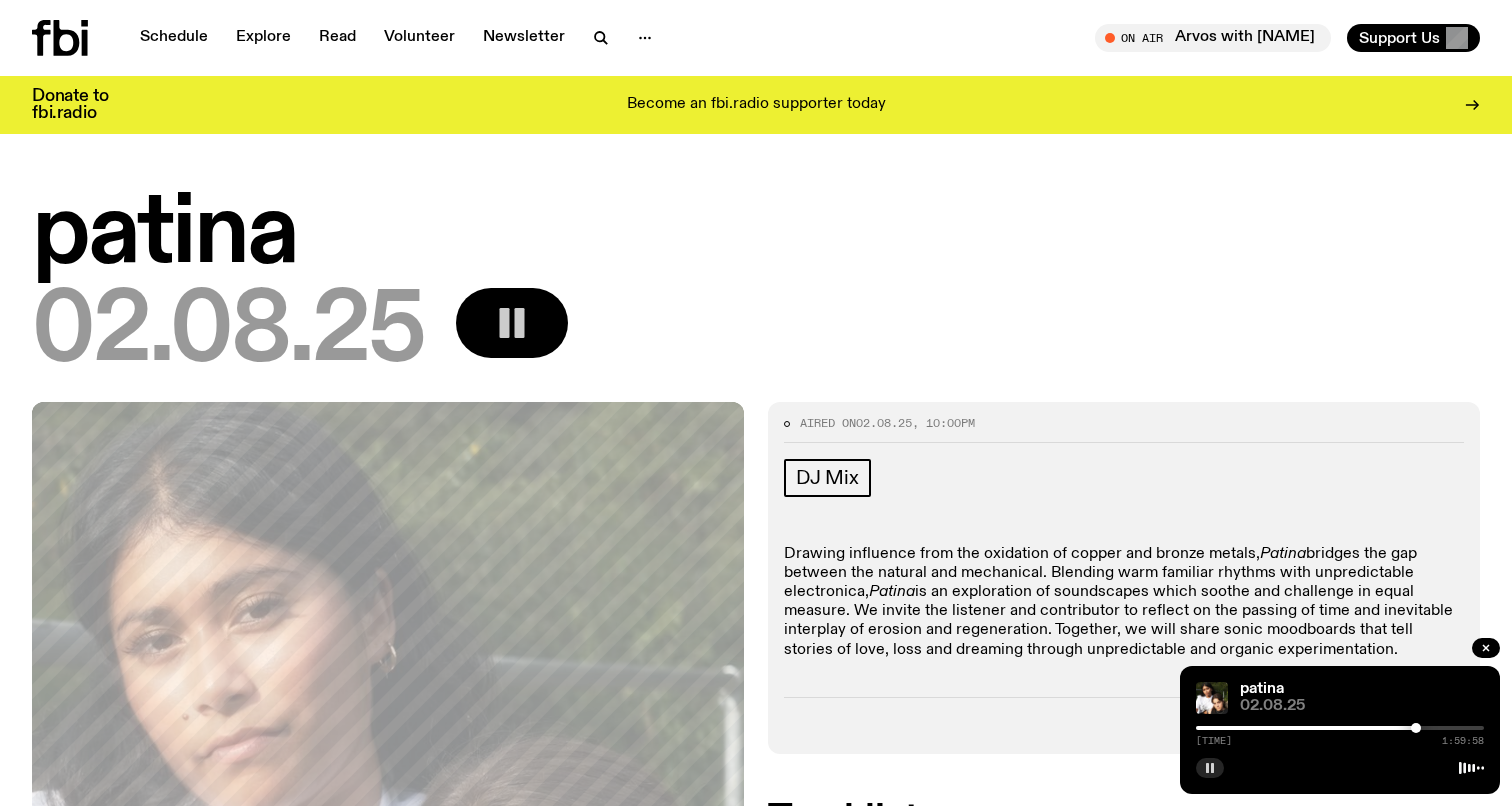 click at bounding box center [1416, 728] 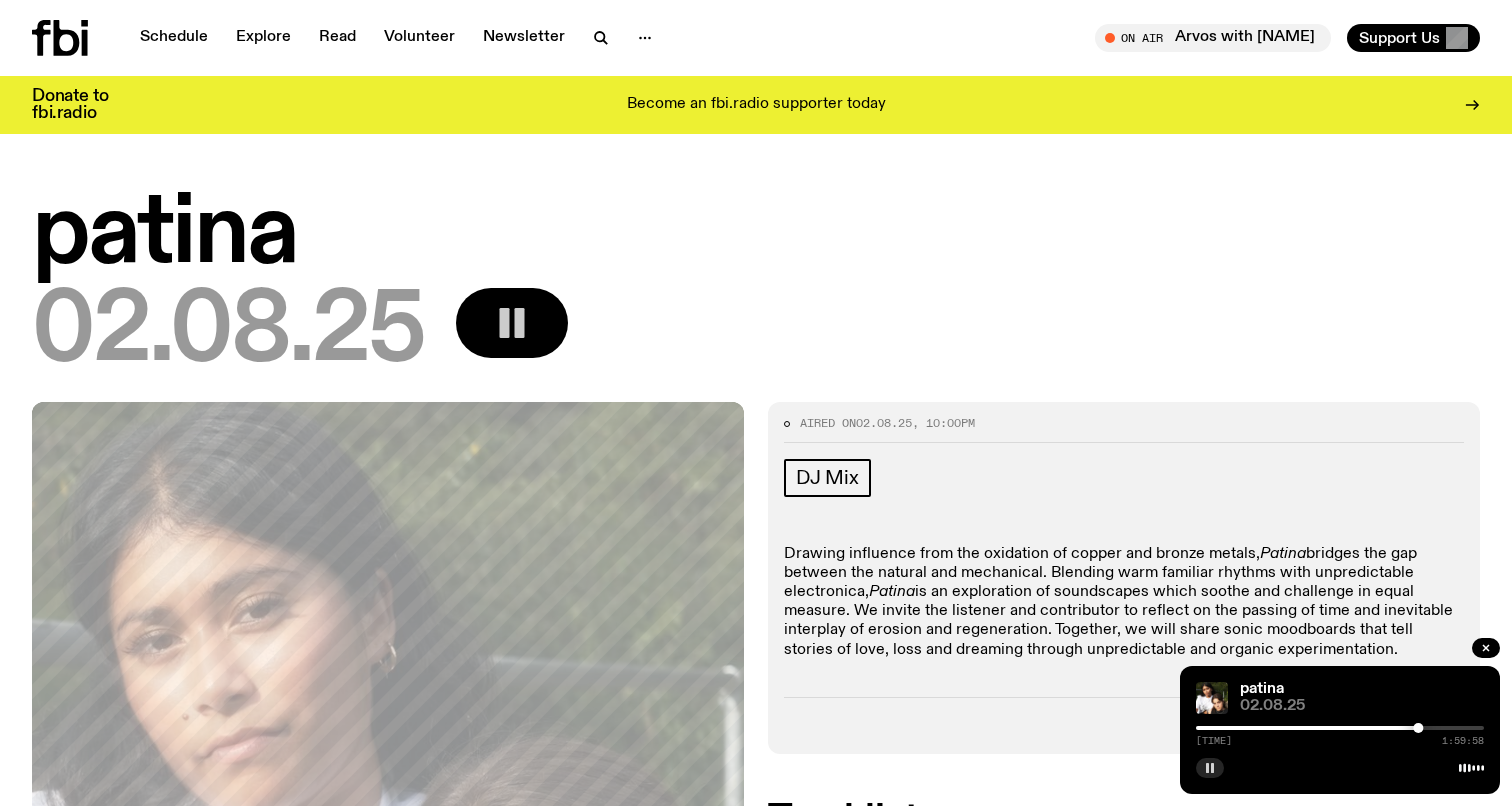 click at bounding box center [1418, 728] 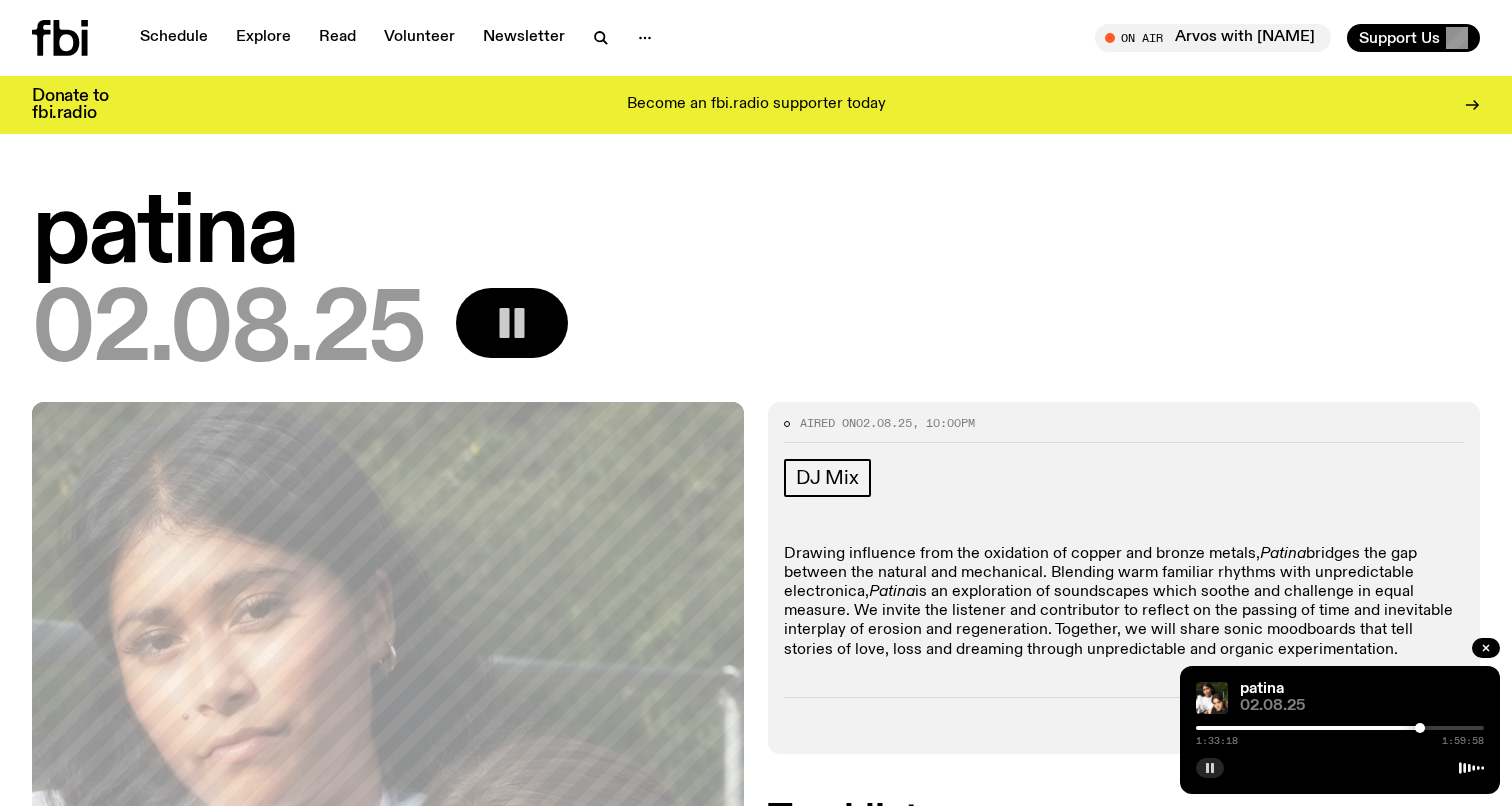 click at bounding box center [1420, 728] 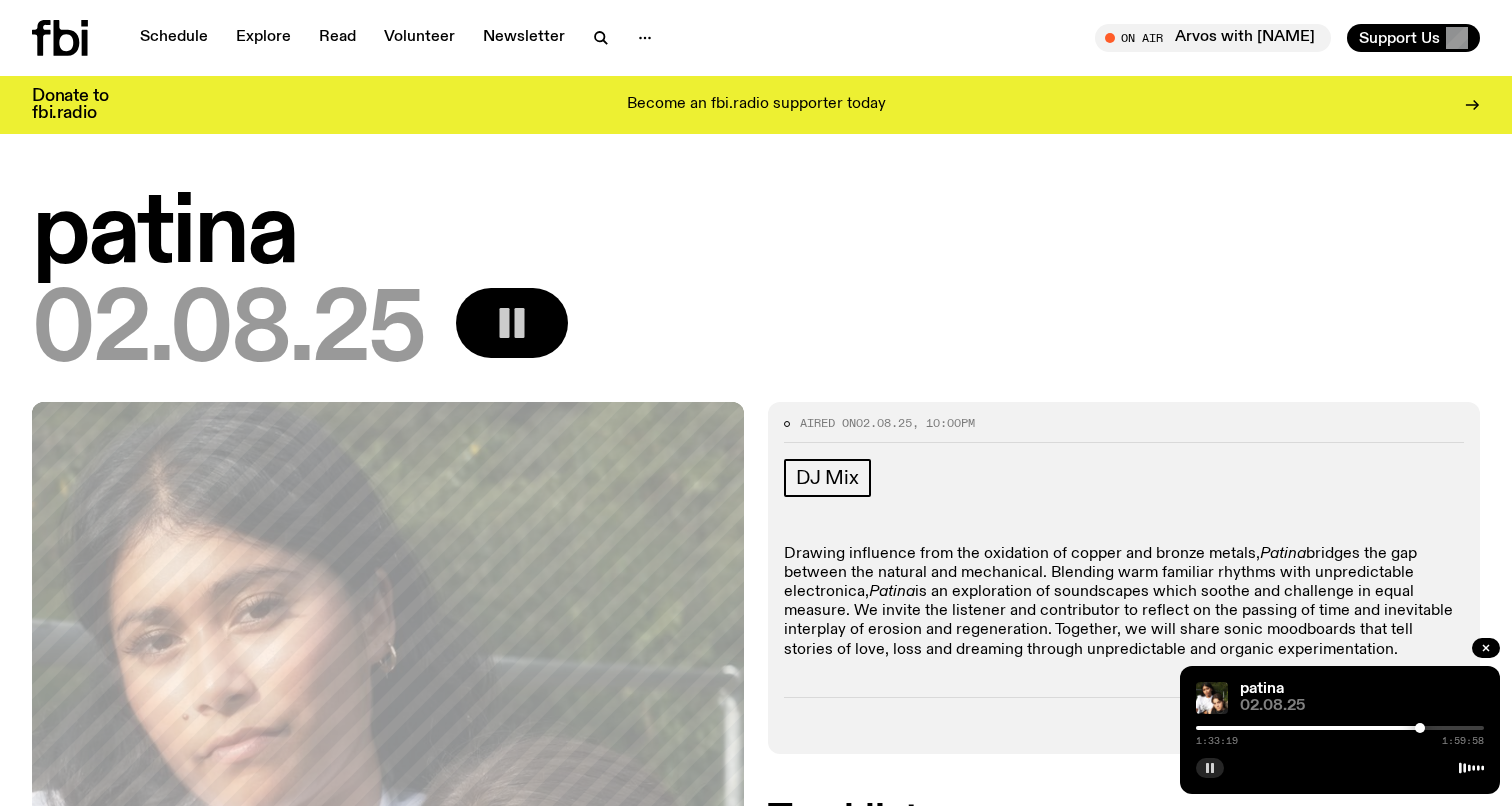 click on "[TIME] [TIME]" at bounding box center (1340, 734) 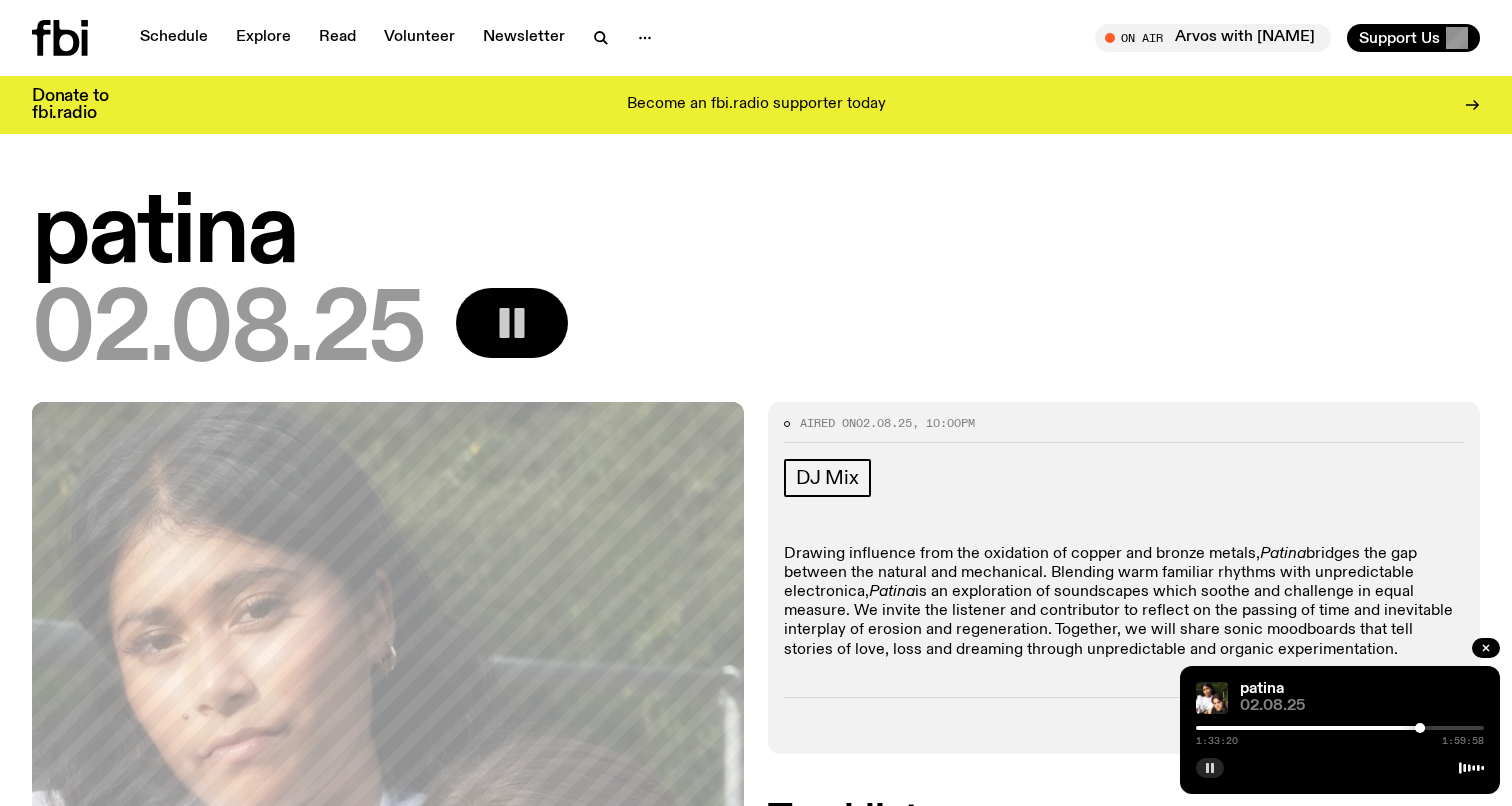 click at bounding box center [1420, 728] 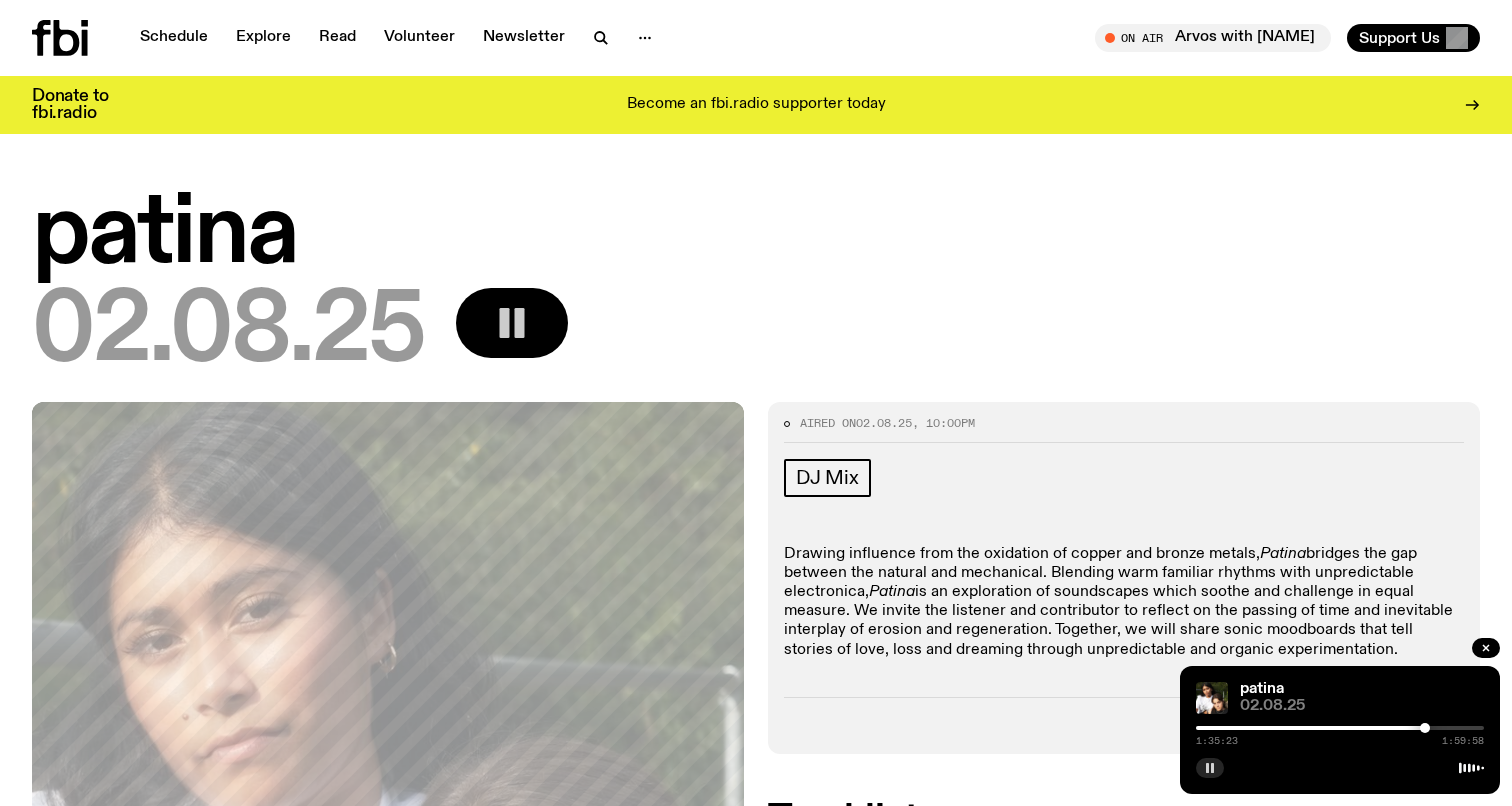click at bounding box center [1425, 728] 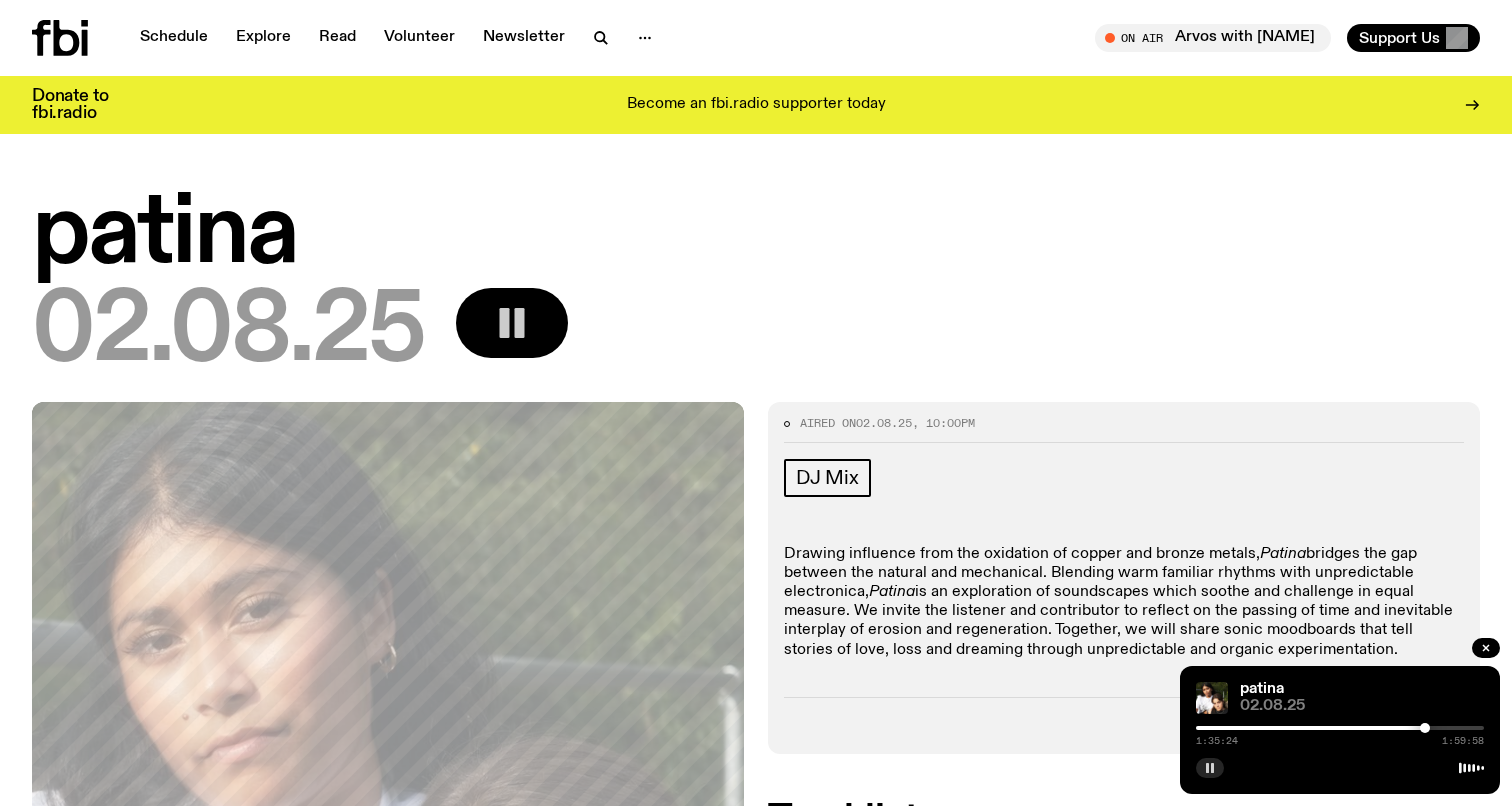click at bounding box center [1425, 728] 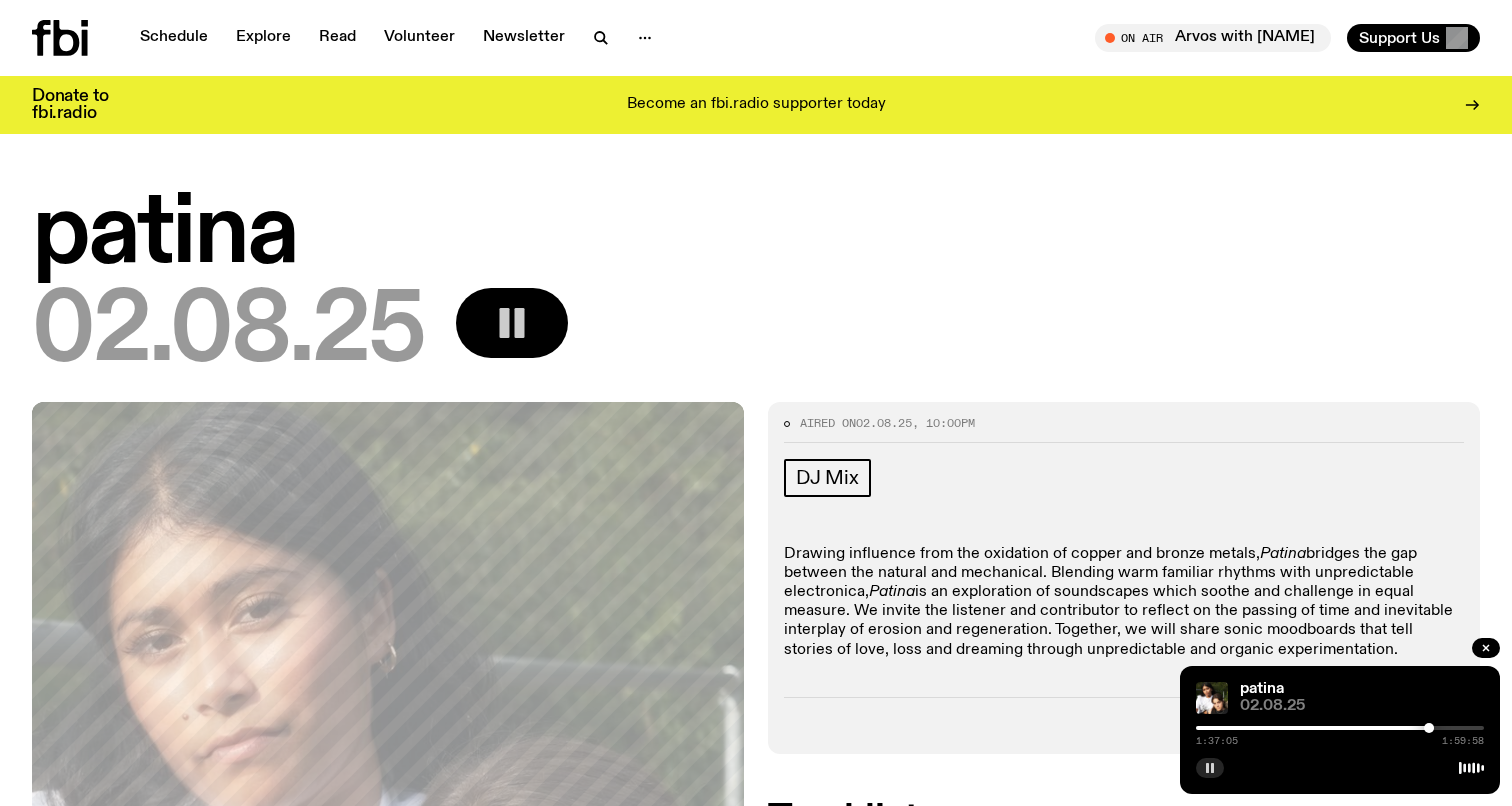 click at bounding box center [1429, 728] 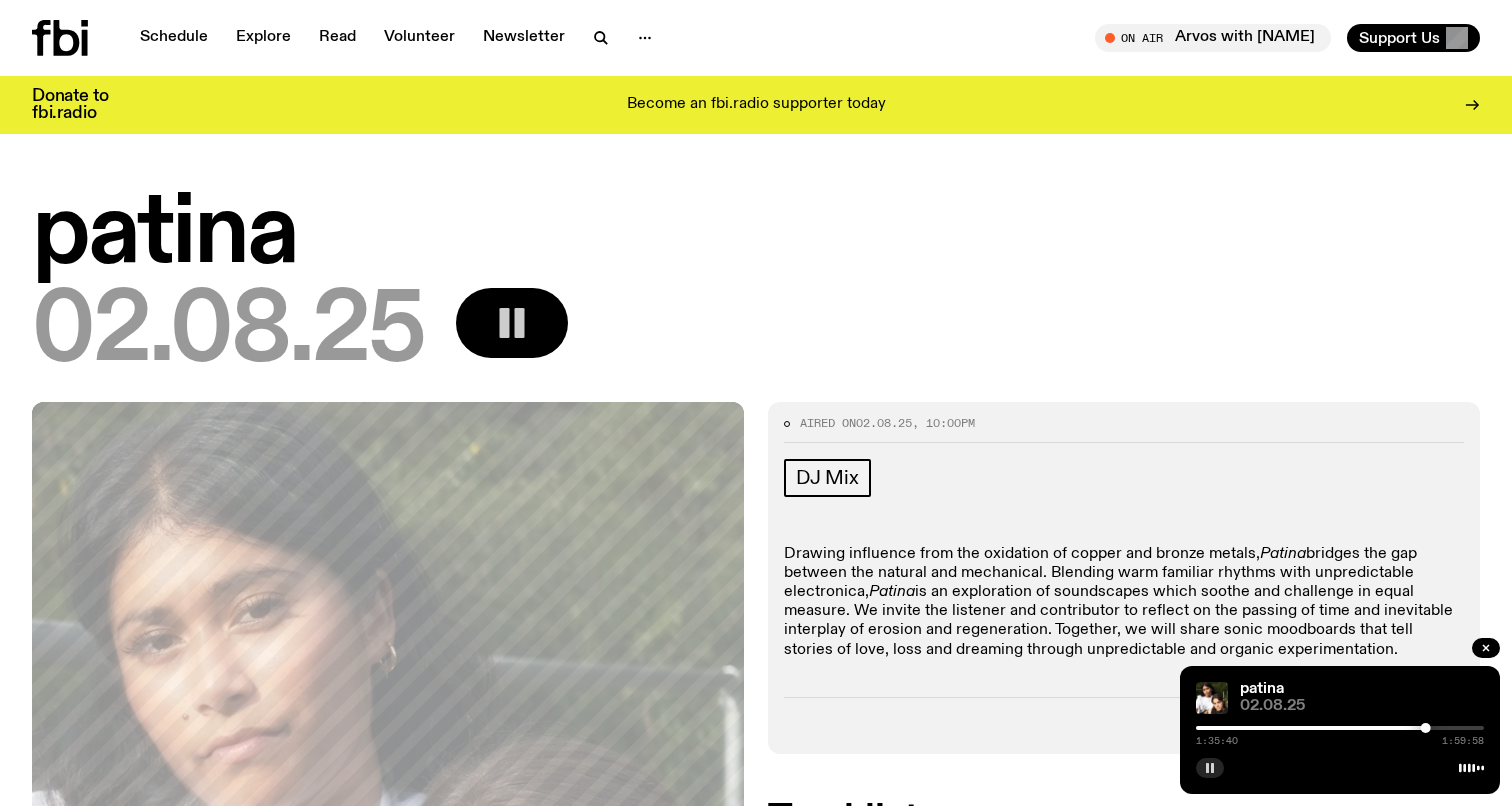 click at bounding box center (1426, 728) 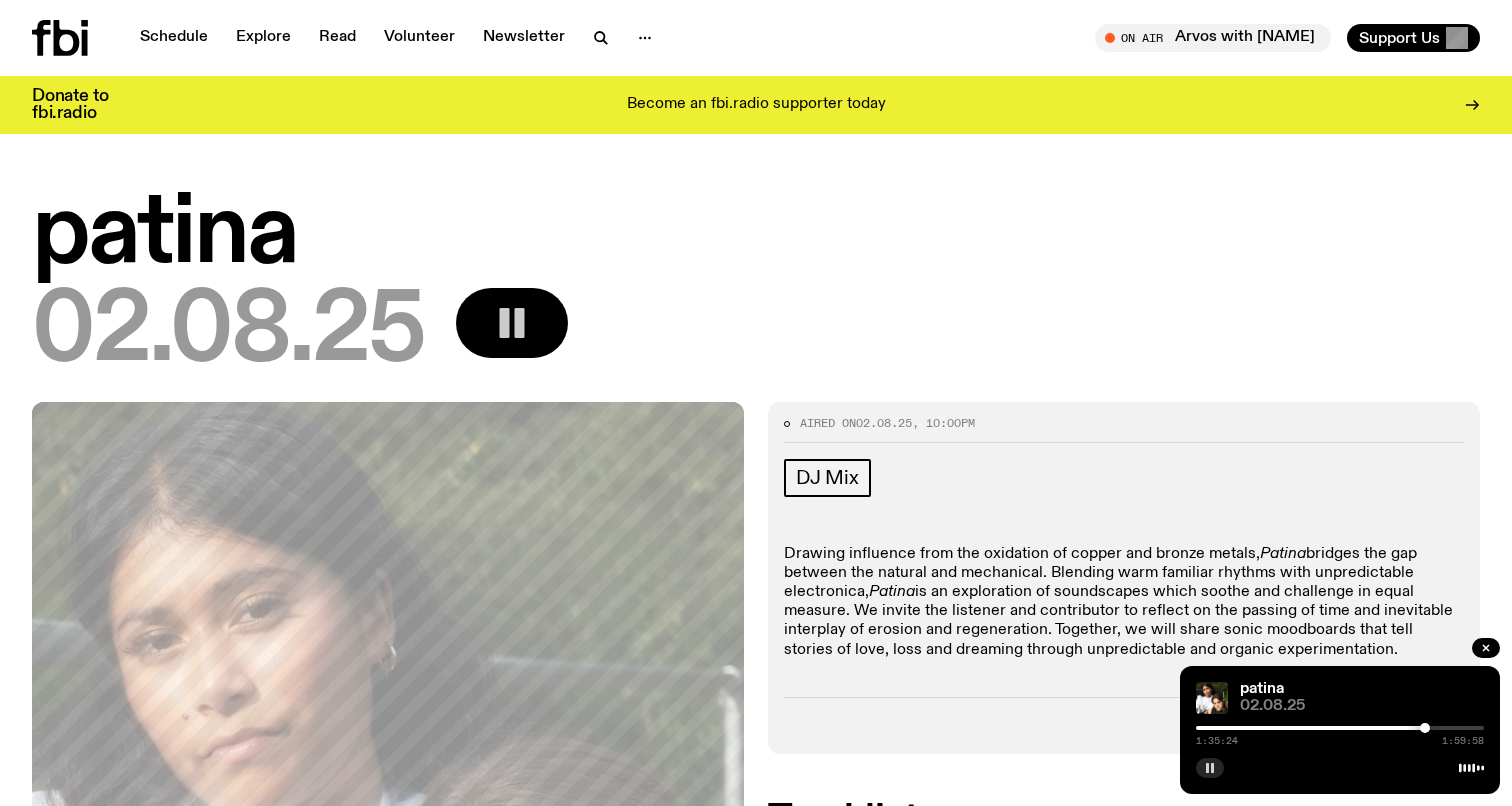 click at bounding box center (1340, 728) 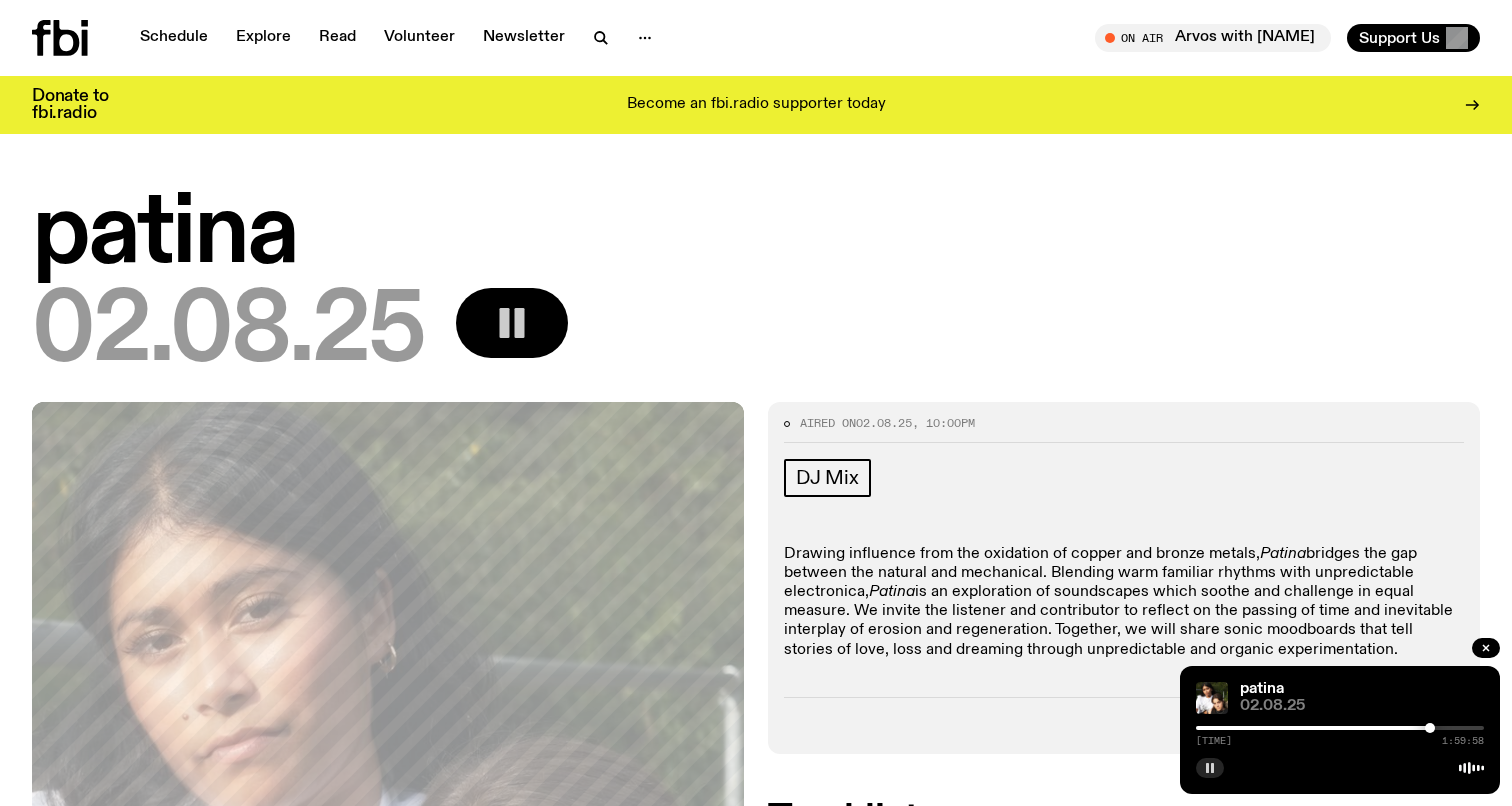 click at bounding box center [1430, 728] 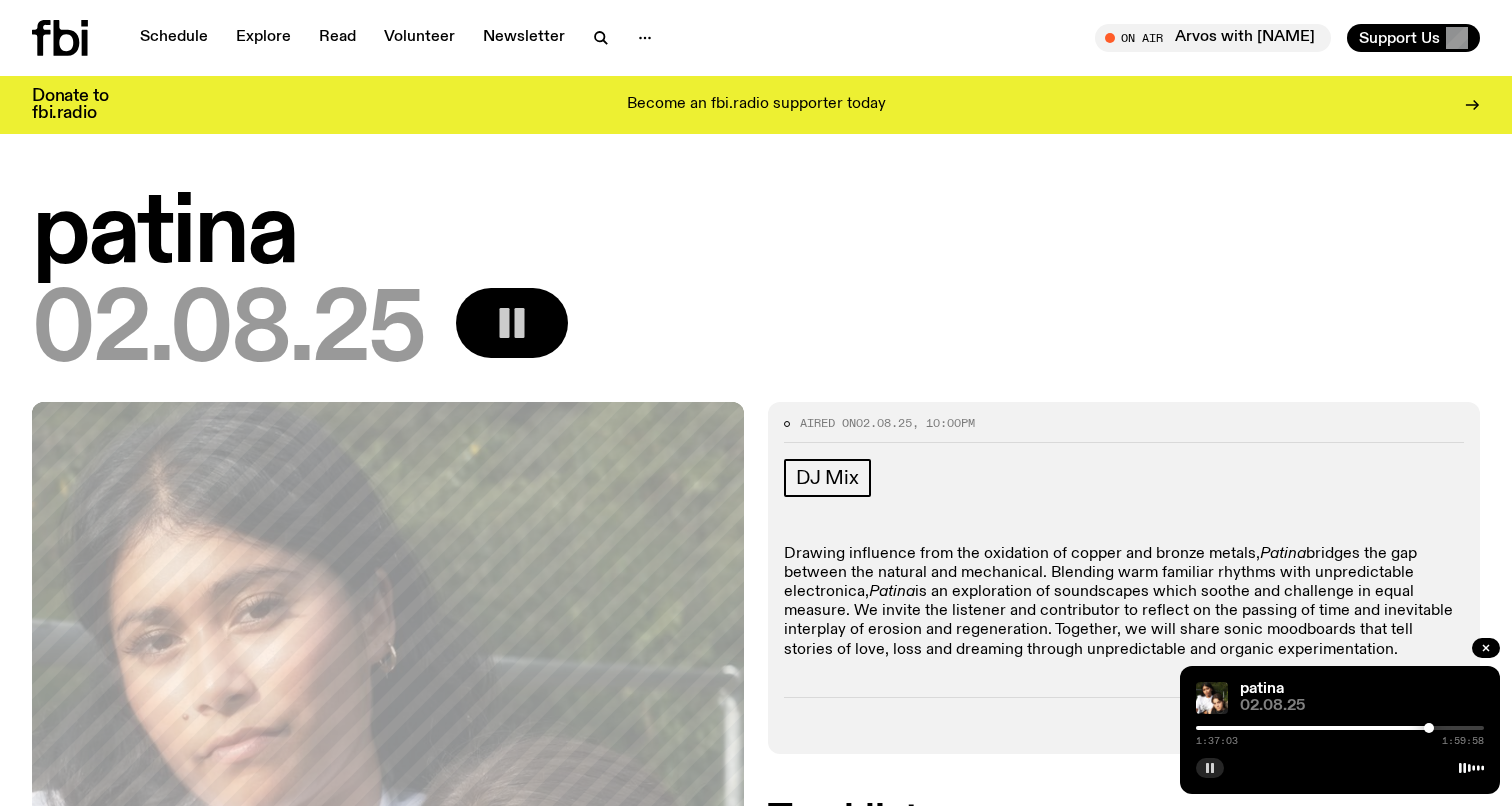 click at bounding box center (1429, 728) 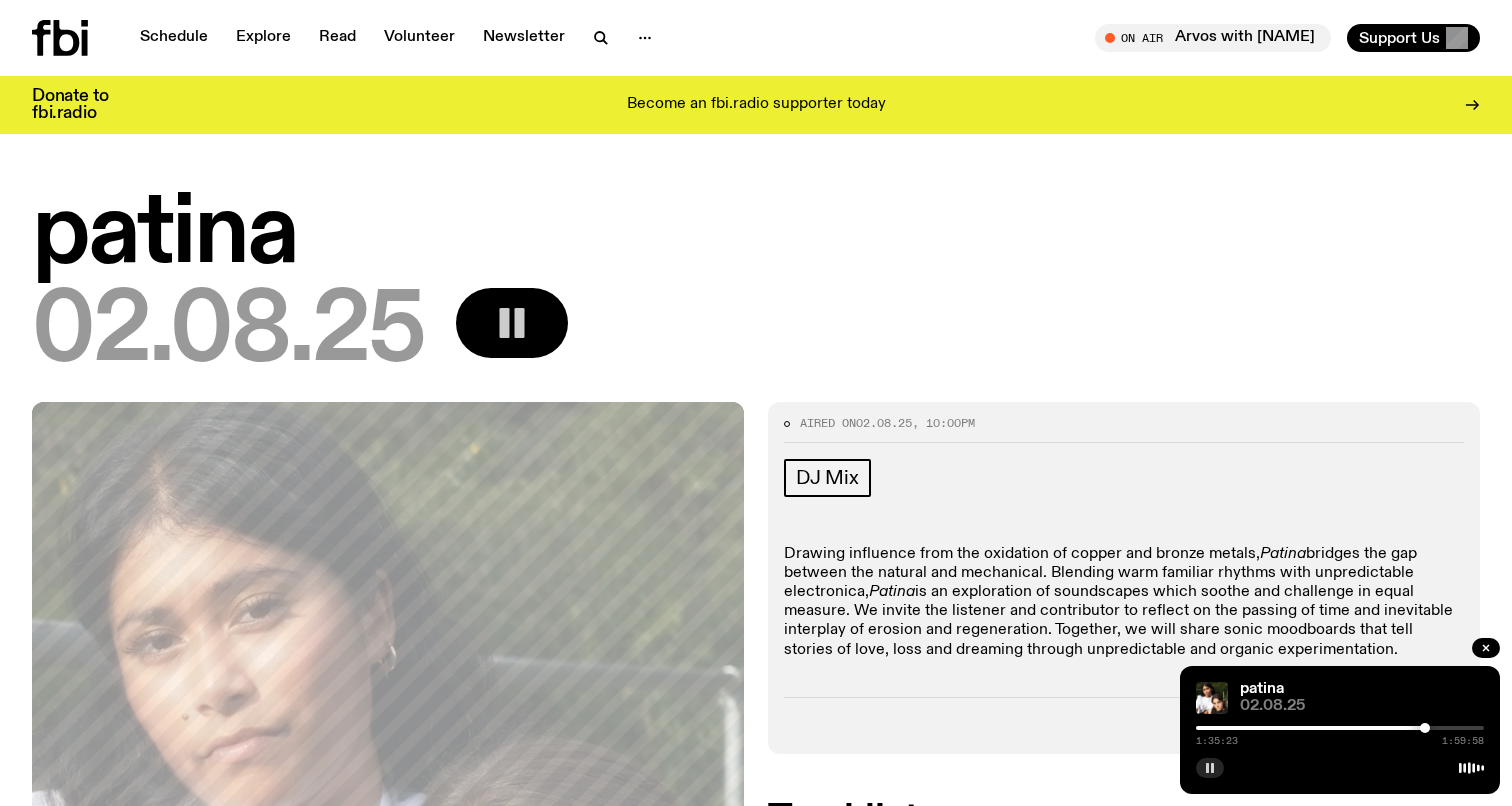 click at bounding box center [1425, 728] 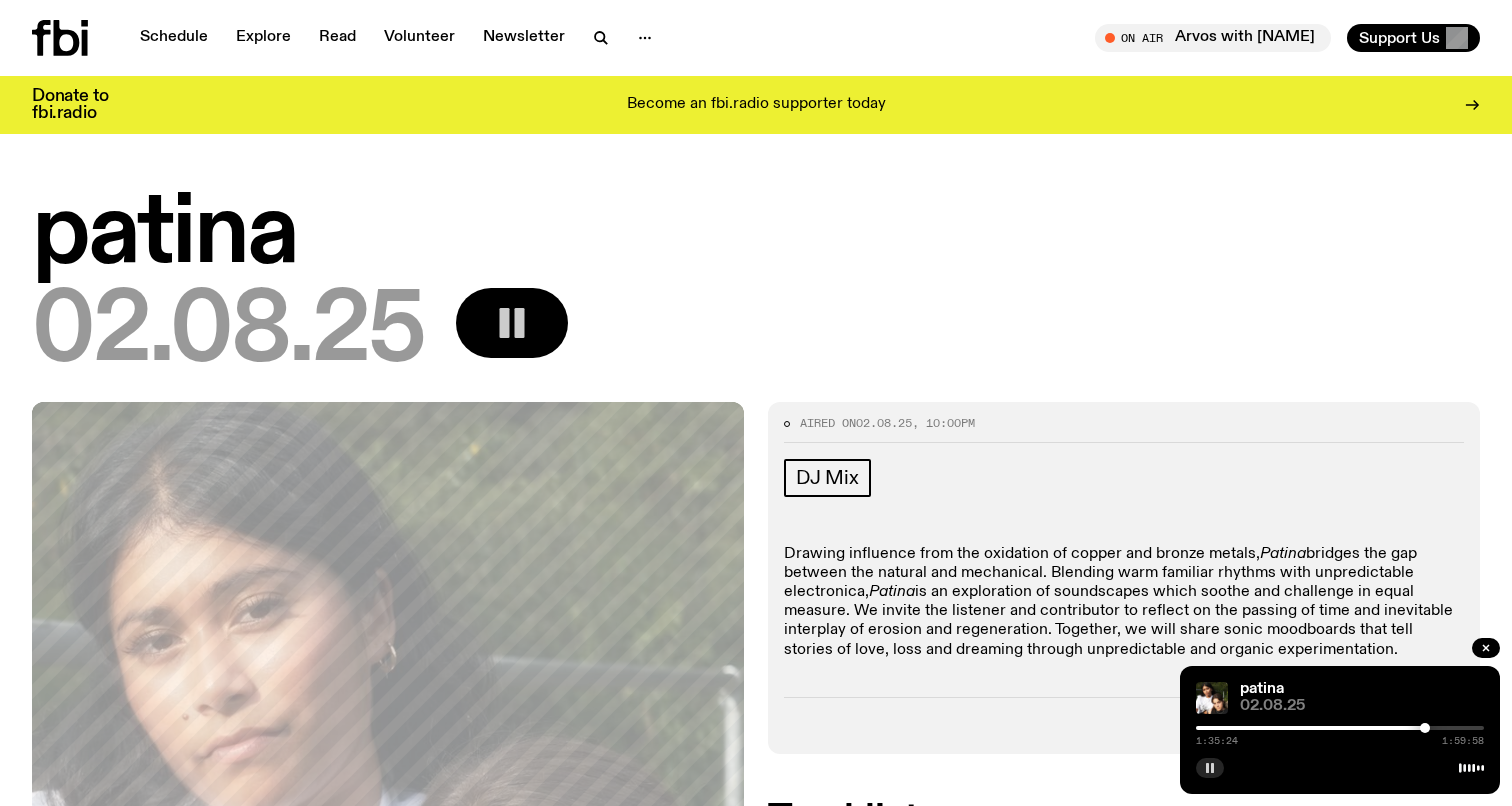 click at bounding box center (1425, 728) 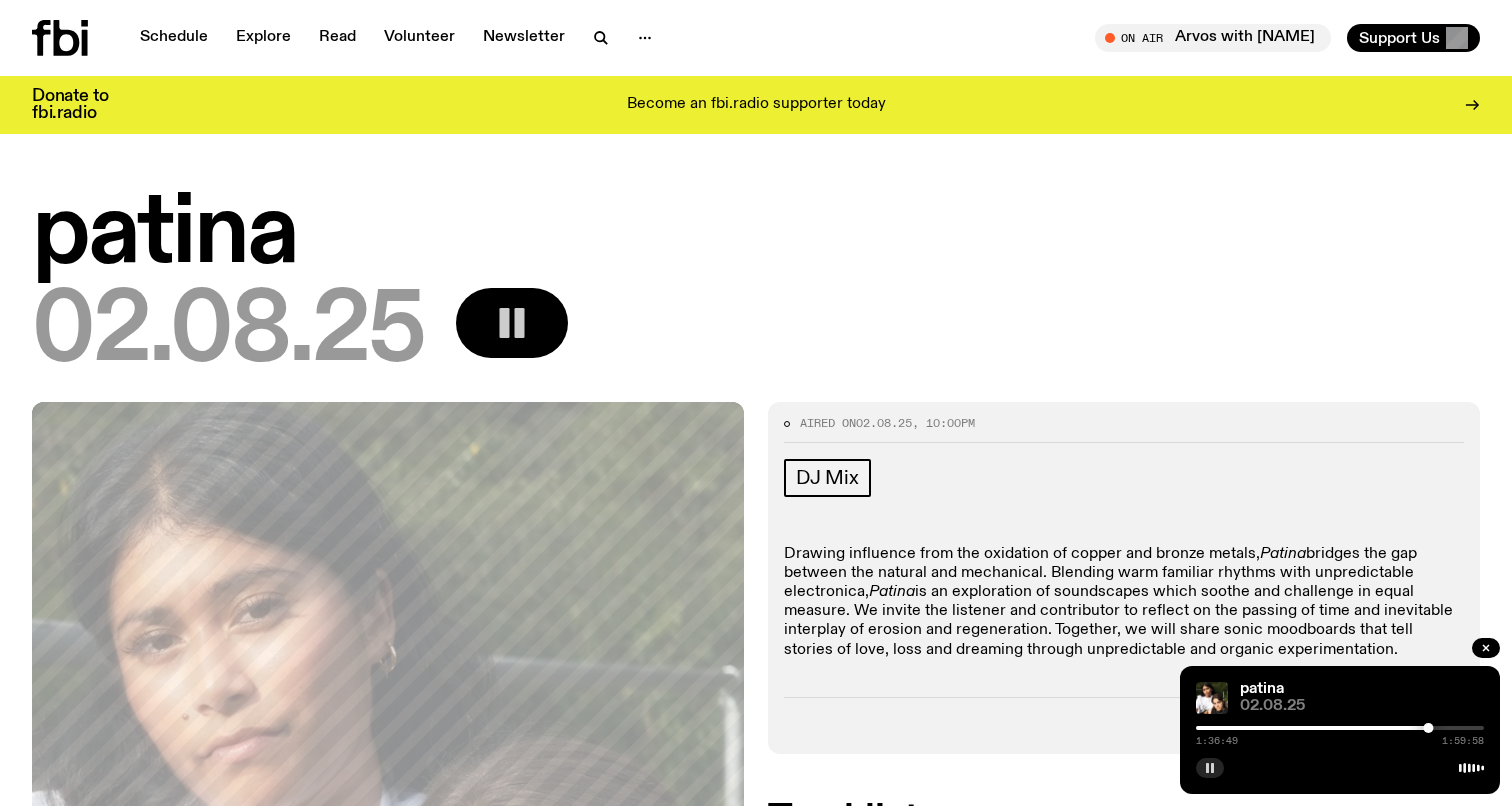 click 